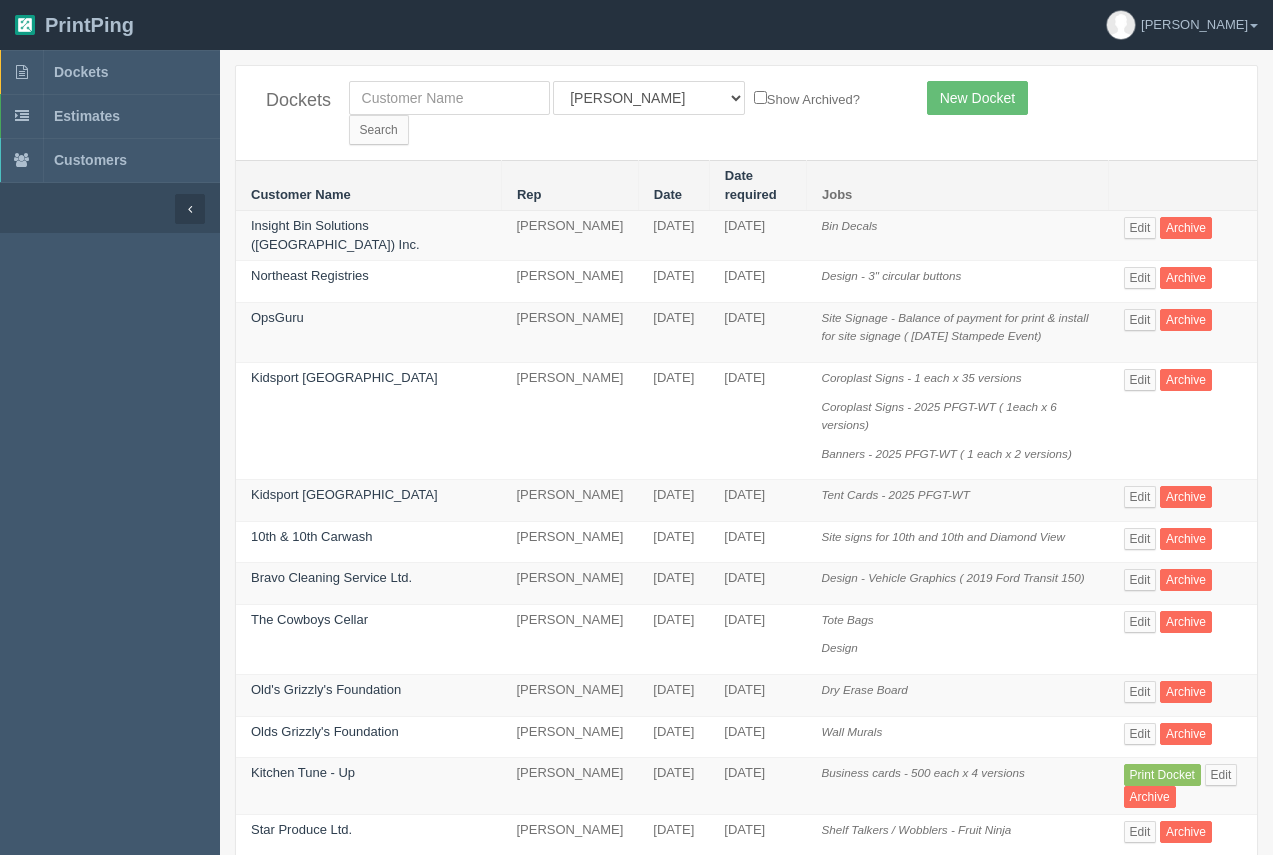 scroll, scrollTop: 0, scrollLeft: 0, axis: both 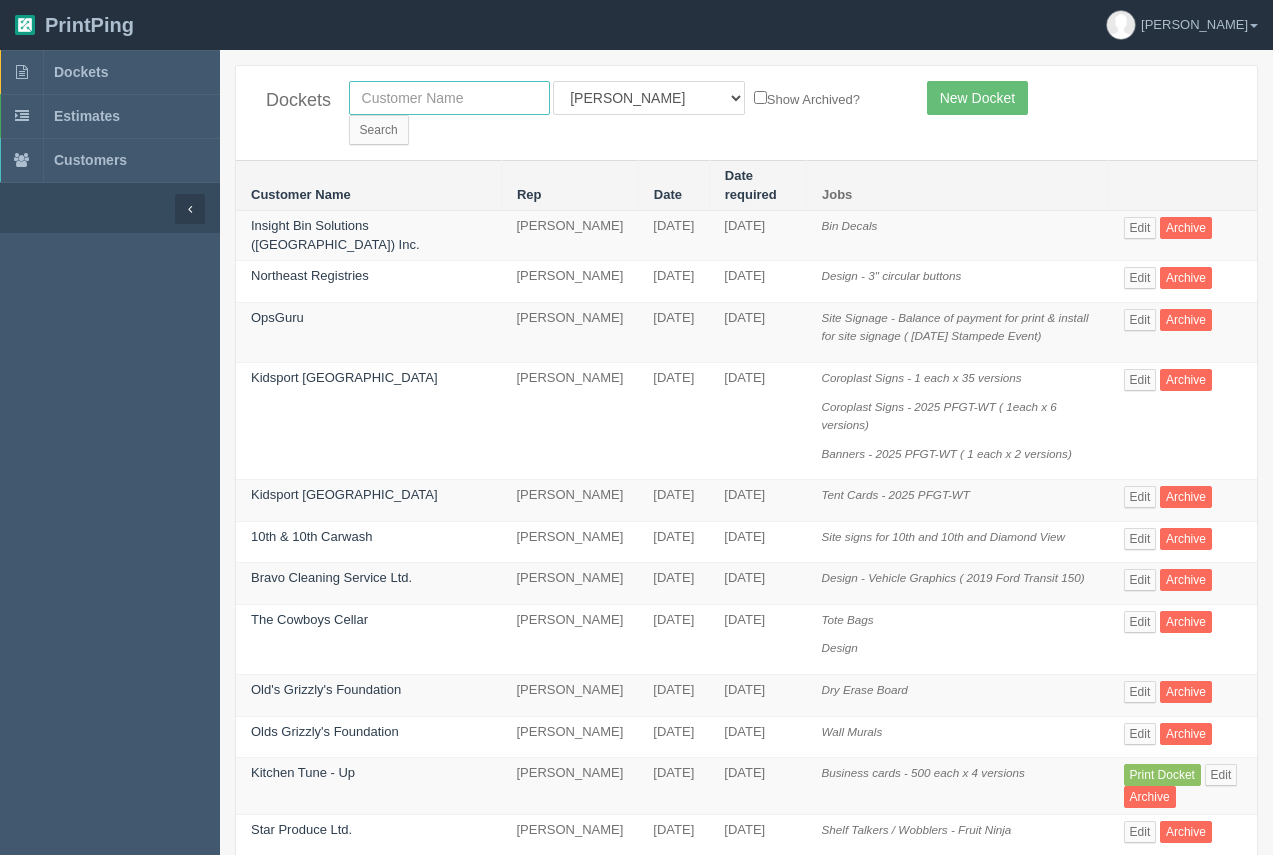 click at bounding box center [449, 98] 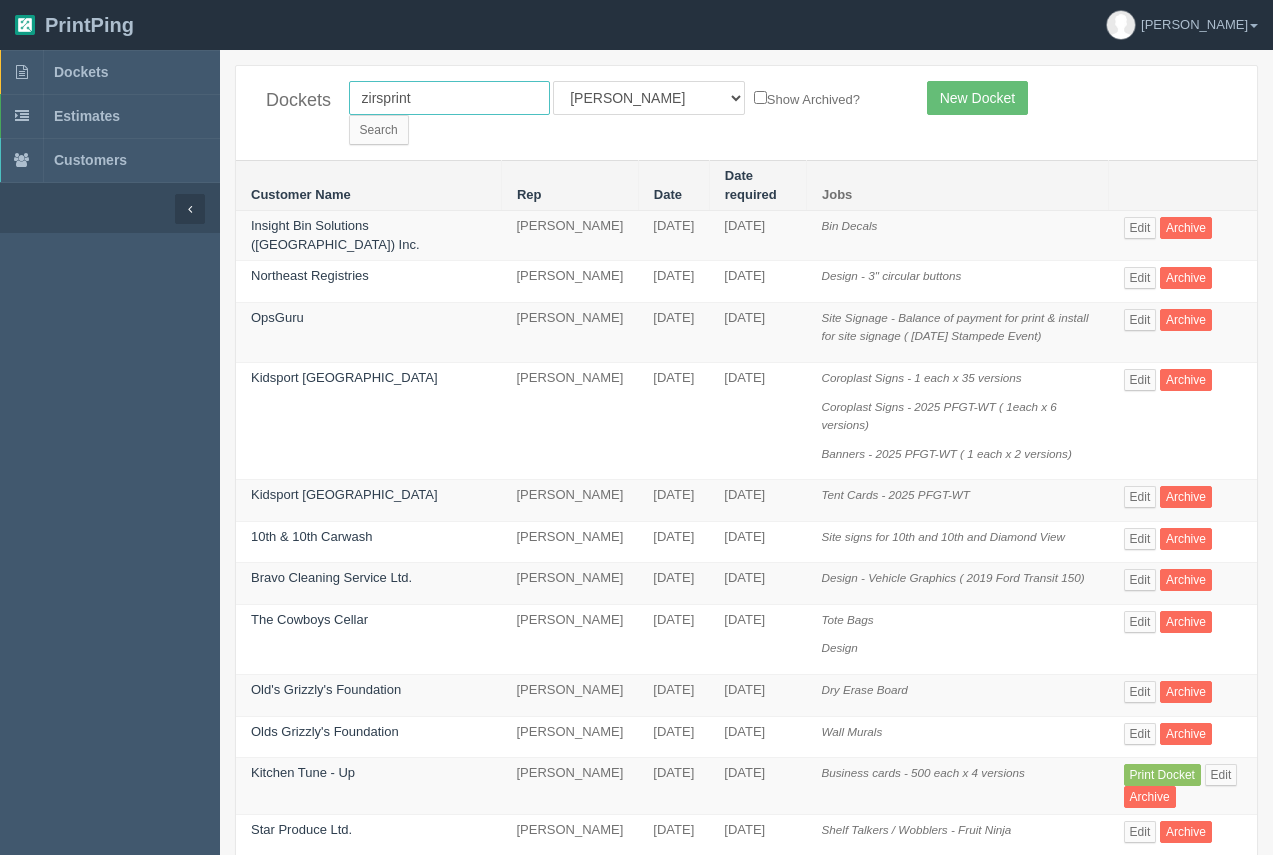 click on "zirsprint" at bounding box center [449, 98] 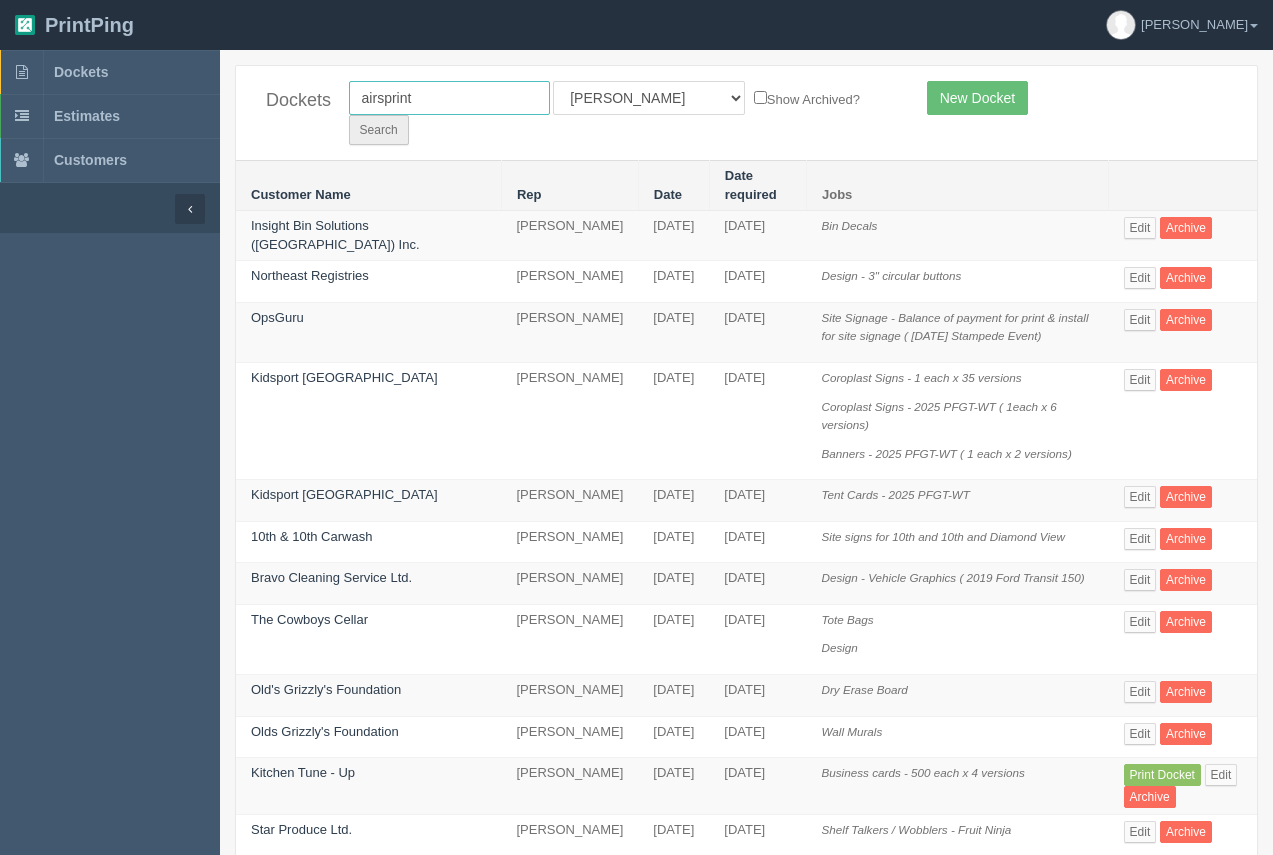 type on "airsprint" 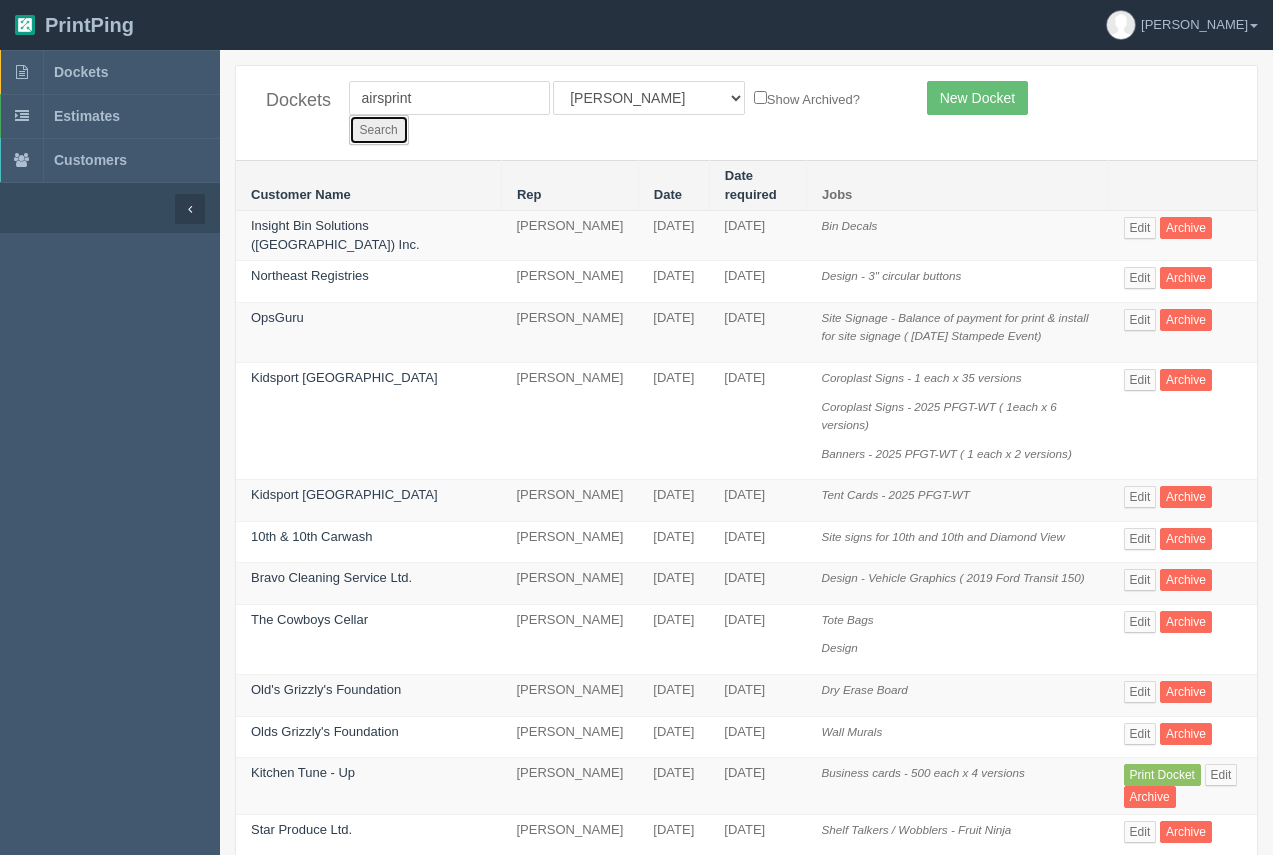 click on "Search" at bounding box center [379, 130] 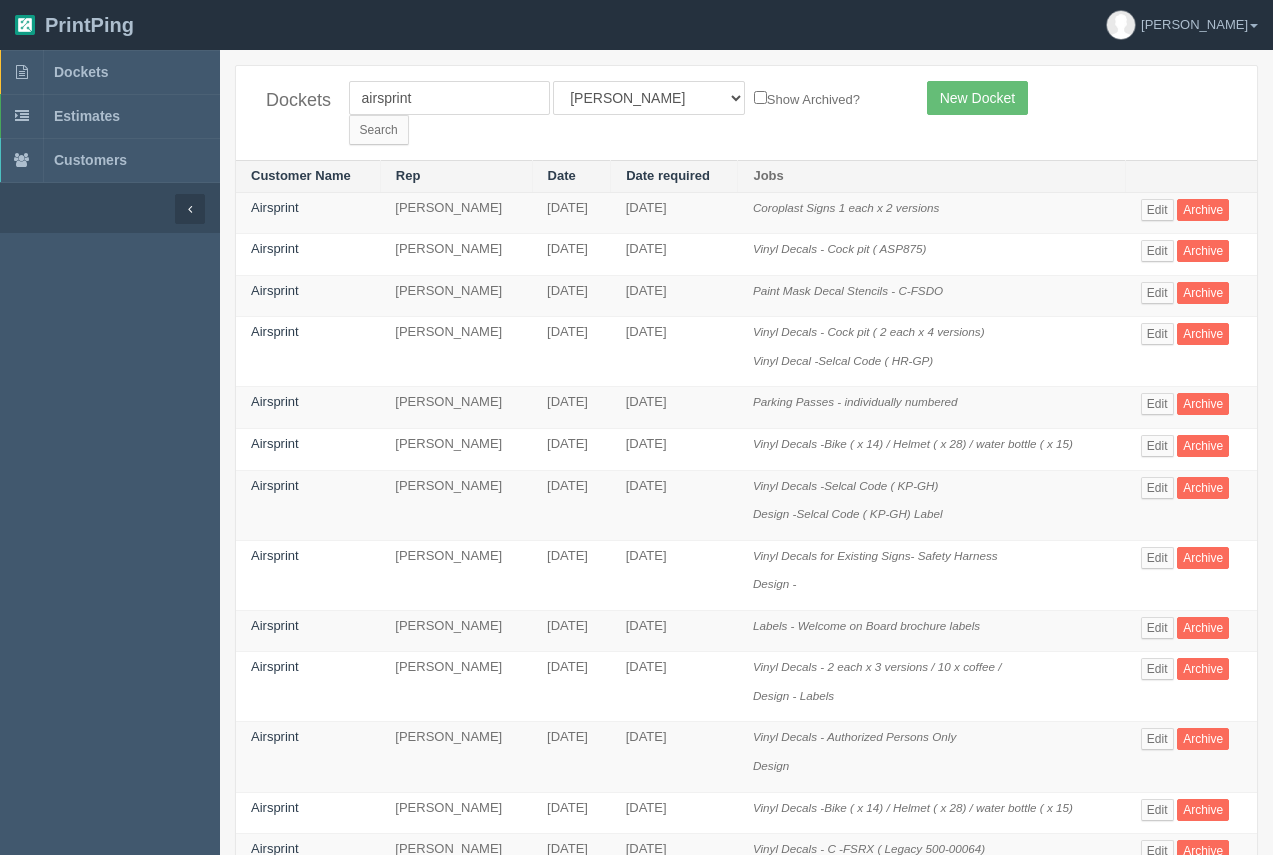scroll, scrollTop: 0, scrollLeft: 0, axis: both 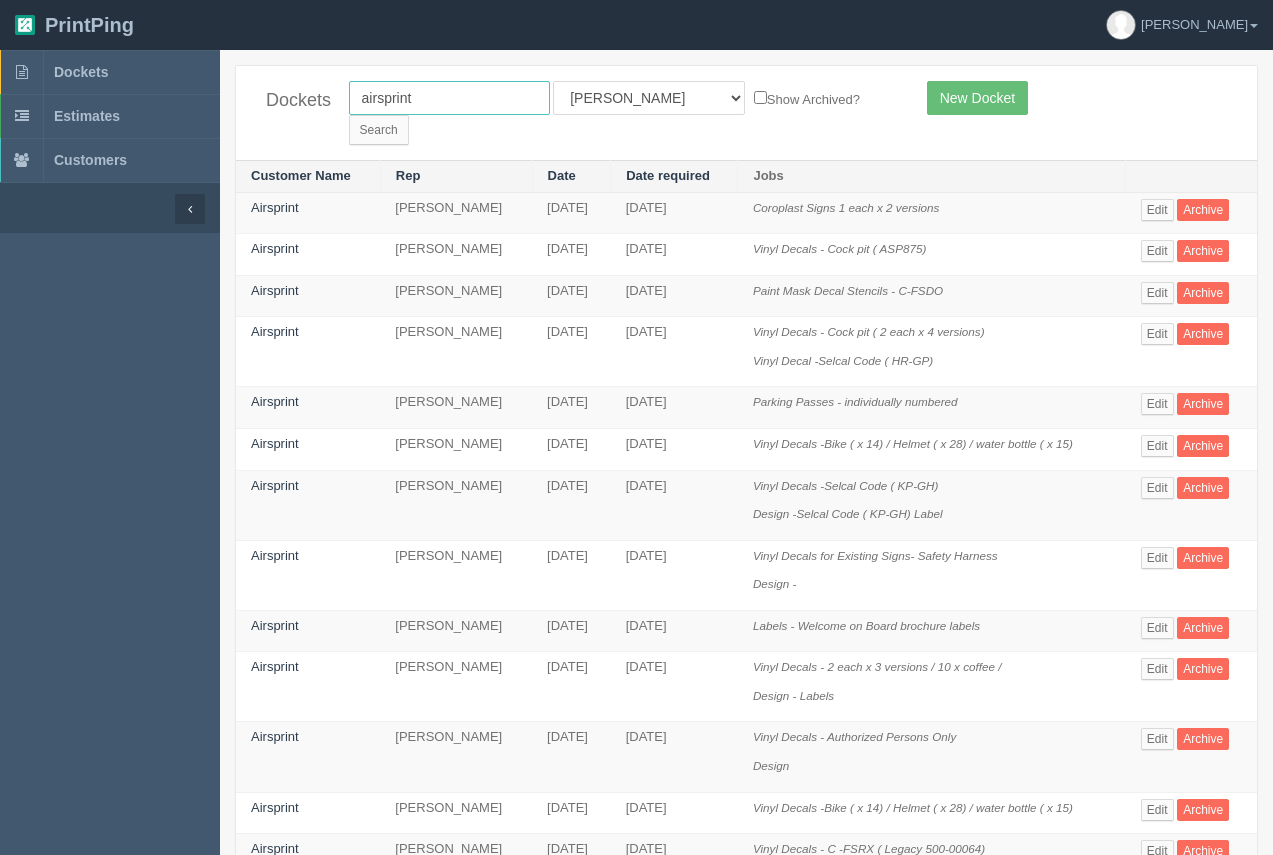 click on "airsprint" at bounding box center (449, 98) 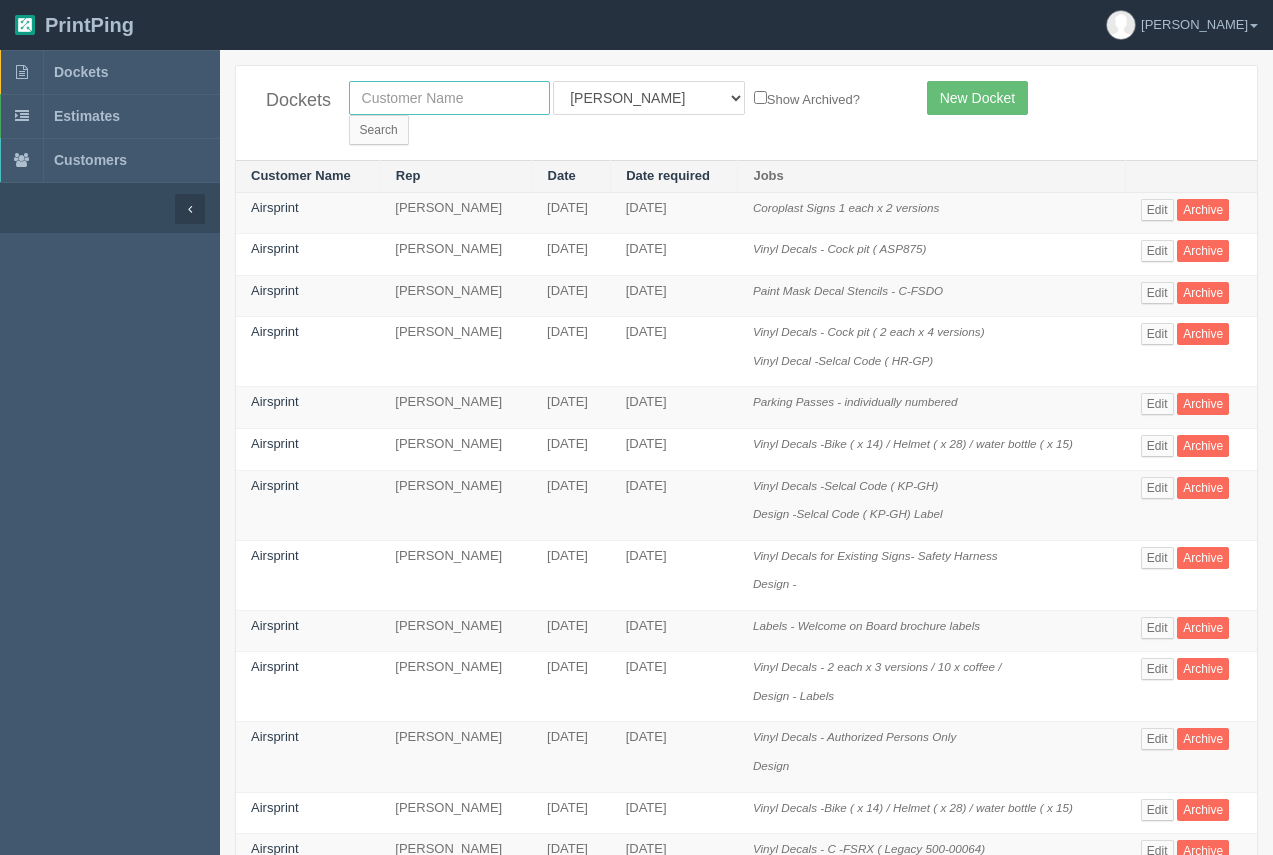 click at bounding box center [449, 98] 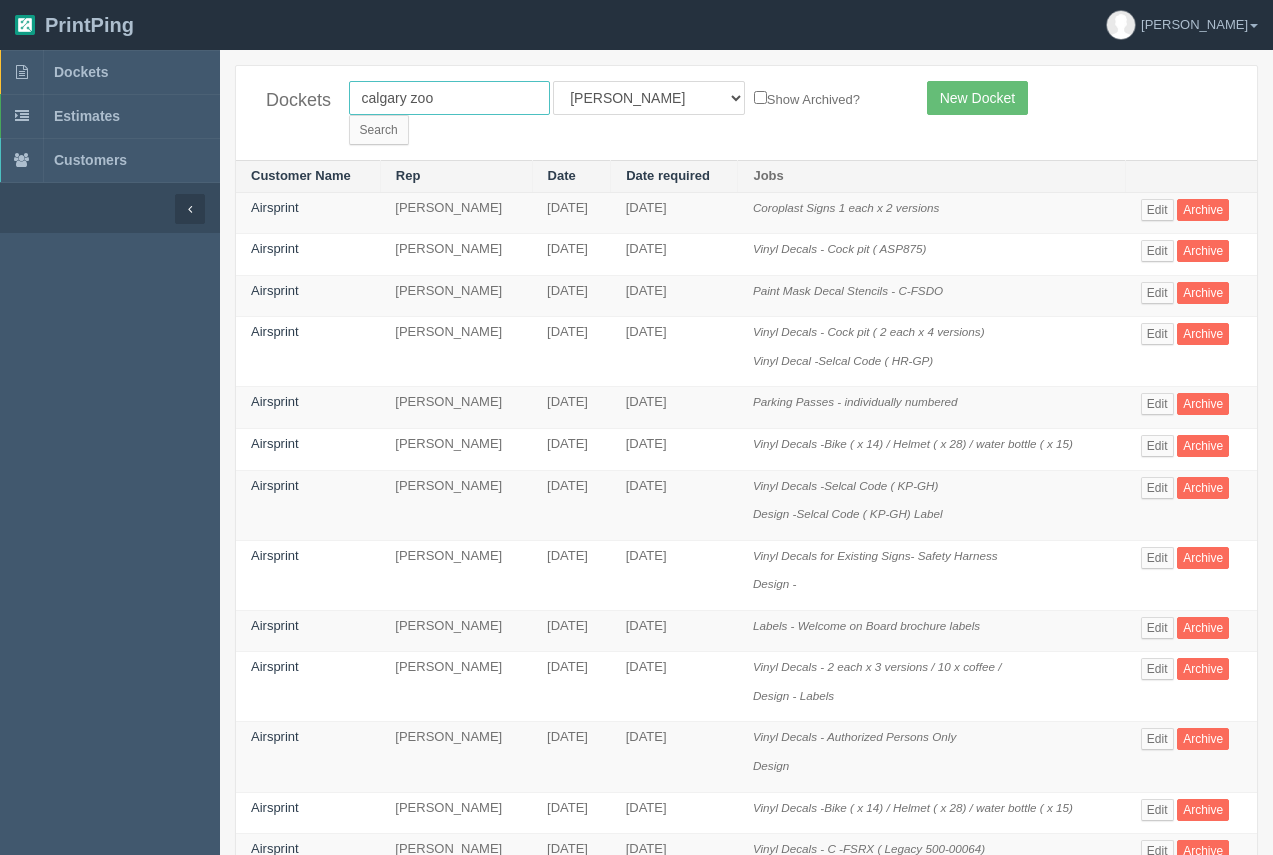 type on "calgary zoo" 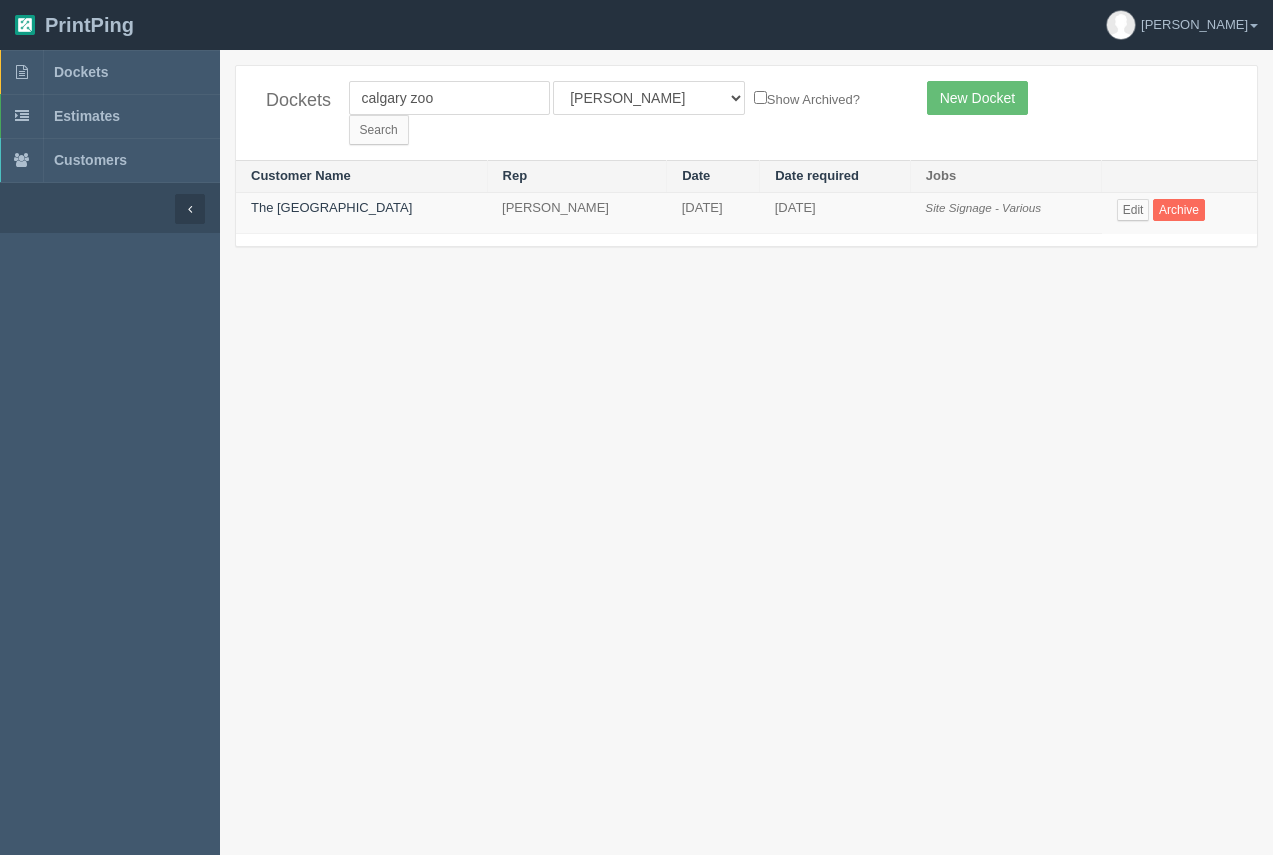 scroll, scrollTop: 0, scrollLeft: 0, axis: both 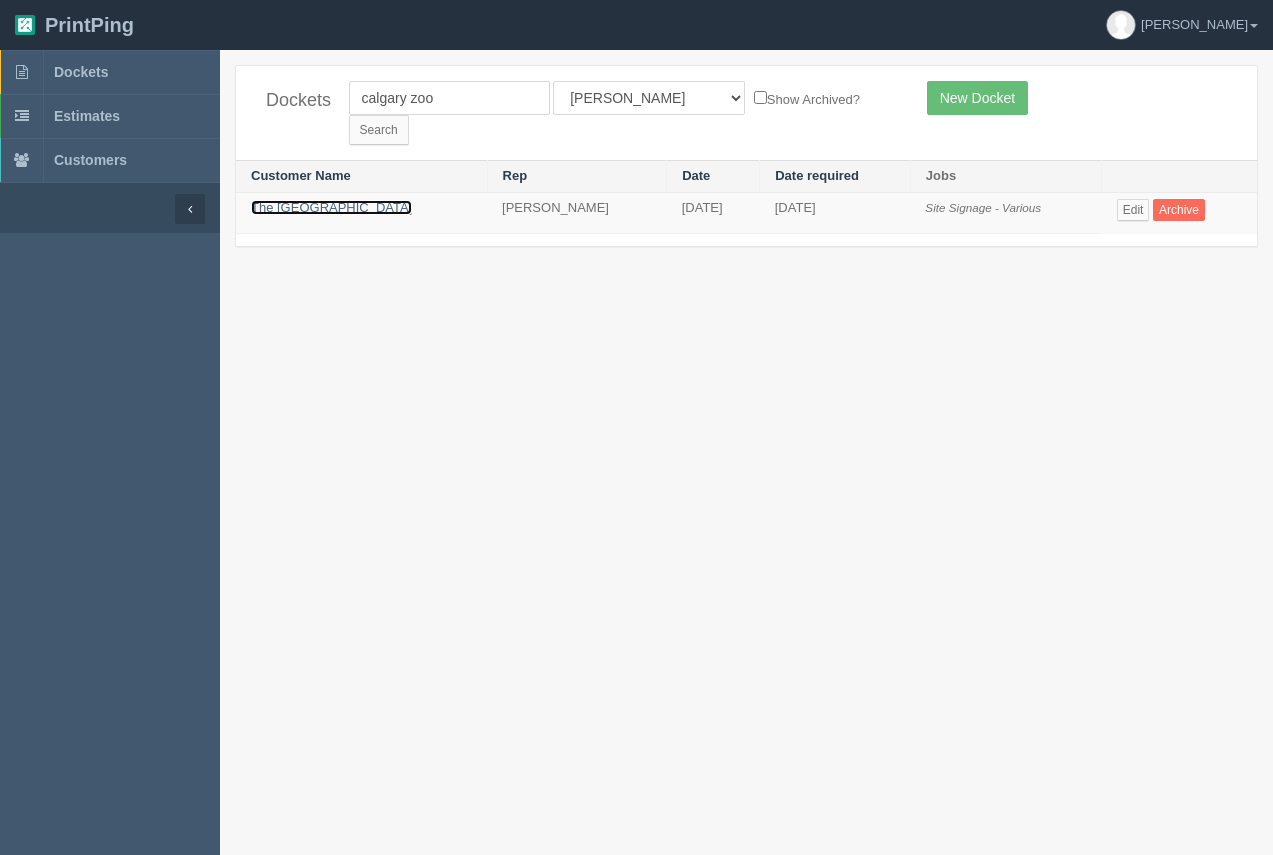click on "The Calgary Zoo" at bounding box center (331, 207) 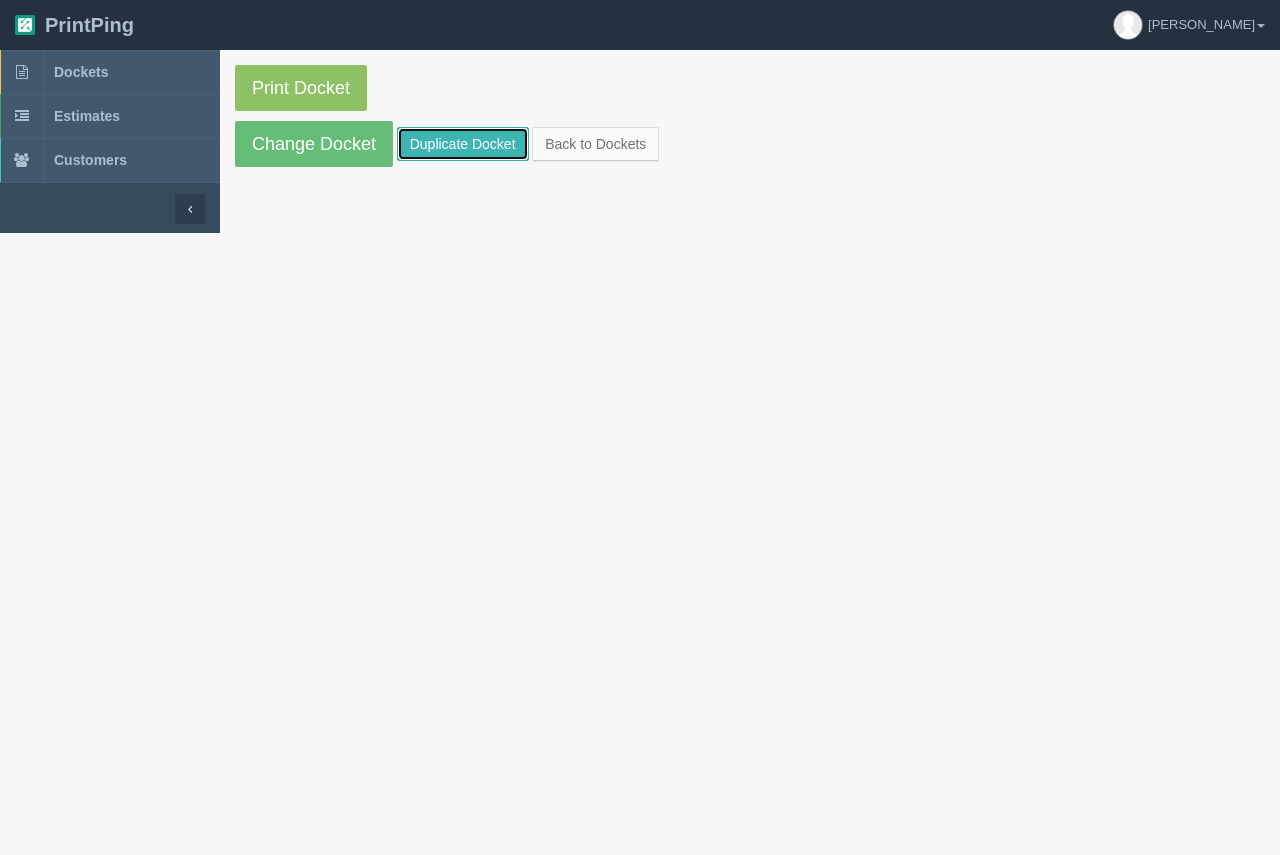 click on "Duplicate Docket" at bounding box center (463, 144) 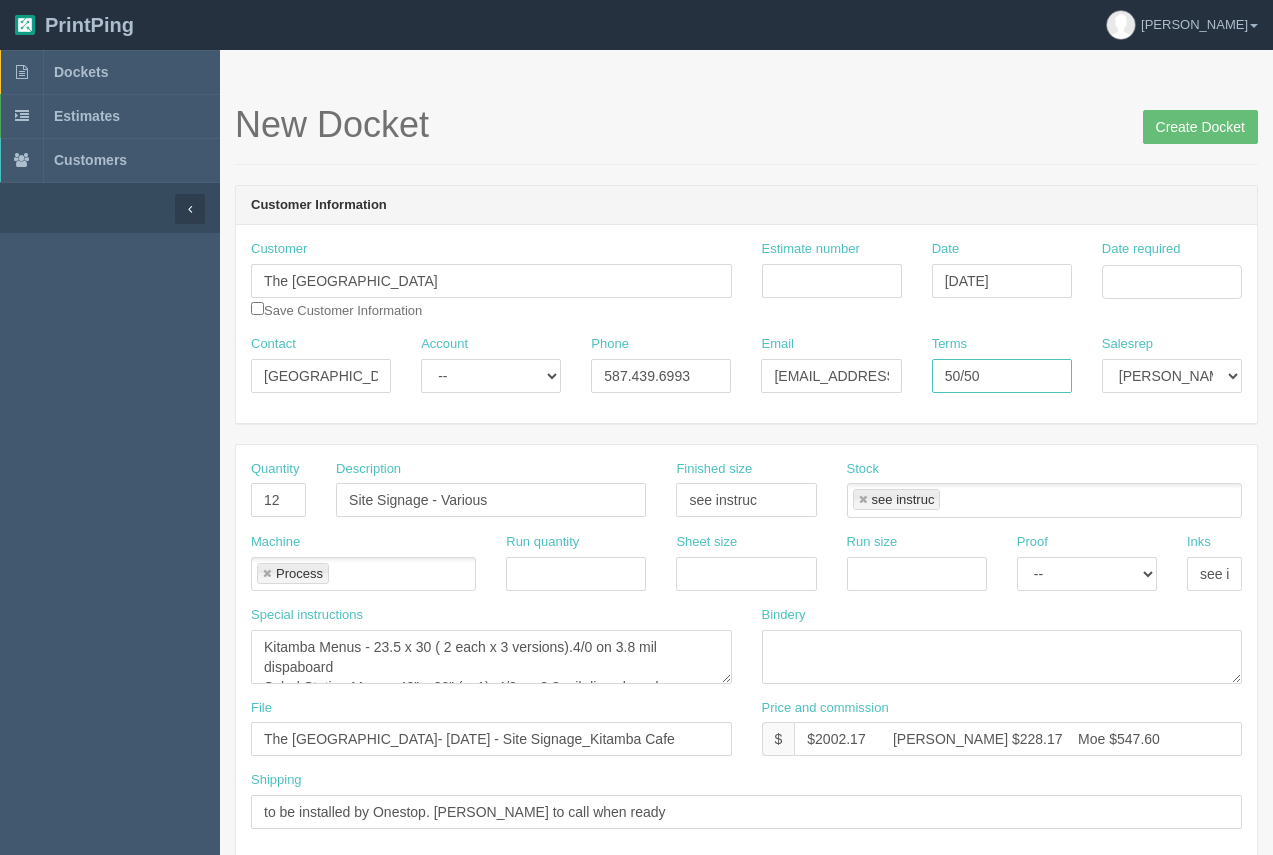 drag, startPoint x: 989, startPoint y: 379, endPoint x: 918, endPoint y: 359, distance: 73.76314 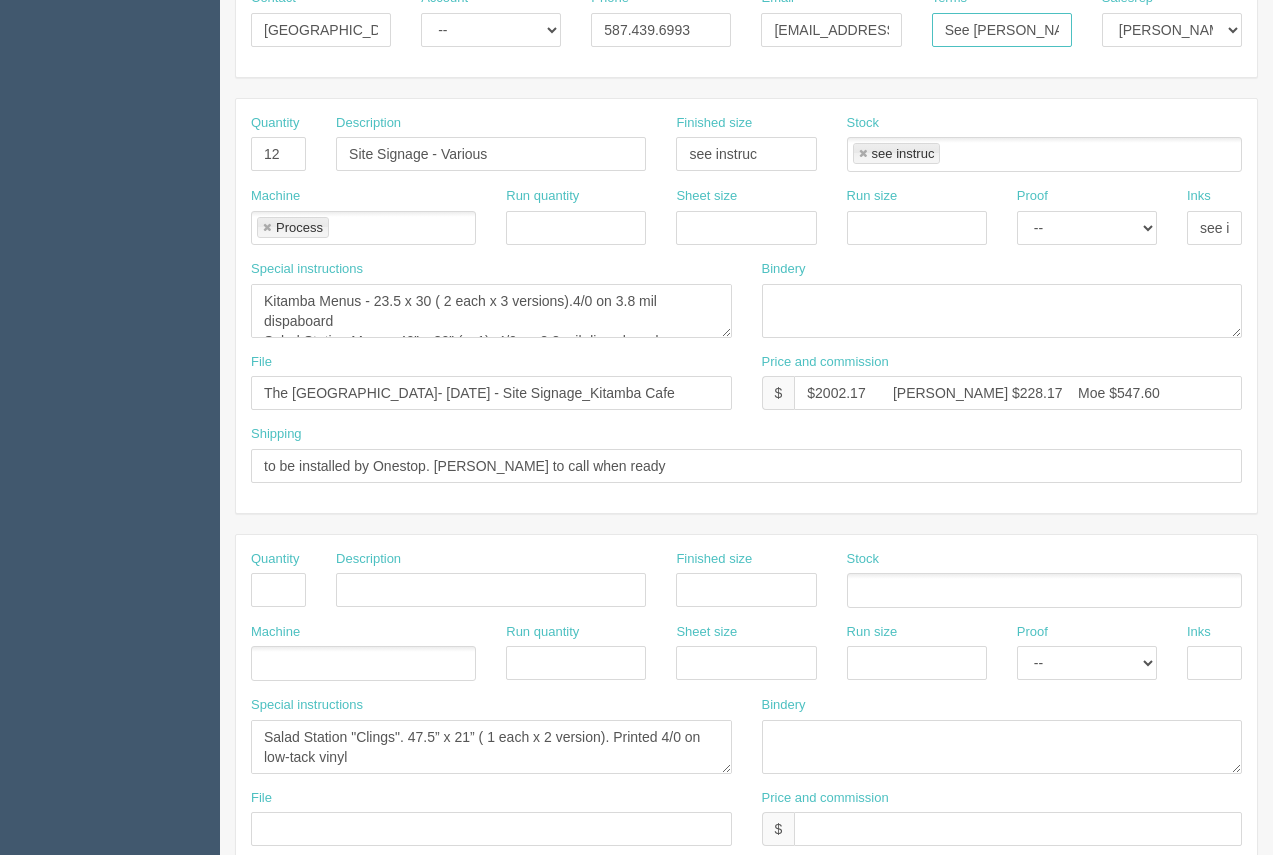 scroll, scrollTop: 372, scrollLeft: 0, axis: vertical 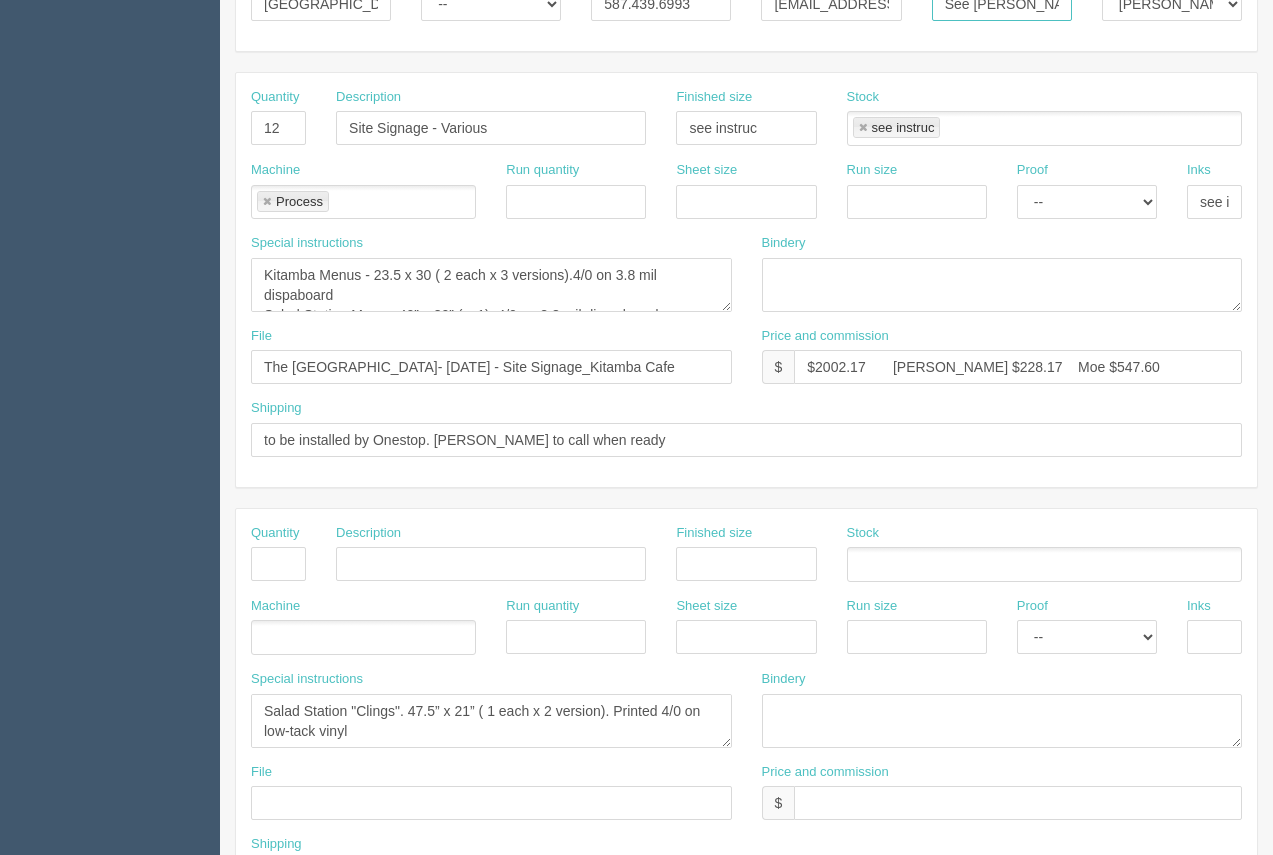 type on "See Arif" 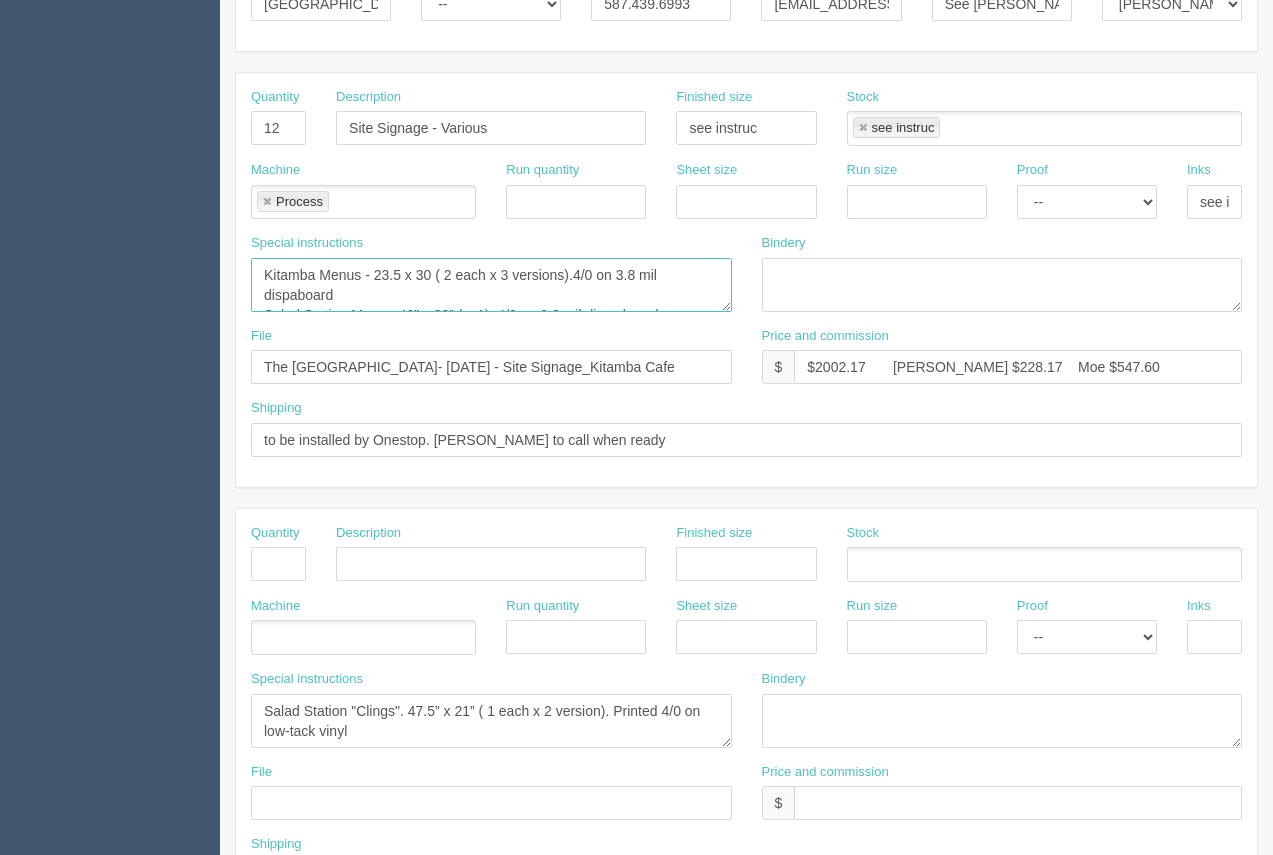 scroll, scrollTop: 80, scrollLeft: 0, axis: vertical 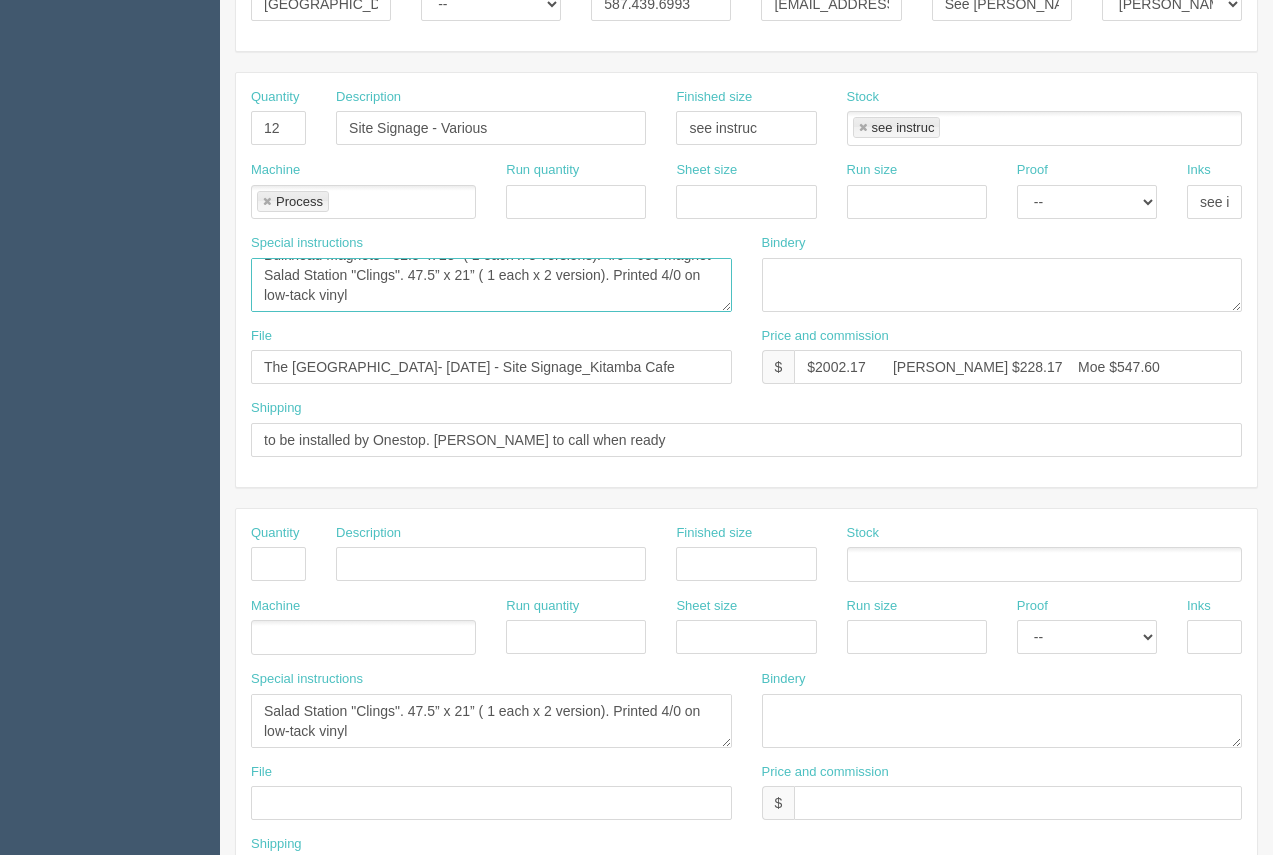 drag, startPoint x: 264, startPoint y: 275, endPoint x: 698, endPoint y: 348, distance: 440.0966 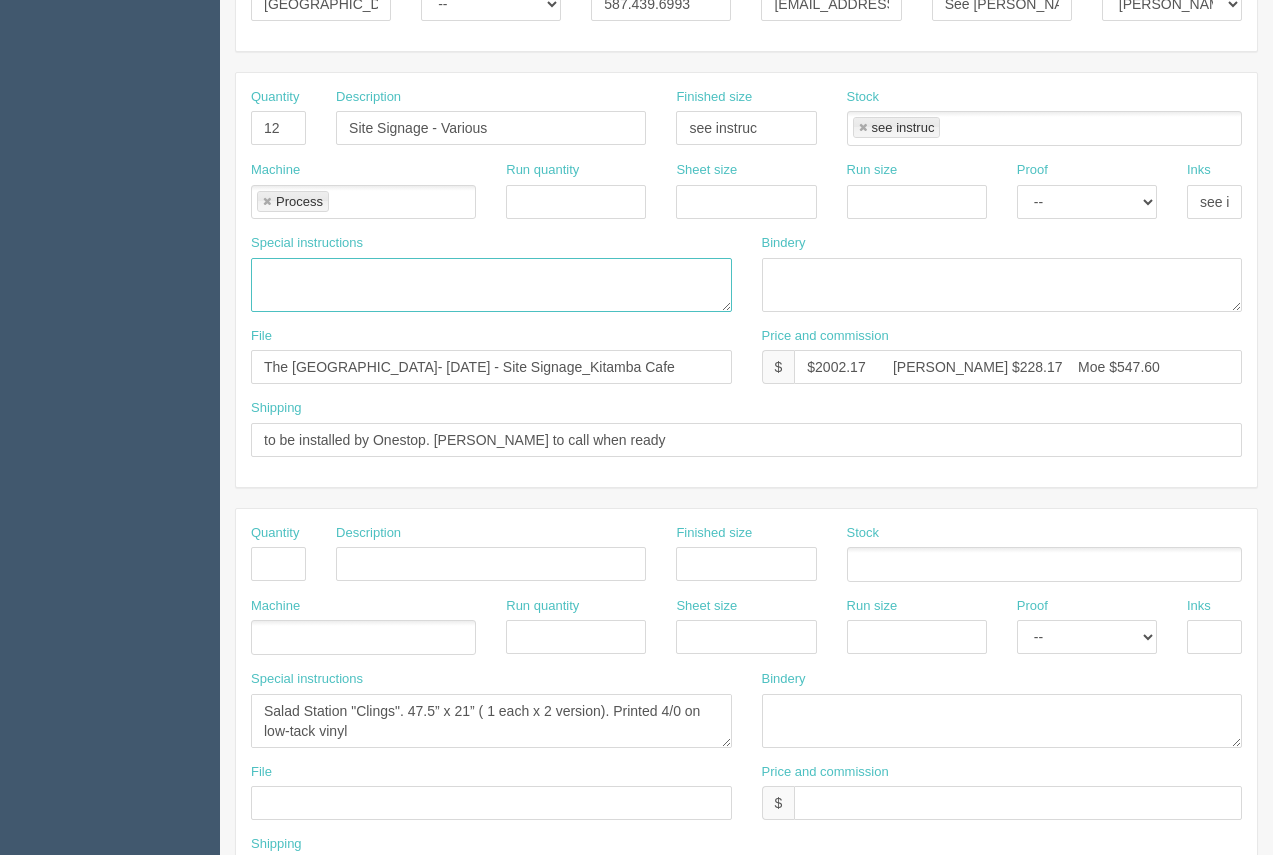 scroll, scrollTop: 0, scrollLeft: 0, axis: both 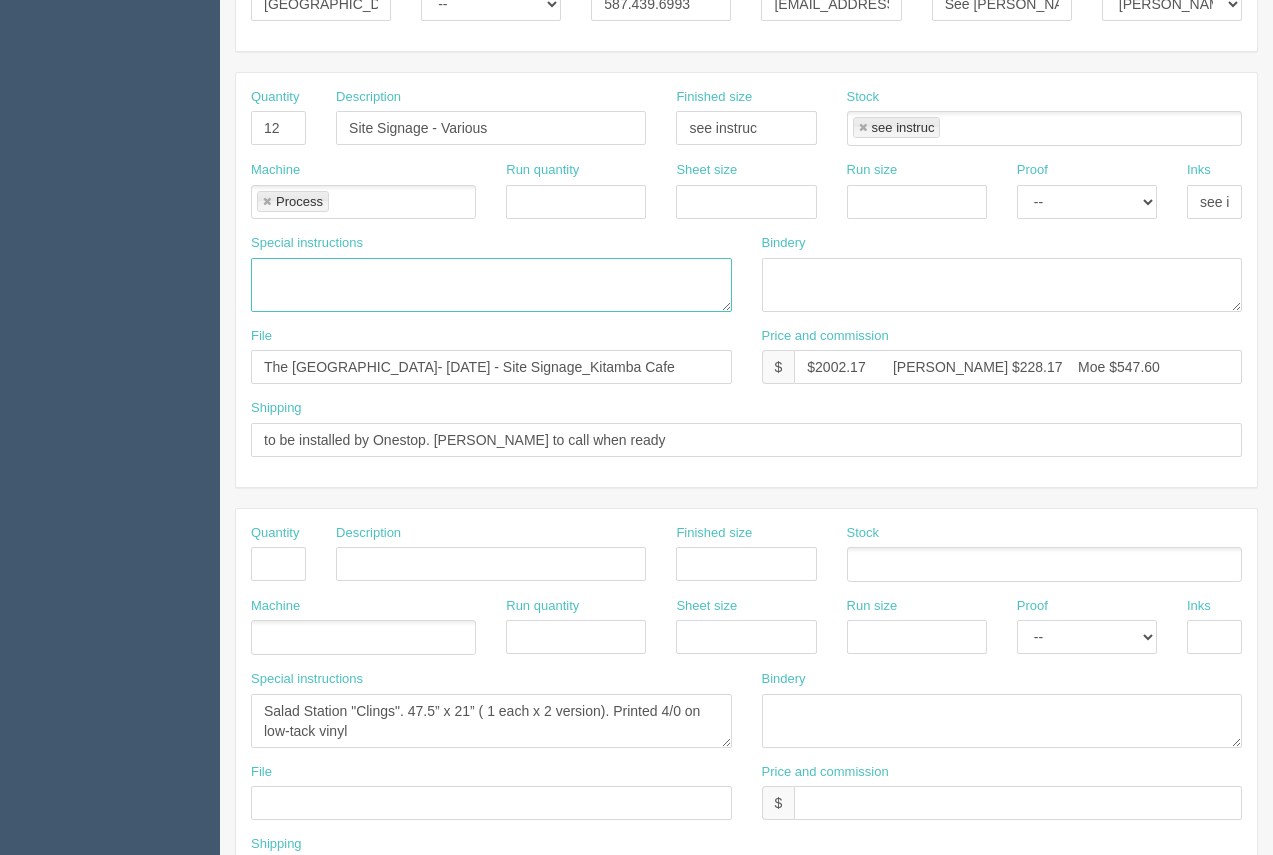 type 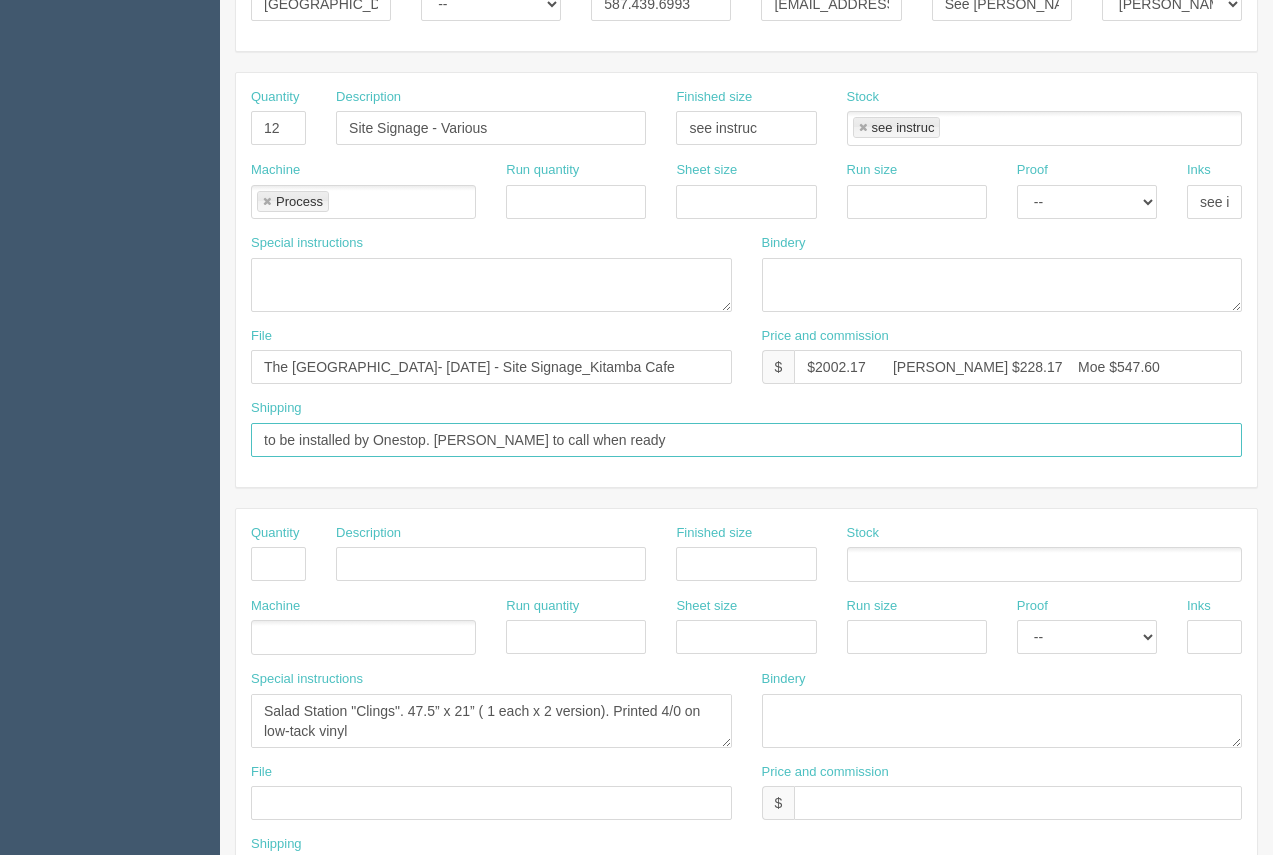 drag, startPoint x: 584, startPoint y: 441, endPoint x: 443, endPoint y: 440, distance: 141.00354 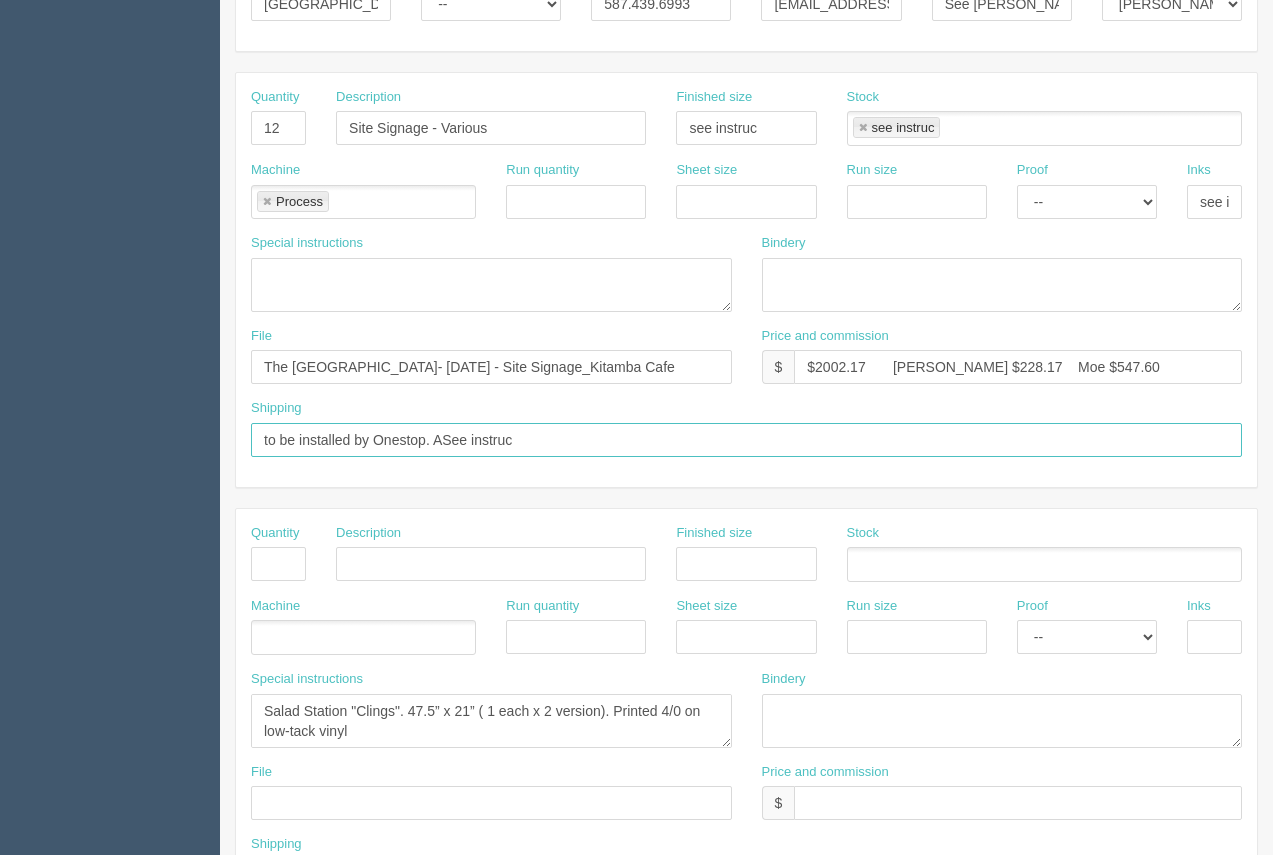 click on "to be installed by Onestop. ASee instruc" at bounding box center (746, 440) 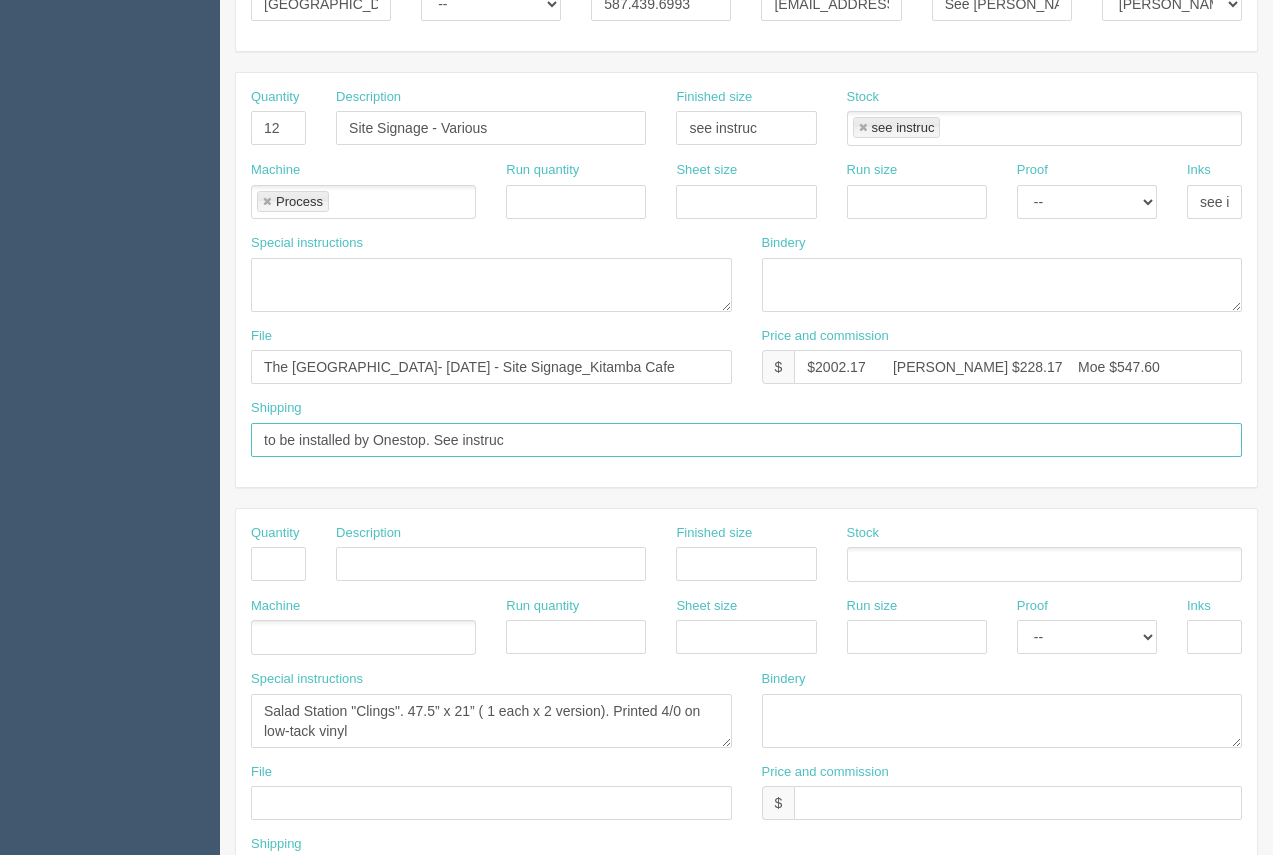 type on "to be installed by Onestop. See instruc" 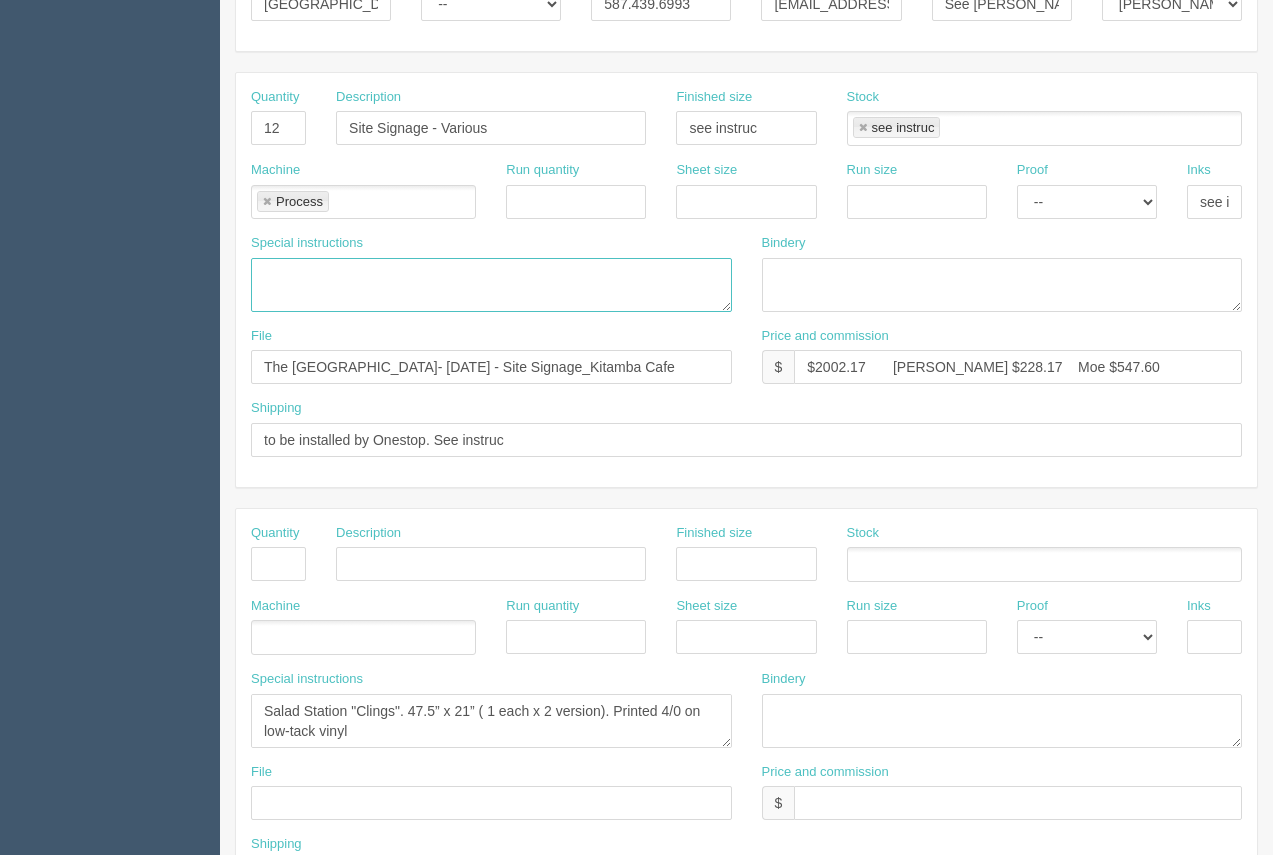 click on "Kitamba Menus - 23.5 x 30 ( 2 each x 3 versions).4/0 on 3.8 mil dispaboard
Salad Station Menu - 40” x 30” ( x 1). 4/0 on 3.8 mil dispa board
Bulkhead Magnets - 82.5” x 23” ( 1 each x 3 versions). 4/0 - 030 magnet
Salad Station "Clings". 47.5” x 21” ( 1 each x 2 version). Printed 4/0 on low-tack vinyl" at bounding box center (491, 285) 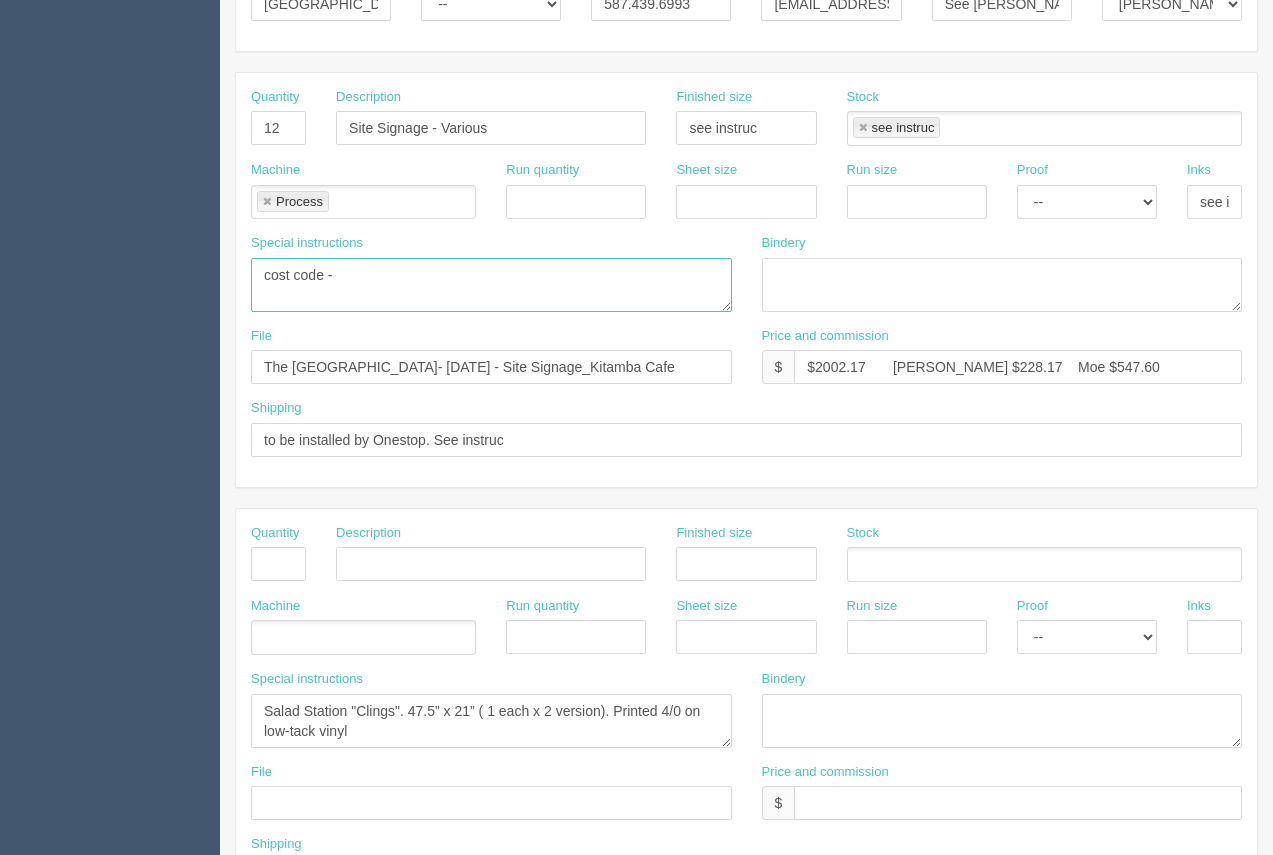 paste on "01-621012-3500" 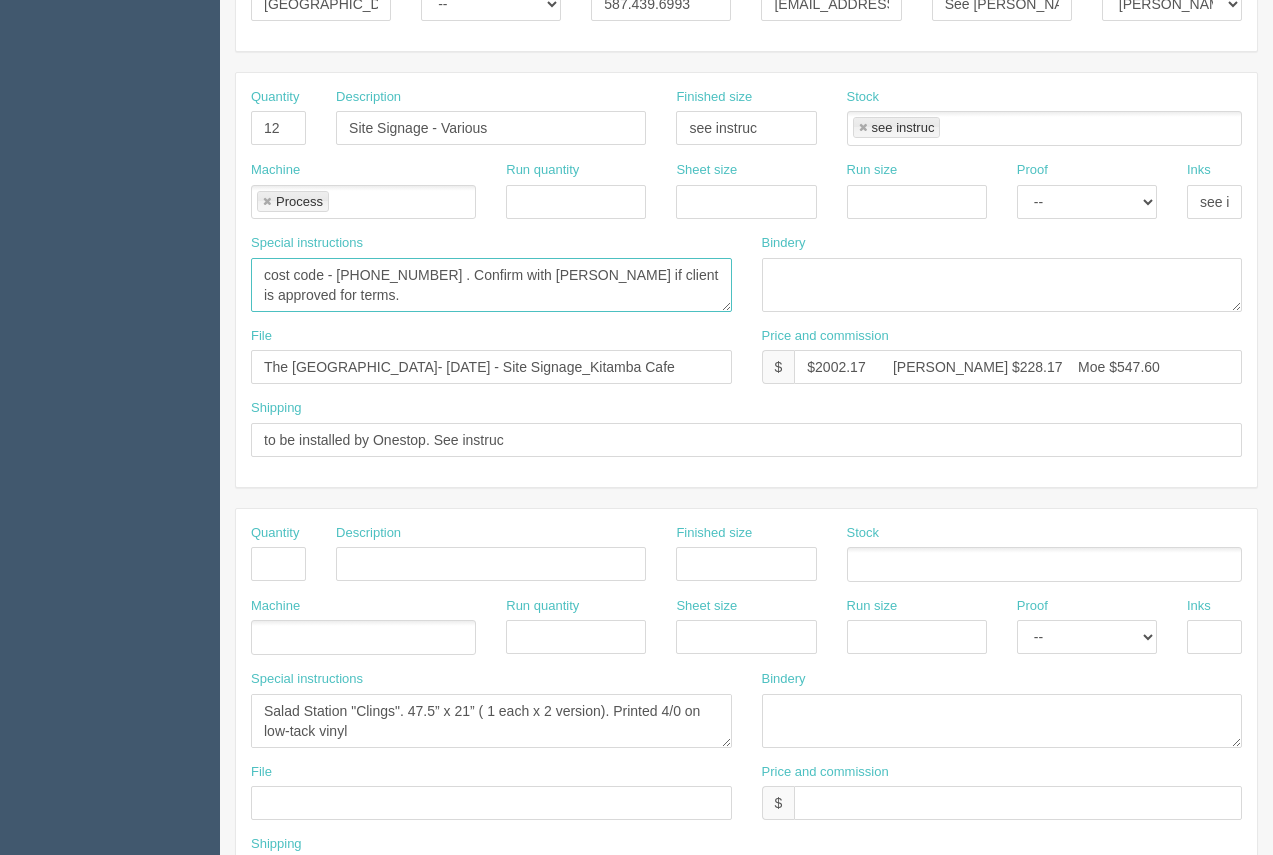 type on "cost code - 01-621012-3500 . Confirm with Arif if client is approved for terms." 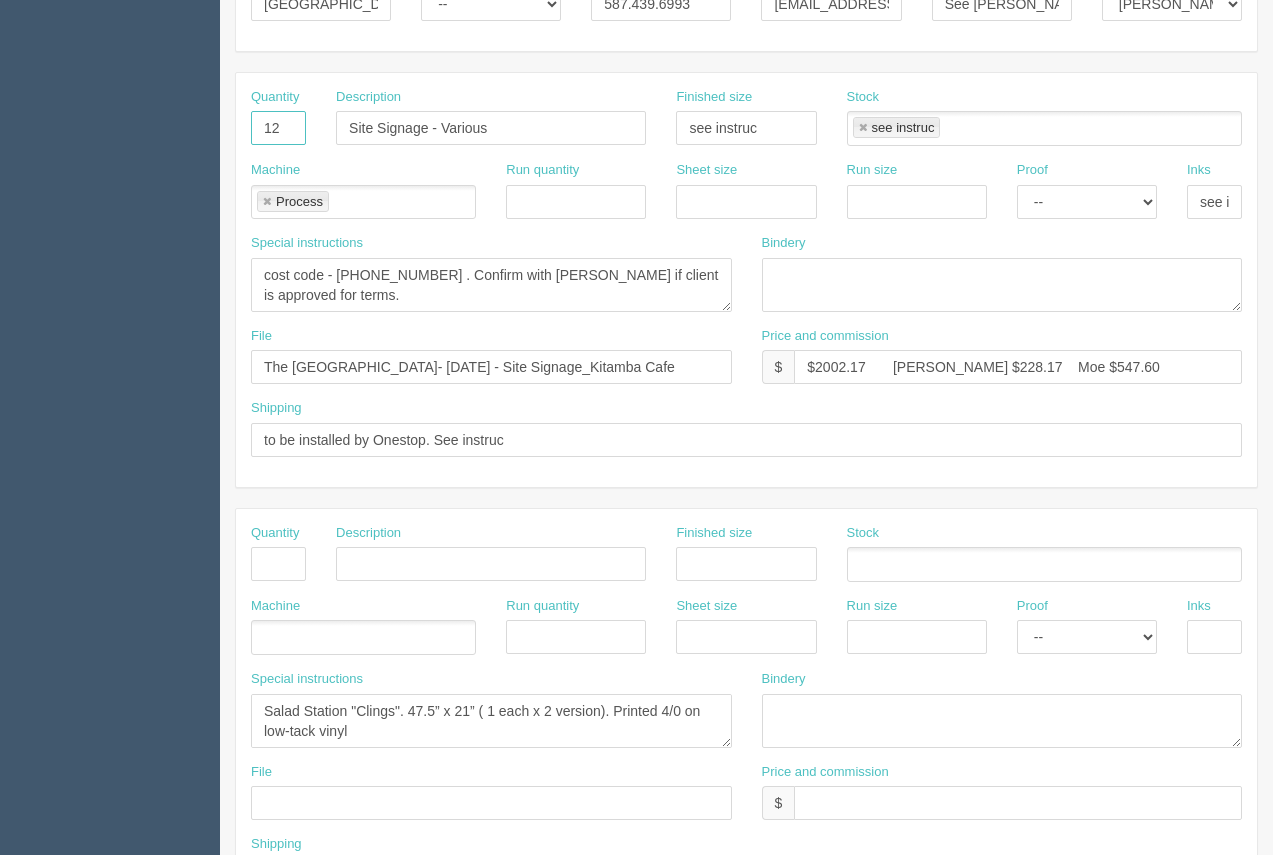 click on "12" at bounding box center [278, 128] 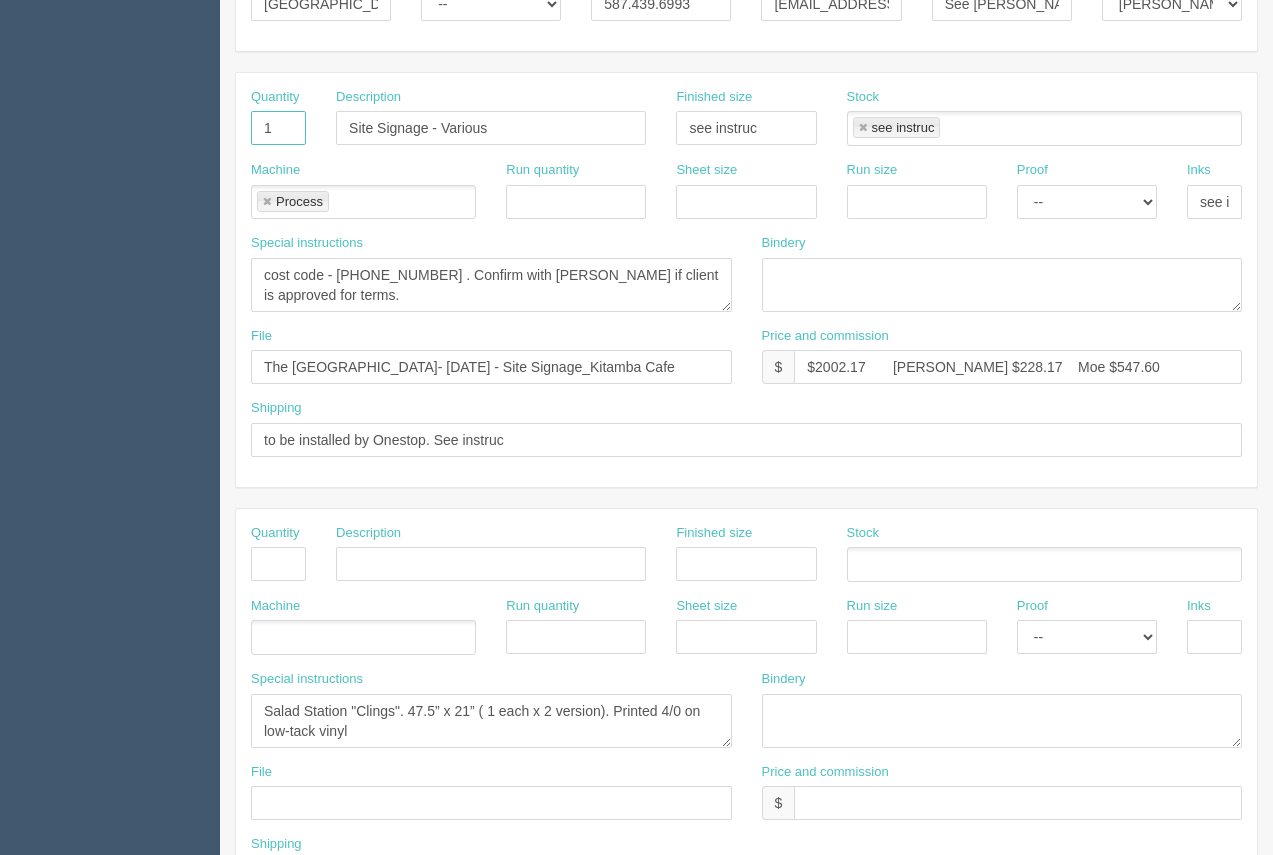 type on "1" 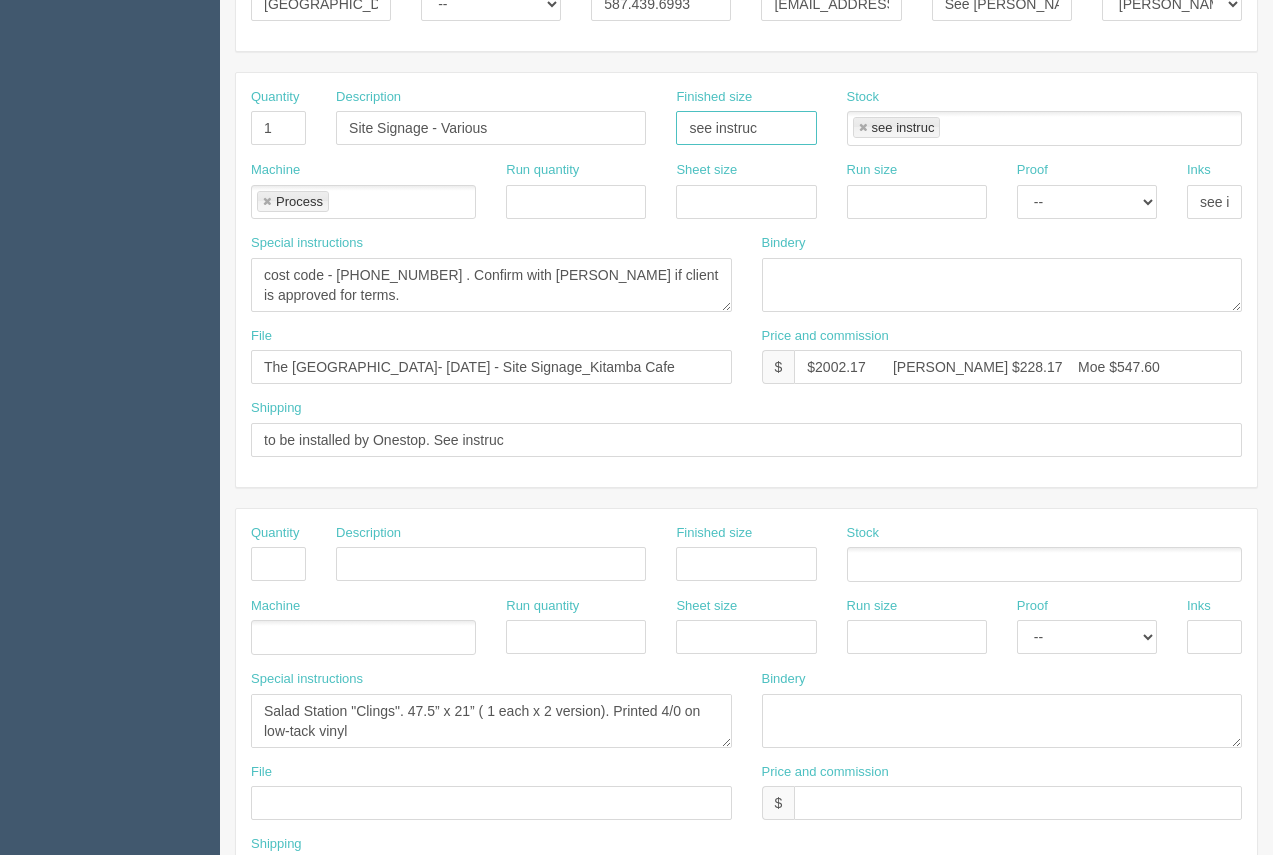 drag, startPoint x: 766, startPoint y: 121, endPoint x: 626, endPoint y: 132, distance: 140.43147 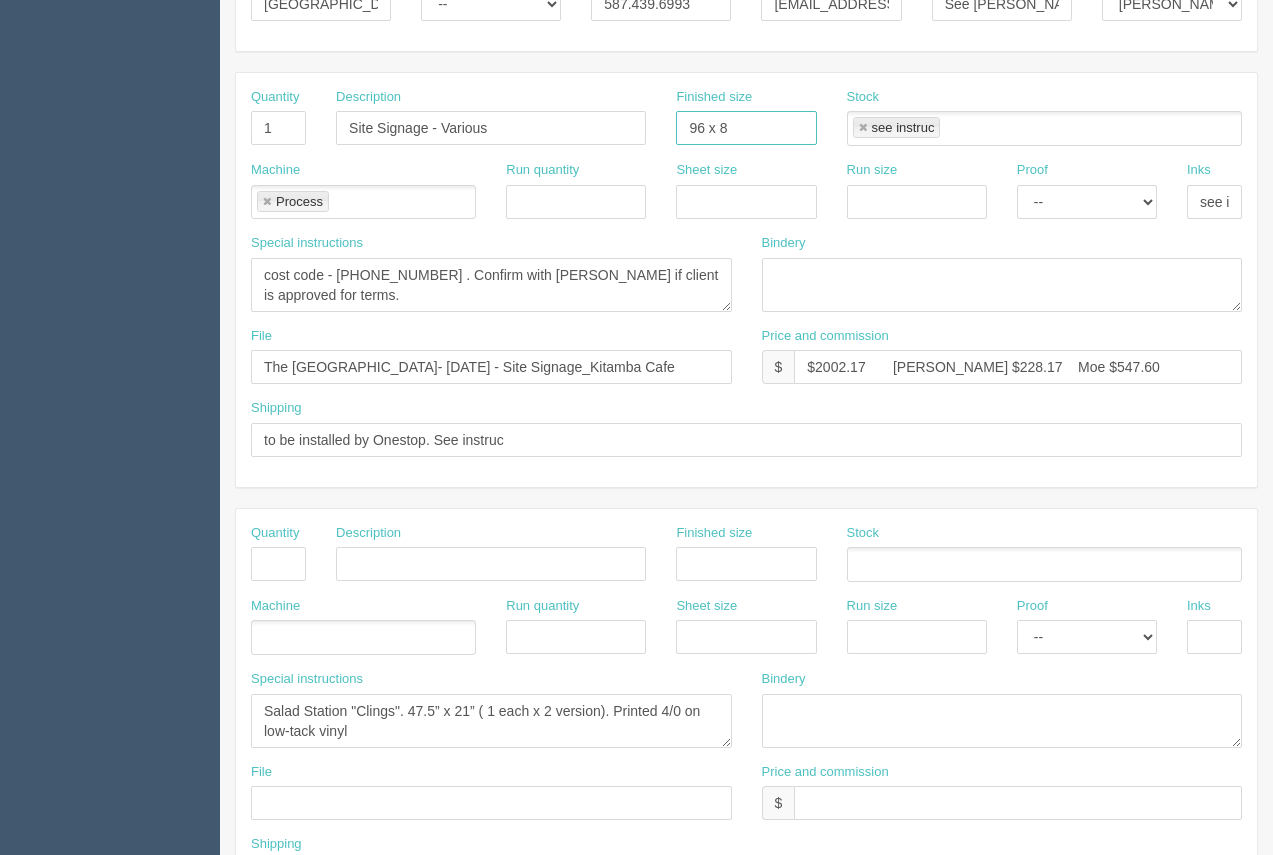 type on "96 x 84" 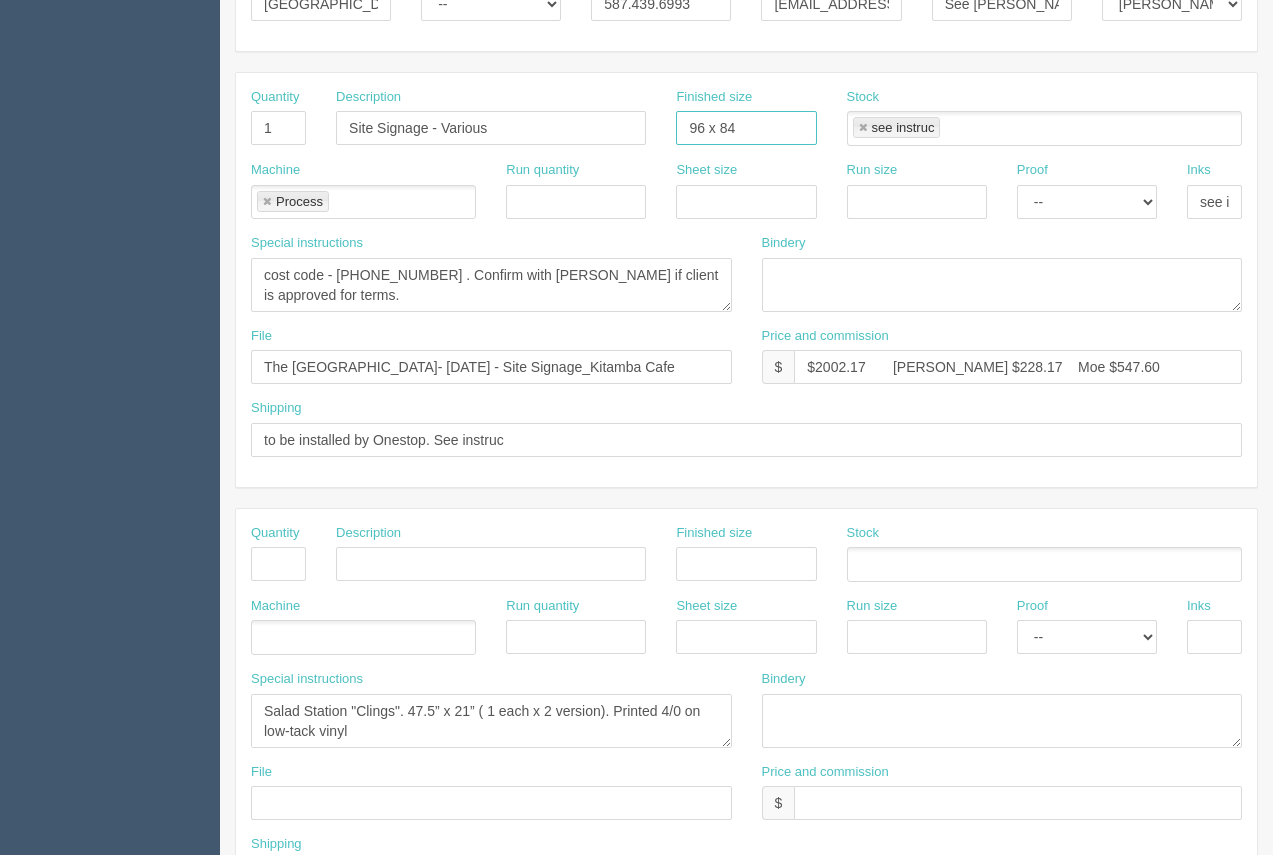 click at bounding box center [863, 128] 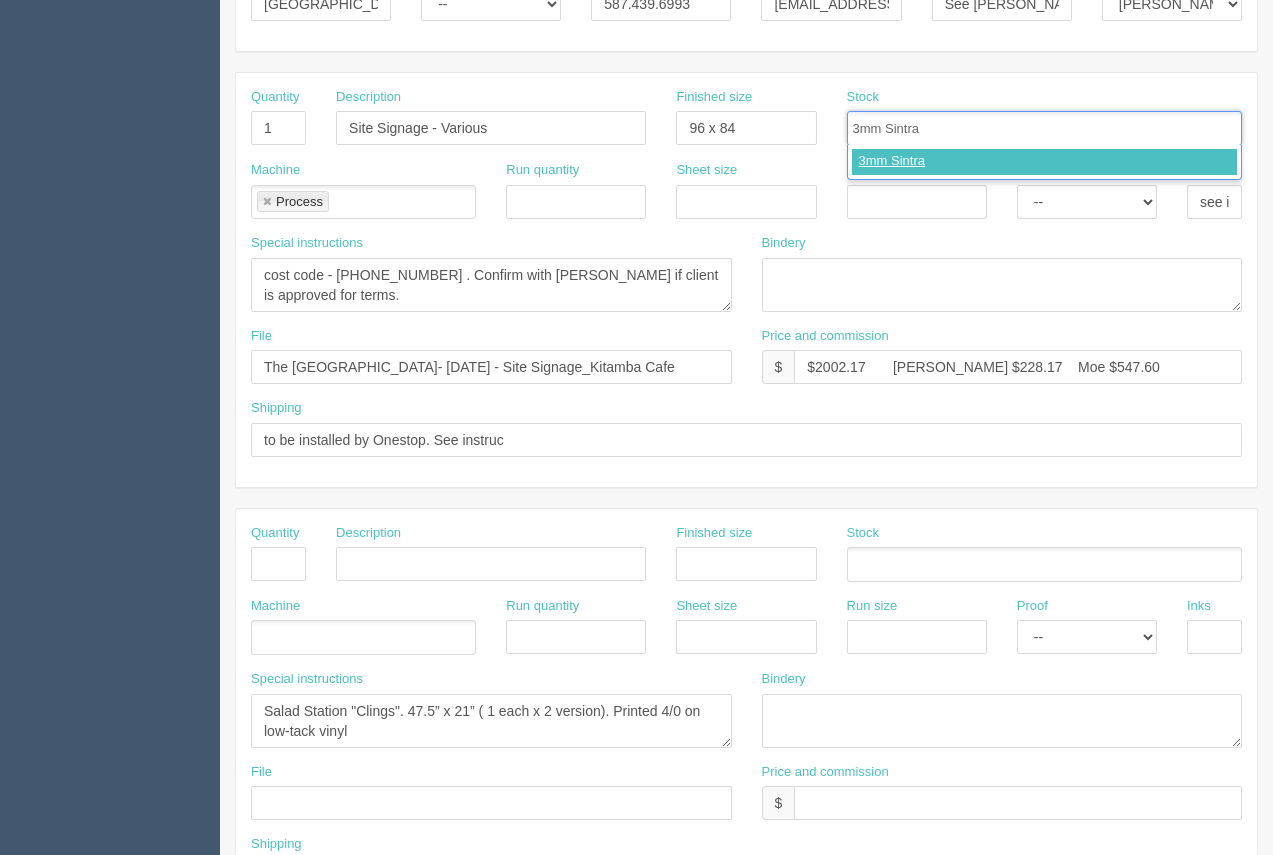 type on "3mm Sintra" 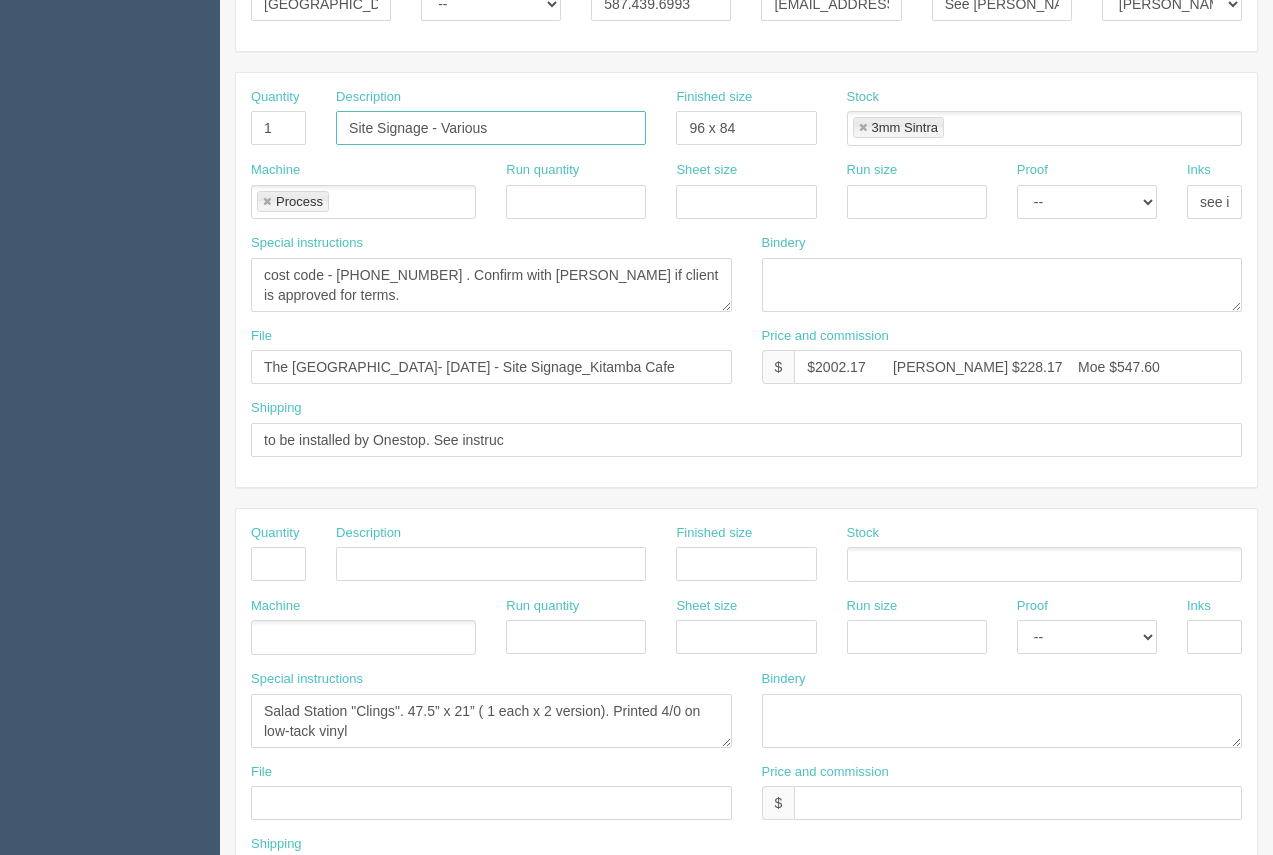 drag, startPoint x: 514, startPoint y: 136, endPoint x: 443, endPoint y: 119, distance: 73.00685 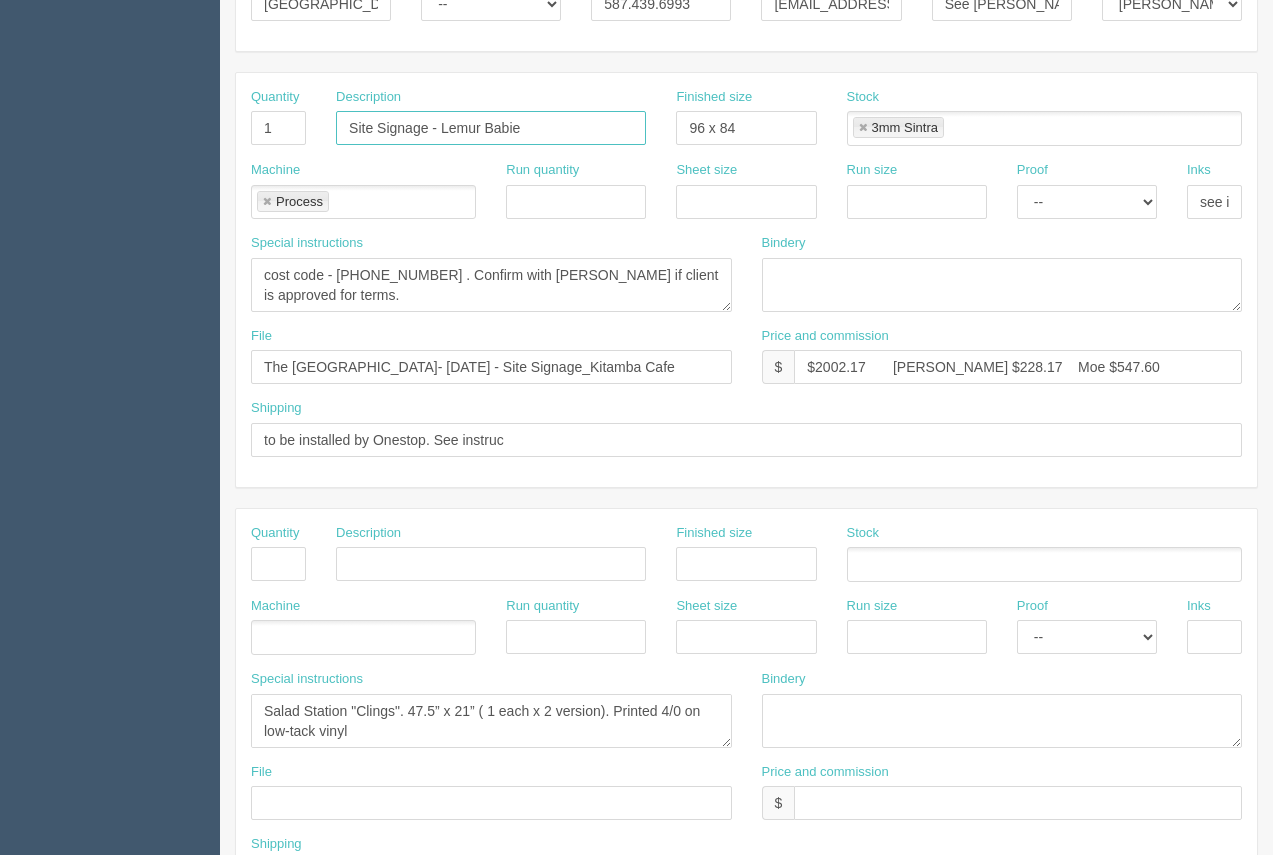 type on "Site Signage - Lemur Babies" 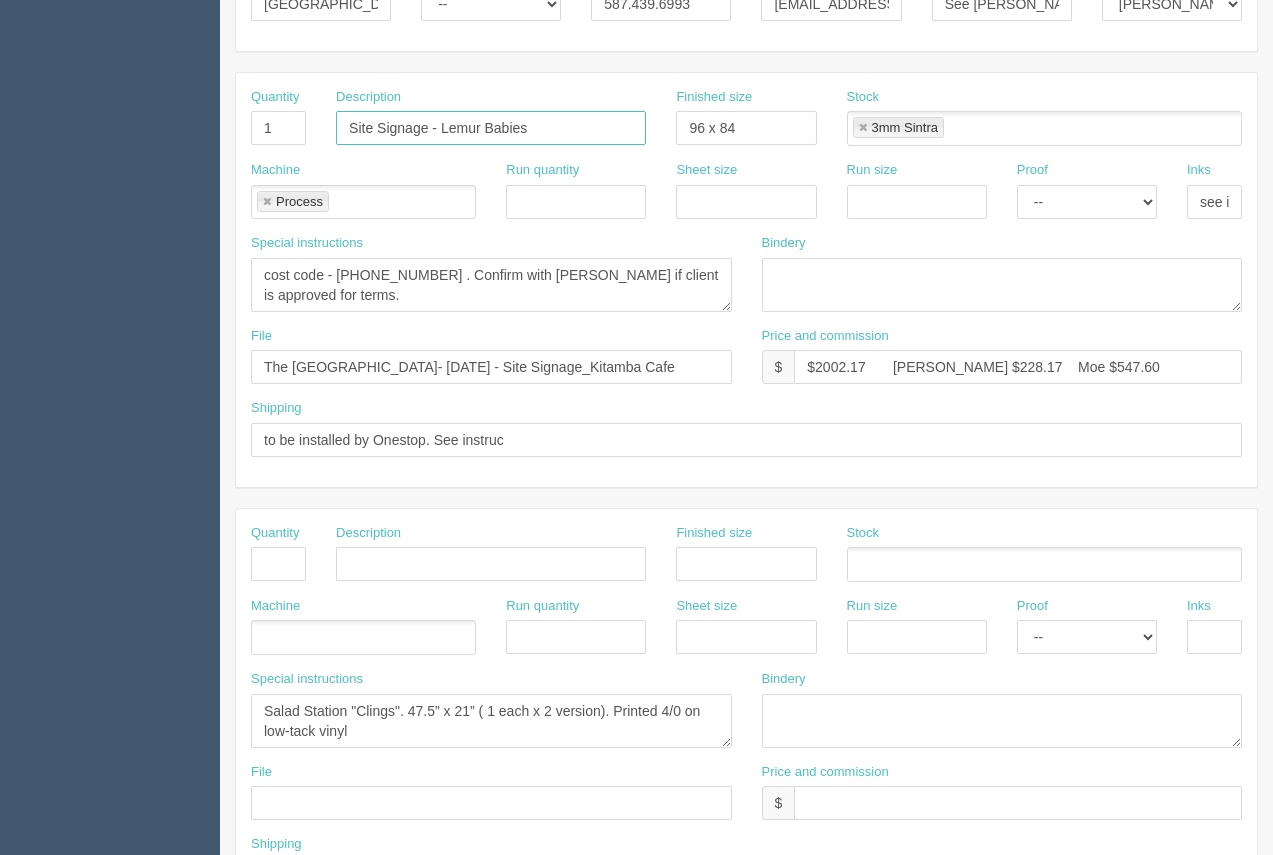 click at bounding box center [267, 202] 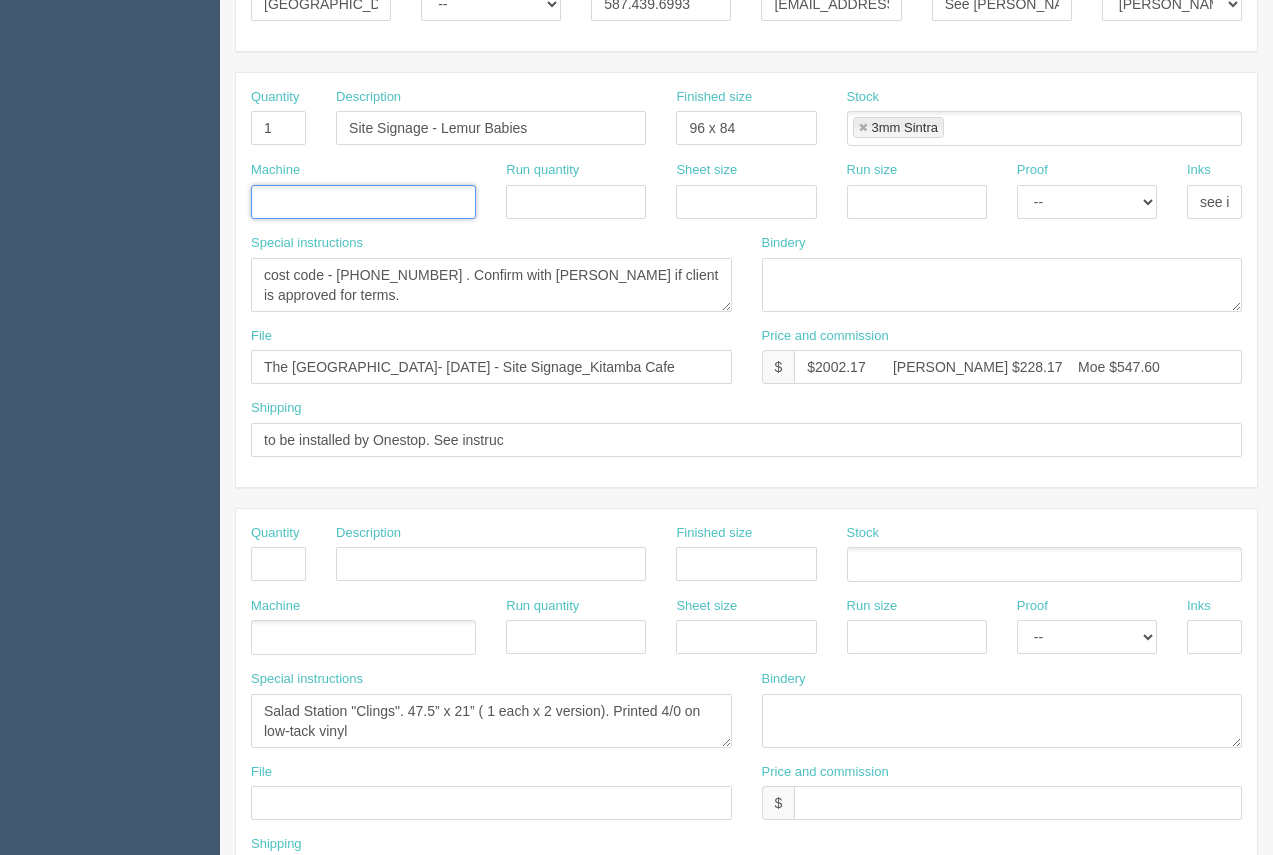 click at bounding box center [262, 203] 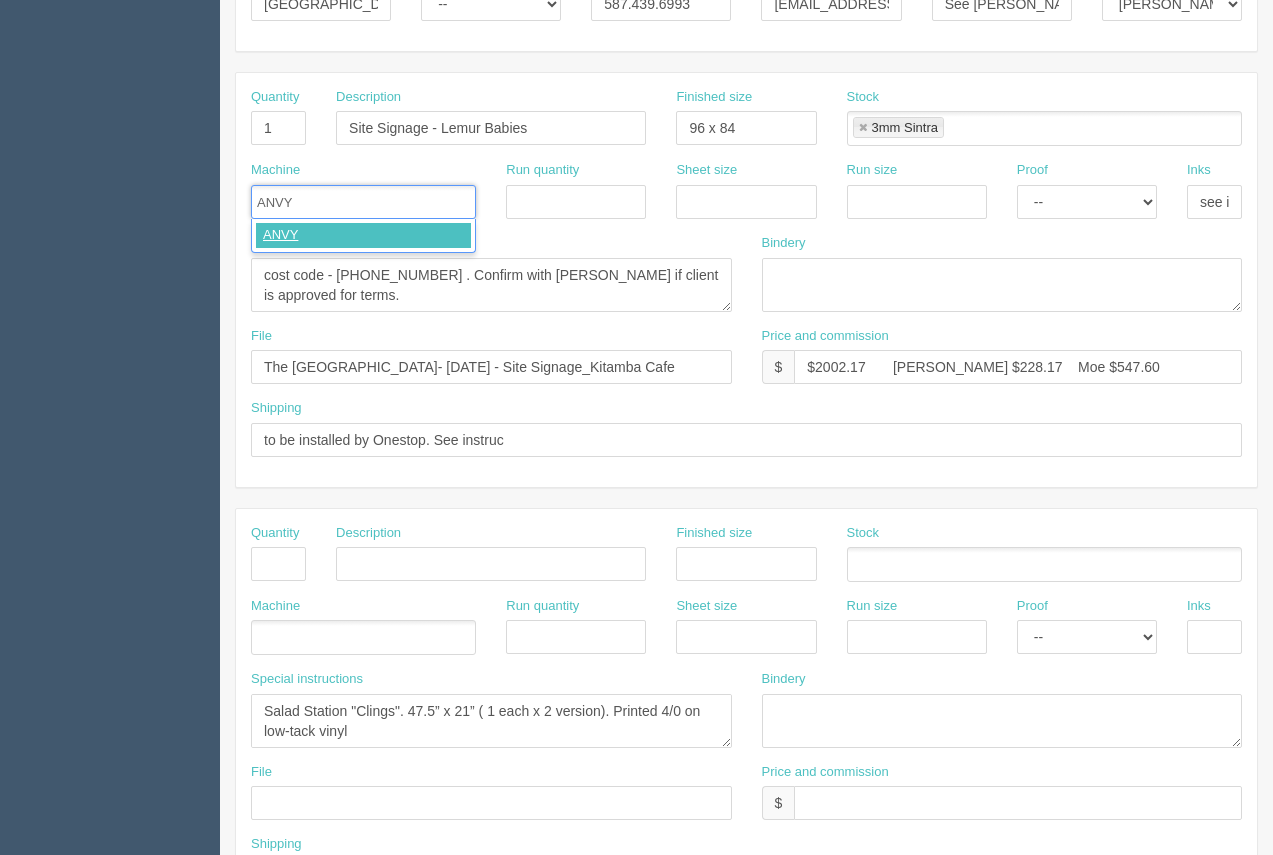 type on "ANVY" 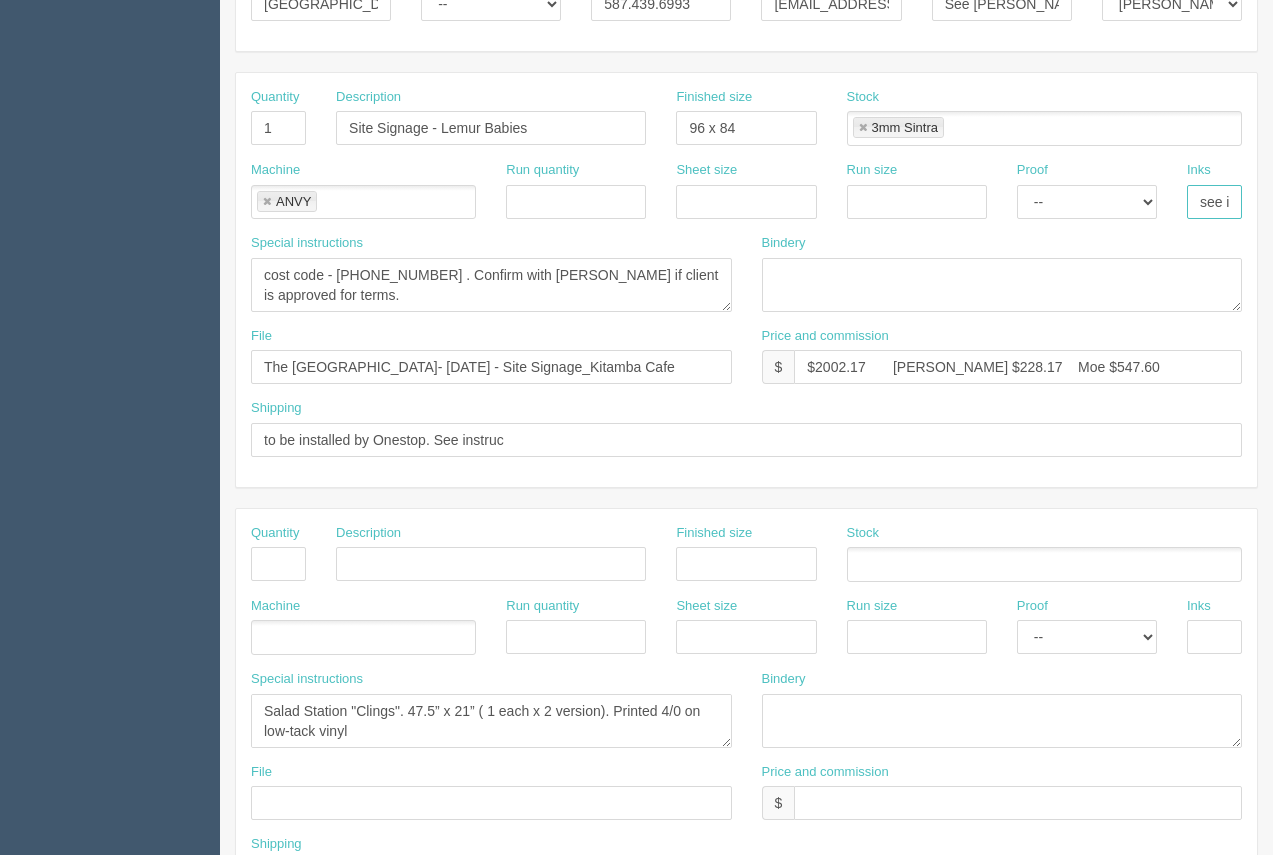 scroll, scrollTop: 0, scrollLeft: 39, axis: horizontal 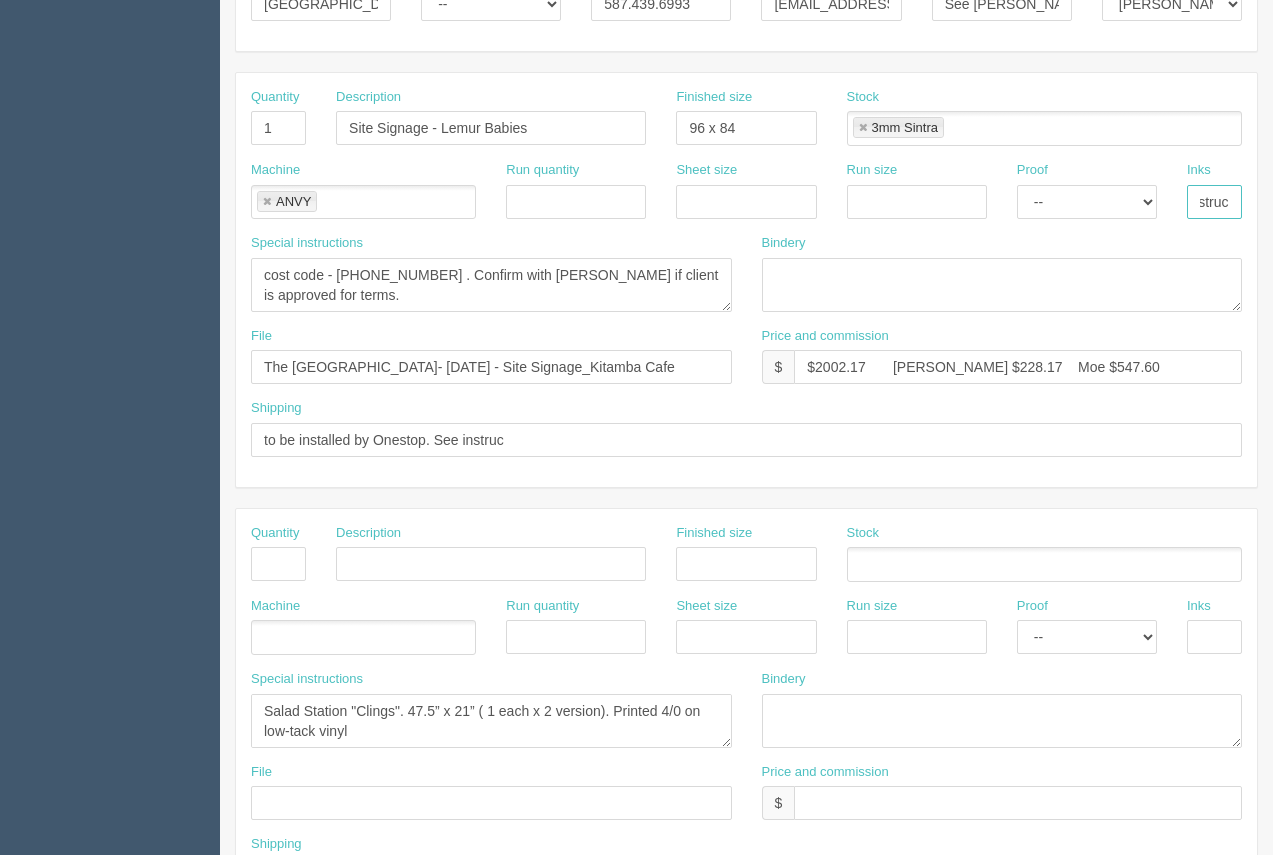 drag, startPoint x: 1195, startPoint y: 204, endPoint x: 1279, endPoint y: 194, distance: 84.59315 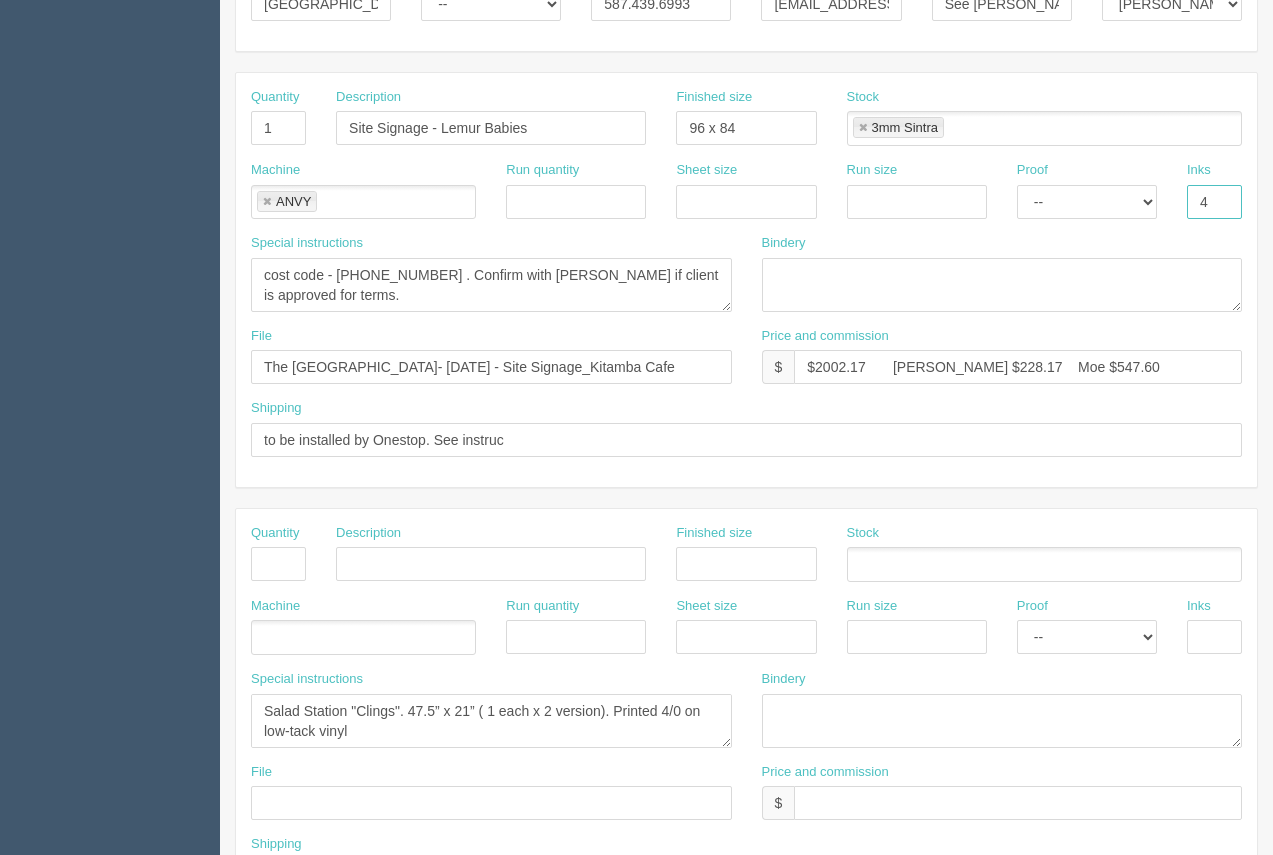 scroll, scrollTop: 0, scrollLeft: 0, axis: both 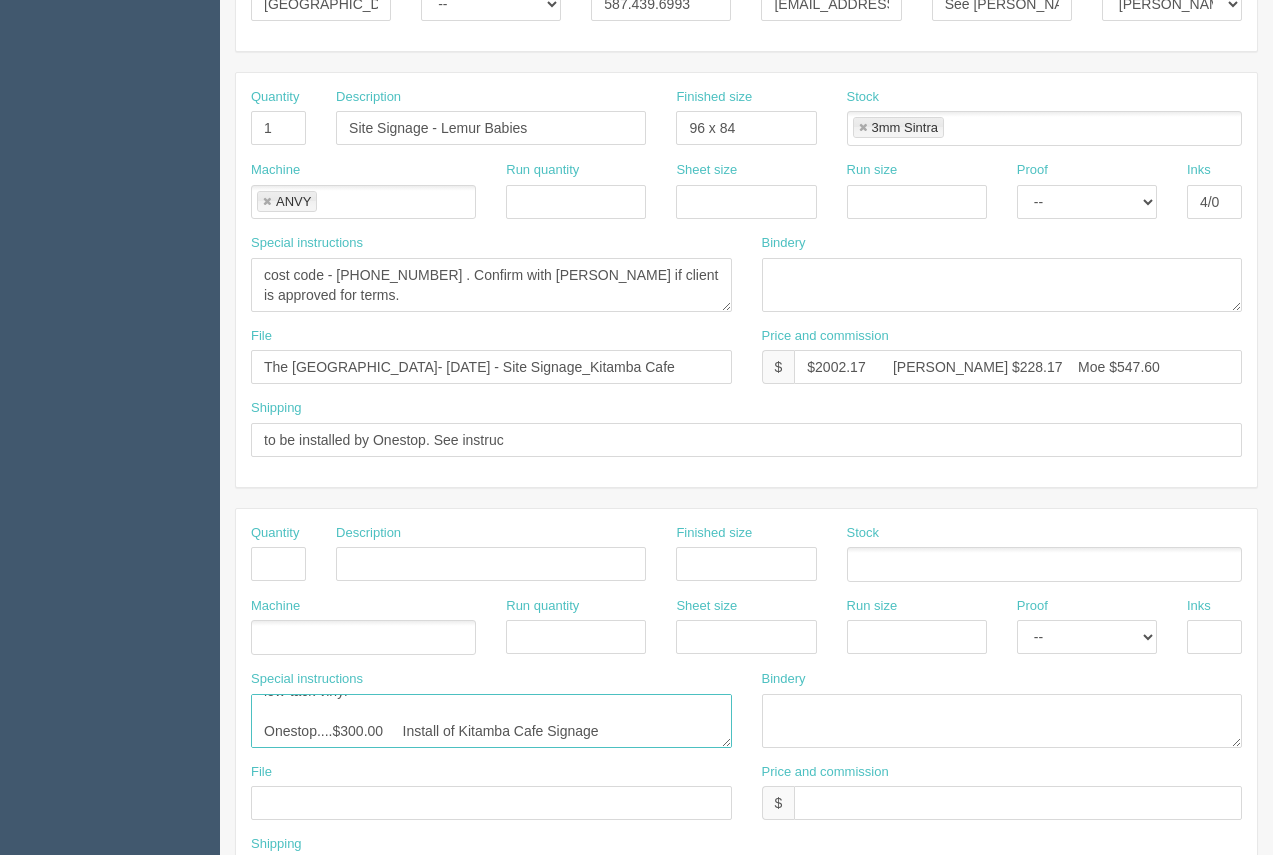 drag, startPoint x: 262, startPoint y: 710, endPoint x: 711, endPoint y: 756, distance: 451.3502 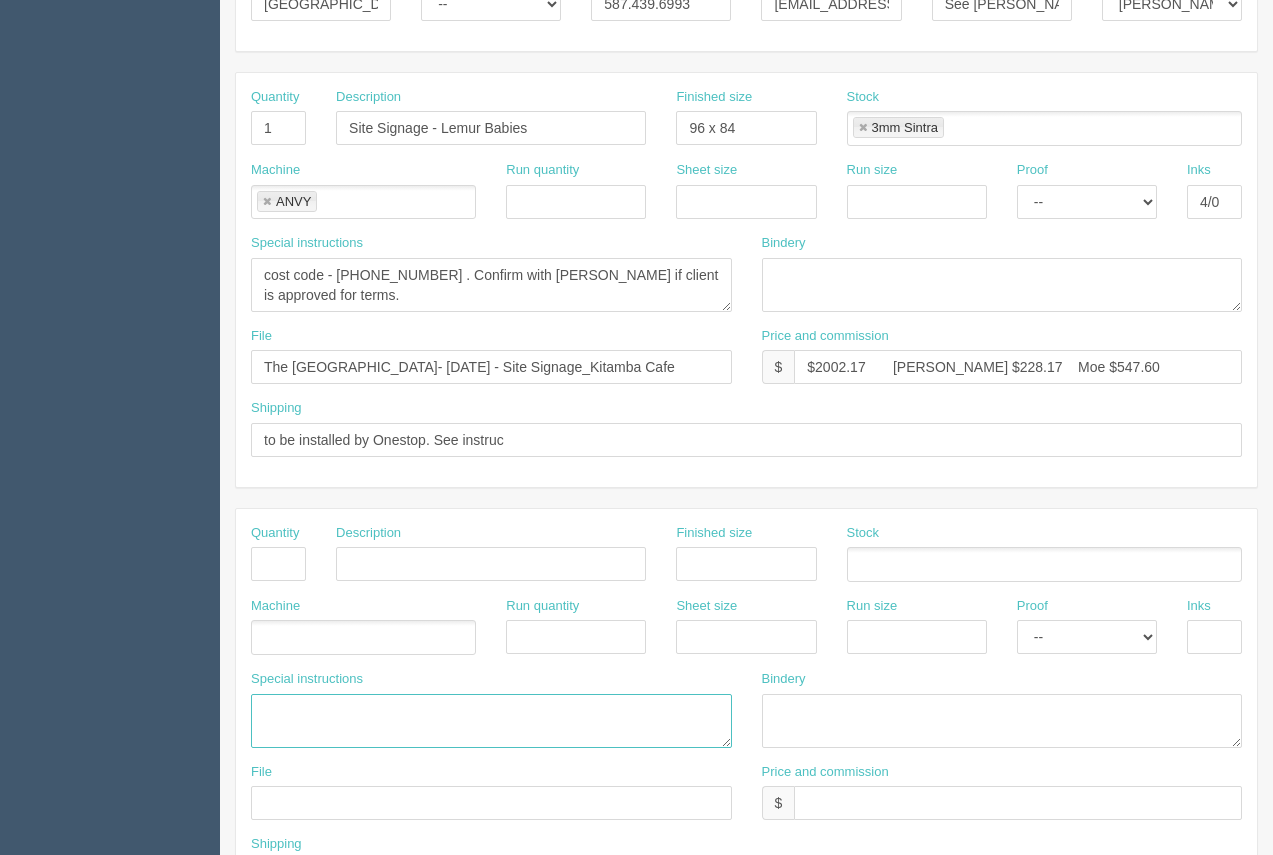 scroll, scrollTop: 0, scrollLeft: 0, axis: both 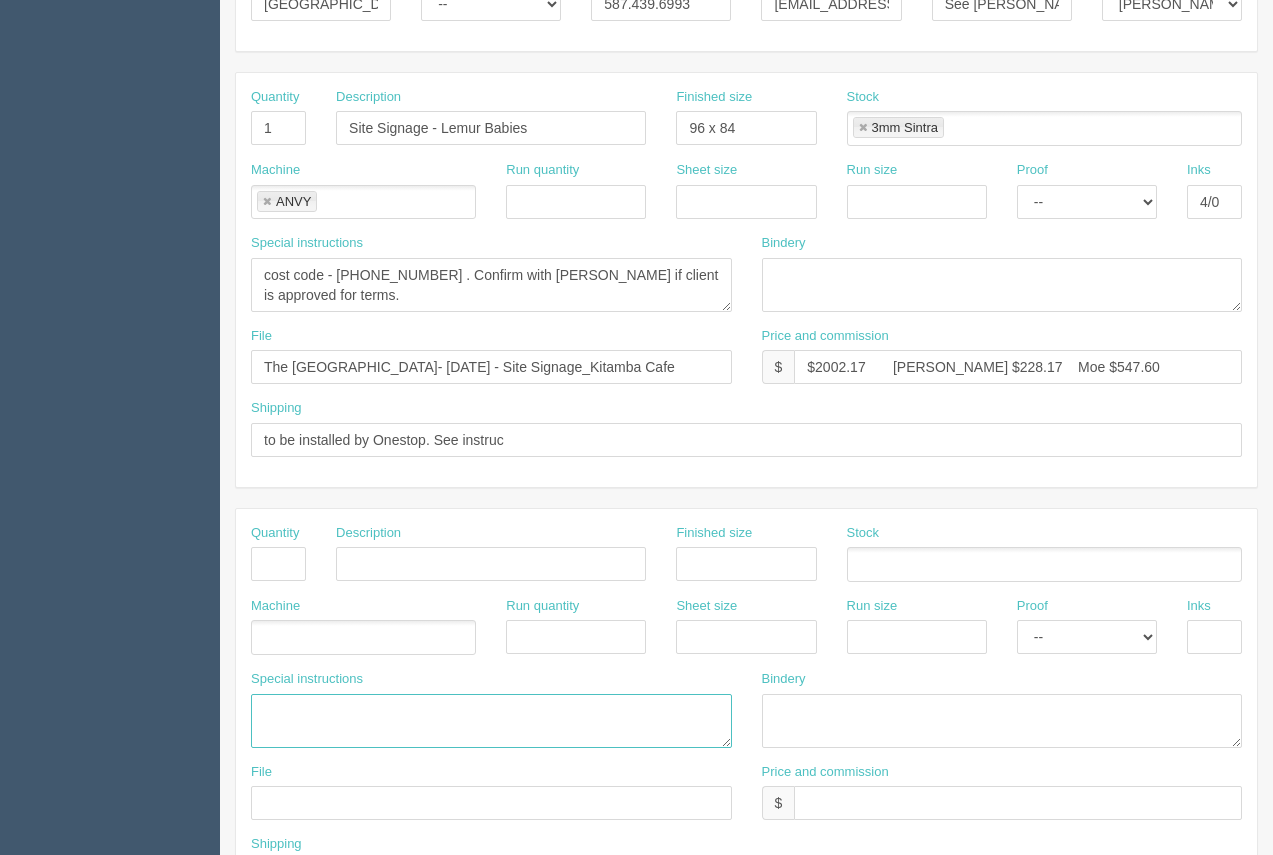 type 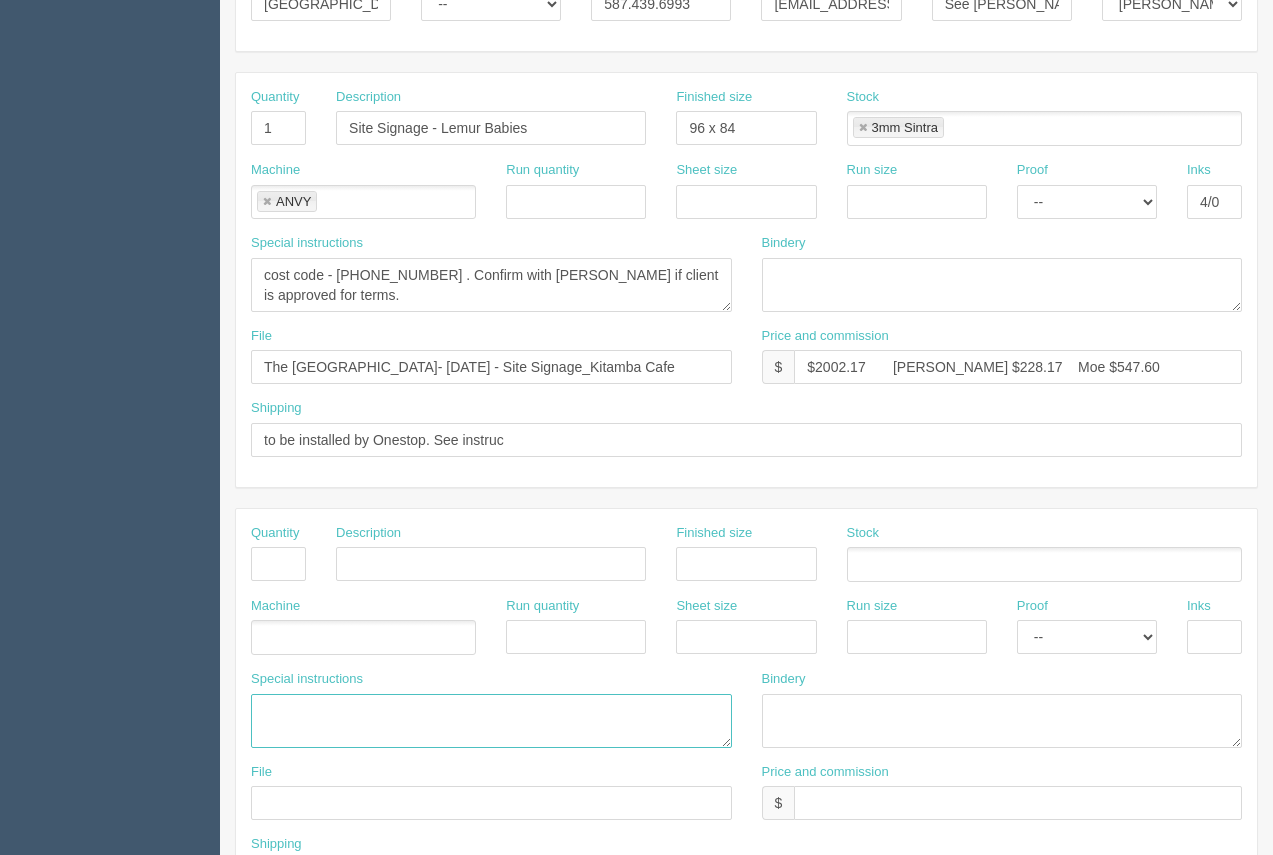 scroll, scrollTop: 961, scrollLeft: 0, axis: vertical 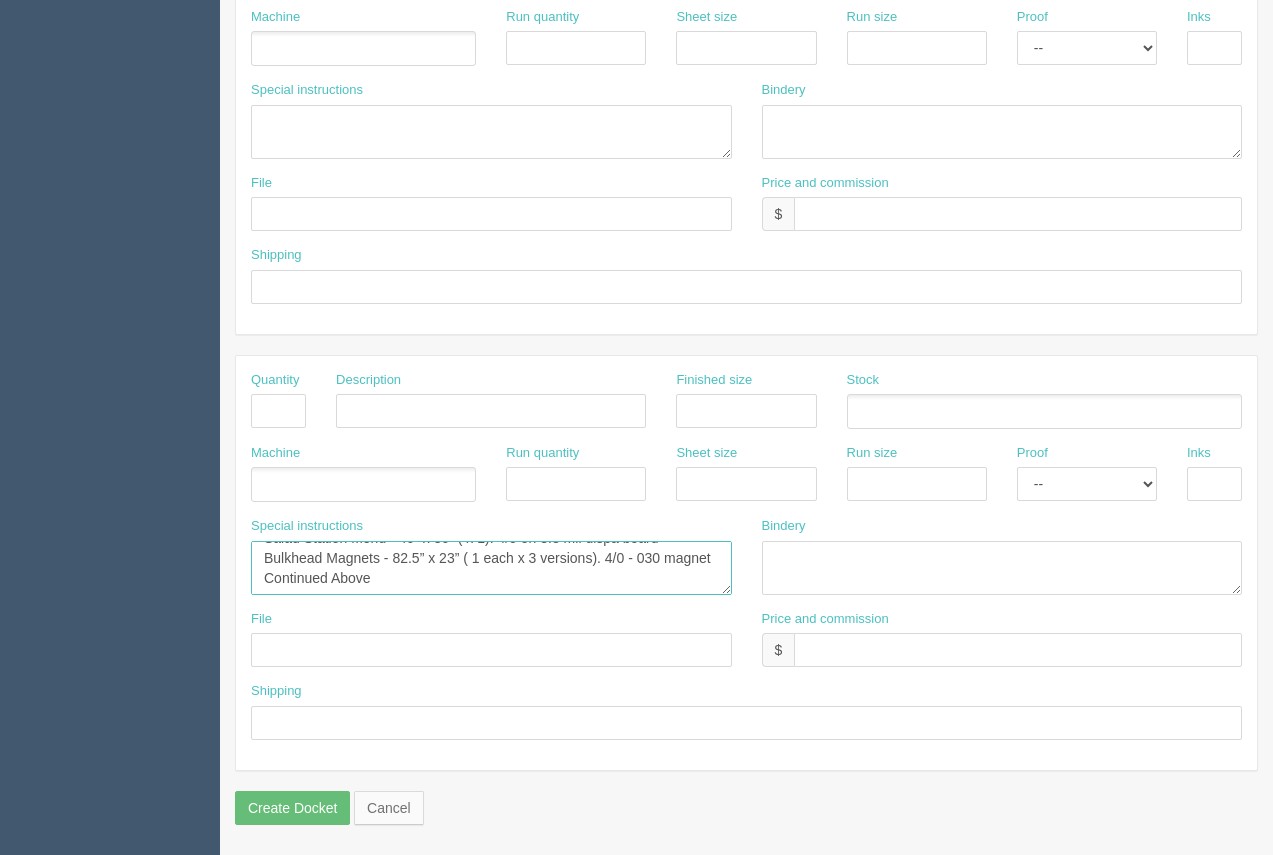 drag, startPoint x: 262, startPoint y: 548, endPoint x: 610, endPoint y: 622, distance: 355.78082 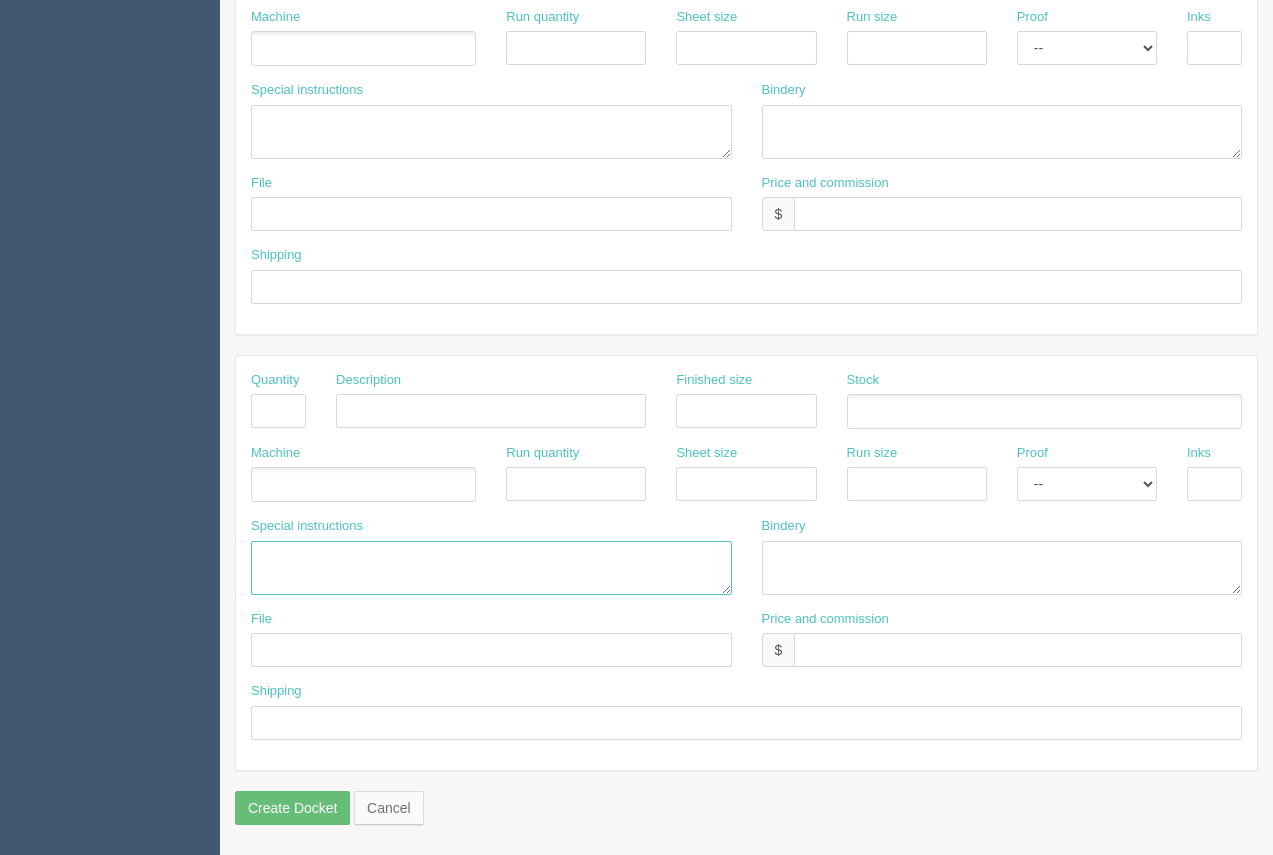 scroll, scrollTop: 0, scrollLeft: 0, axis: both 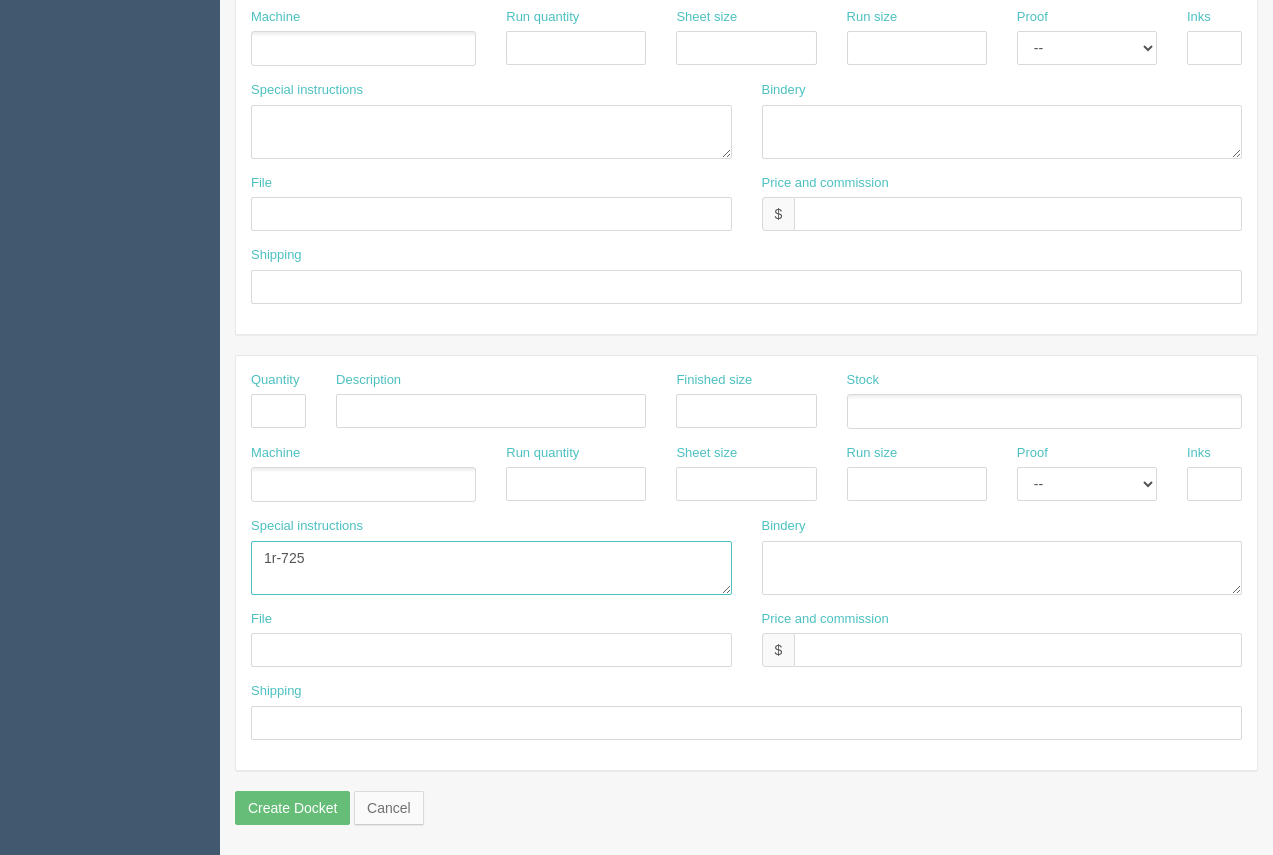 click on "Process Colour.....$820.84         Kitamba Menus - 23.5 x 30 ( 2 each x 3 versions).4/0 on 3.8 mil dispaboard
Salad Station Menu - 40” x 30” ( x 1). 4/0 on 3.8 mil dispa board
Bulkhead Magnets - 82.5” x 23” ( 1 each x 3 versions). 4/0 - 030 magnet
Continued Above" at bounding box center [491, 568] 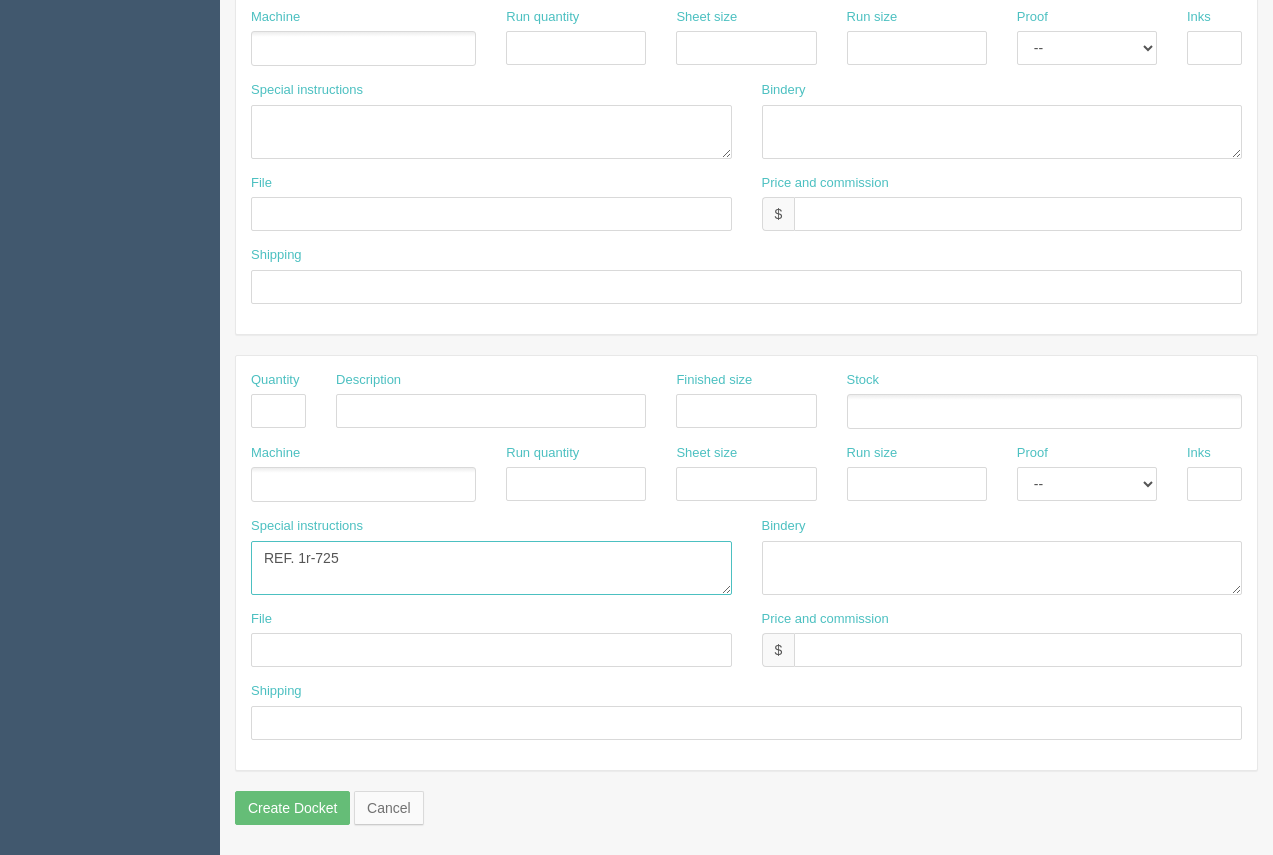 click on "Process Colour.....$820.84         Kitamba Menus - 23.5 x 30 ( 2 each x 3 versions).4/0 on 3.8 mil dispaboard
Salad Station Menu - 40” x 30” ( x 1). 4/0 on 3.8 mil dispa board
Bulkhead Magnets - 82.5” x 23” ( 1 each x 3 versions). 4/0 - 030 magnet
Continued Above" at bounding box center [491, 568] 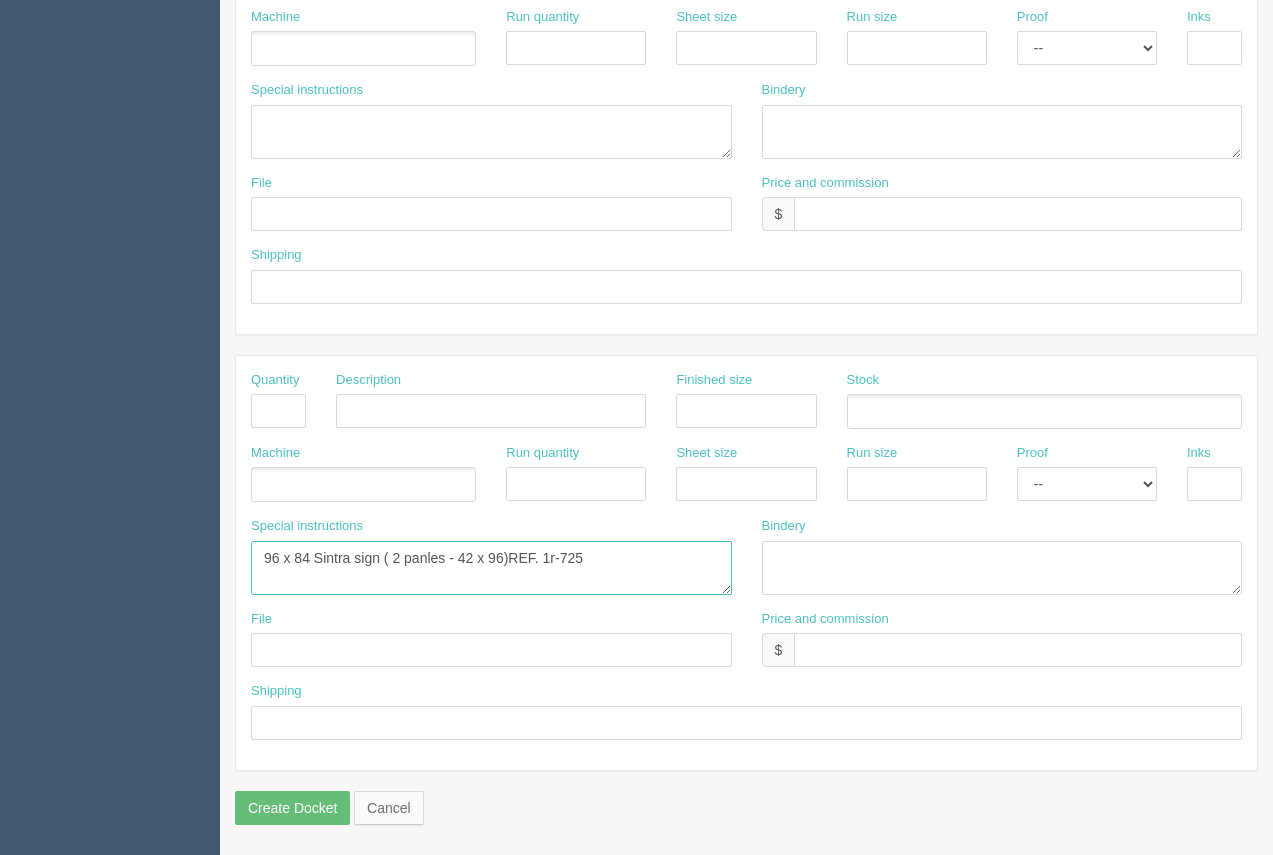 click on "Process Colour.....$820.84         Kitamba Menus - 23.5 x 30 ( 2 each x 3 versions).4/0 on 3.8 mil dispaboard
Salad Station Menu - 40” x 30” ( x 1). 4/0 on 3.8 mil dispa board
Bulkhead Magnets - 82.5” x 23” ( 1 each x 3 versions). 4/0 - 030 magnet
Continued Above" at bounding box center [491, 568] 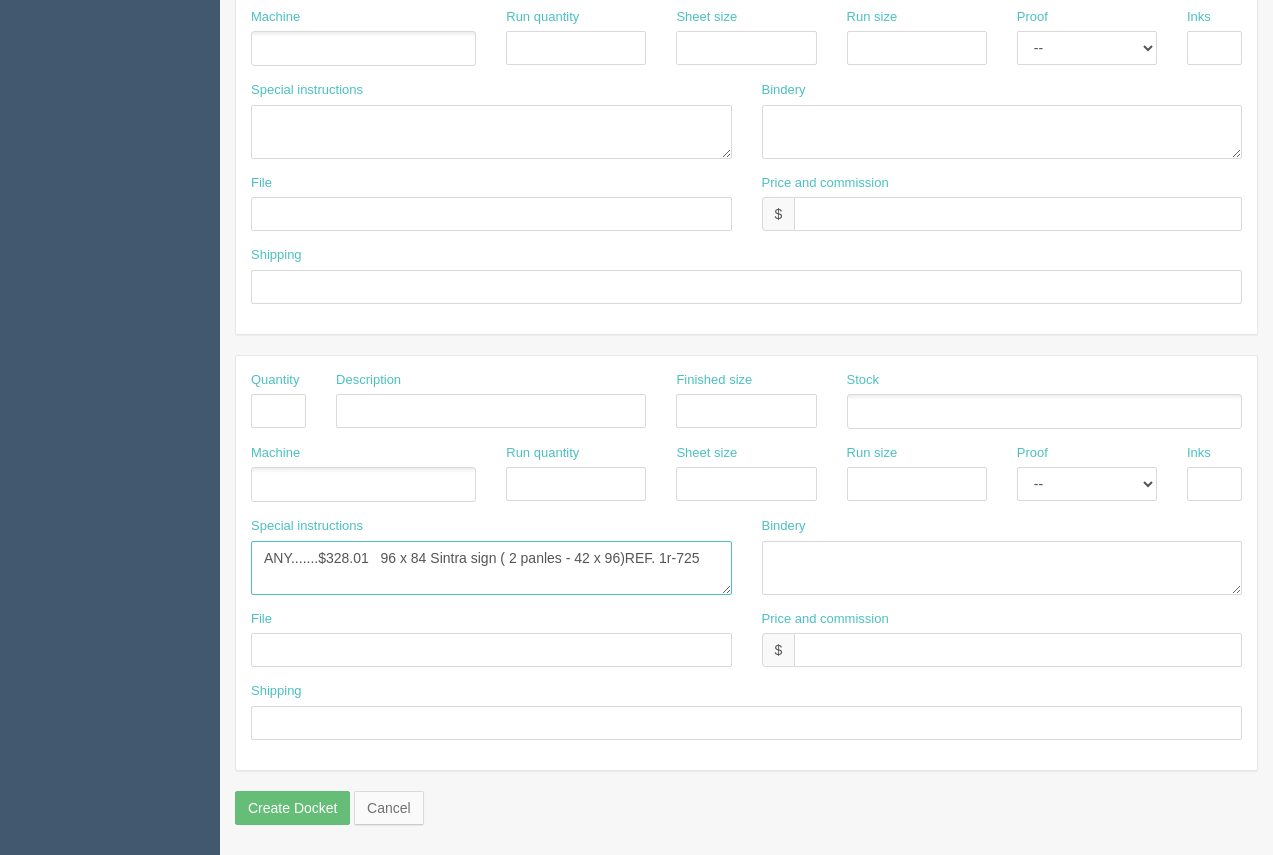 click on "Process Colour.....$820.84         Kitamba Menus - 23.5 x 30 ( 2 each x 3 versions).4/0 on 3.8 mil dispaboard
Salad Station Menu - 40” x 30” ( x 1). 4/0 on 3.8 mil dispa board
Bulkhead Magnets - 82.5” x 23” ( 1 each x 3 versions). 4/0 - 030 magnet
Continued Above" at bounding box center (491, 568) 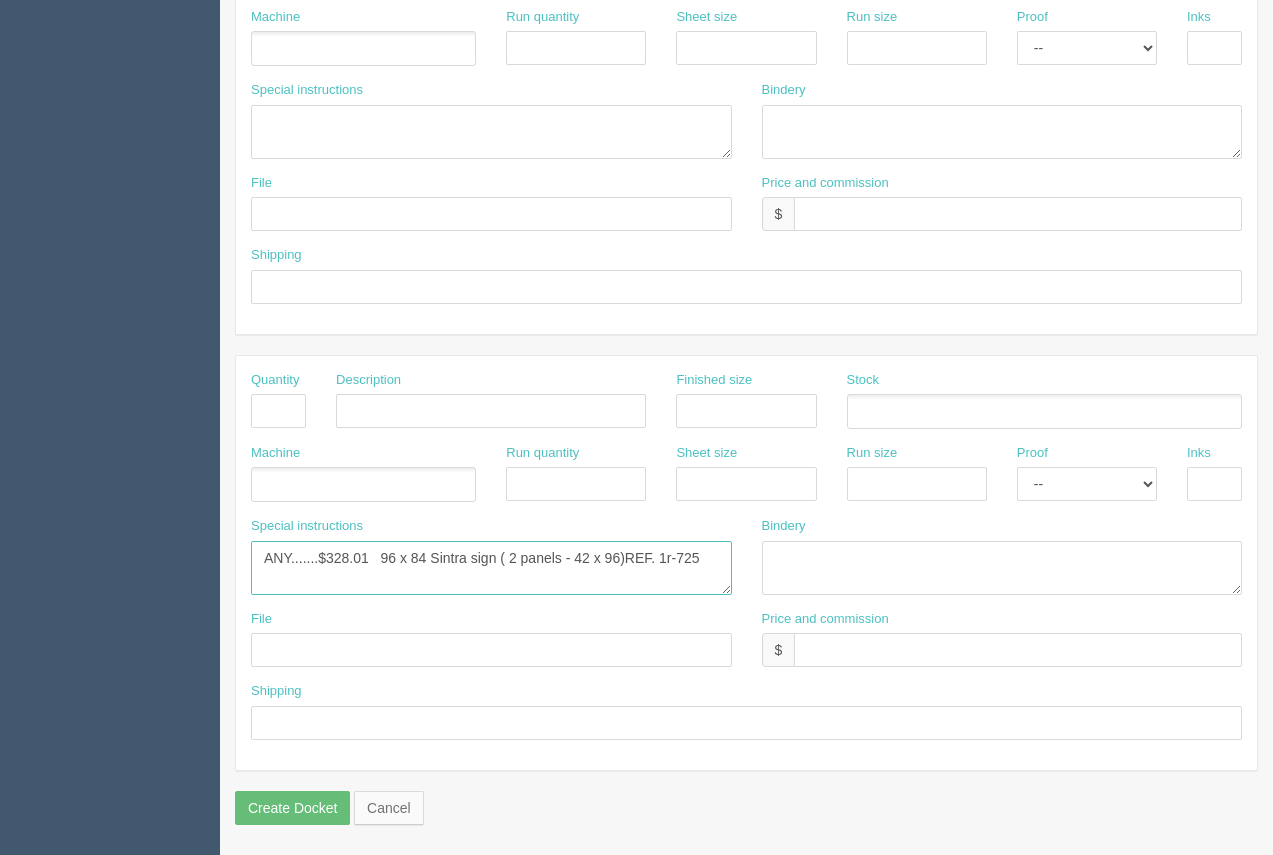 click on "Process Colour.....$820.84         Kitamba Menus - 23.5 x 30 ( 2 each x 3 versions).4/0 on 3.8 mil dispaboard
Salad Station Menu - 40” x 30” ( x 1). 4/0 on 3.8 mil dispa board
Bulkhead Magnets - 82.5” x 23” ( 1 each x 3 versions). 4/0 - 030 magnet
Continued Above" at bounding box center [491, 568] 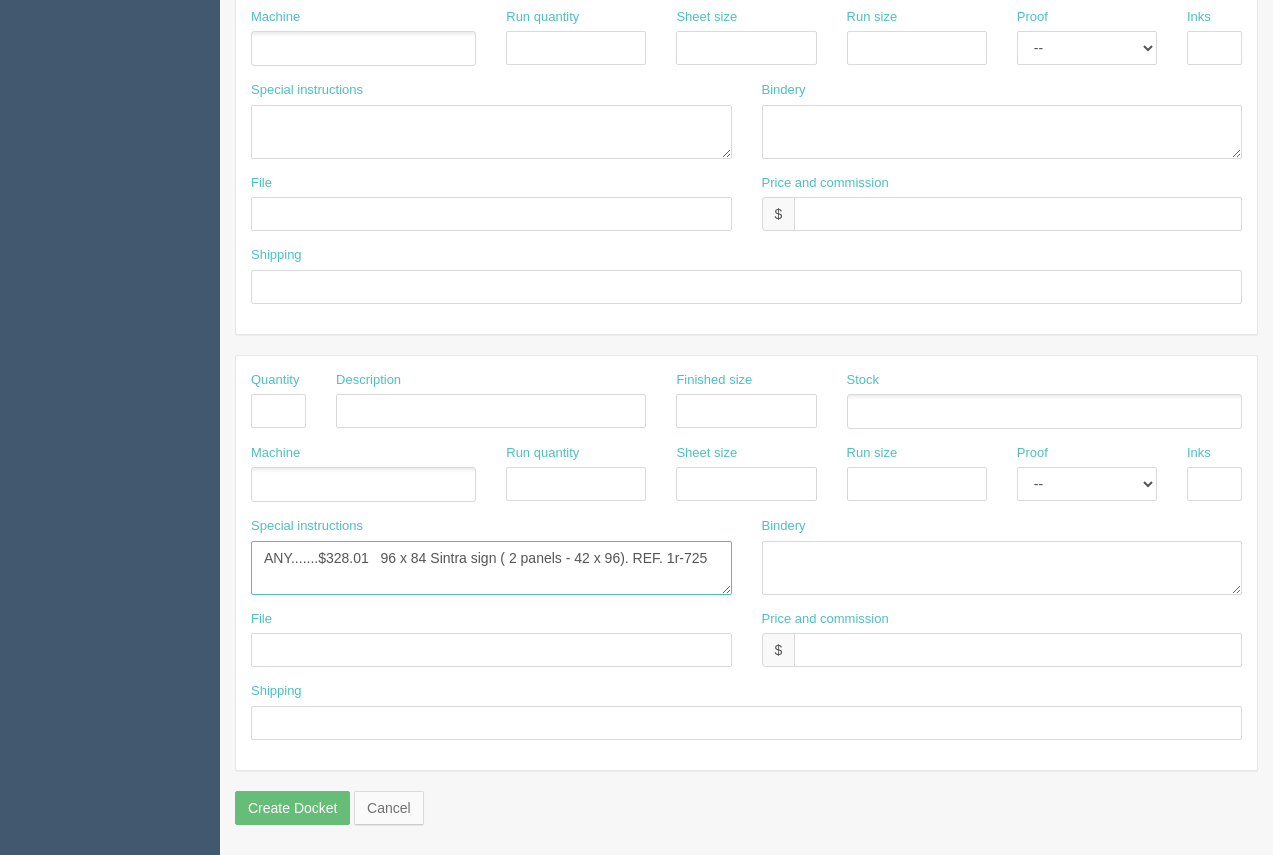 click on "Process Colour.....$820.84         Kitamba Menus - 23.5 x 30 ( 2 each x 3 versions).4/0 on 3.8 mil dispaboard
Salad Station Menu - 40” x 30” ( x 1). 4/0 on 3.8 mil dispa board
Bulkhead Magnets - 82.5” x 23” ( 1 each x 3 versions). 4/0 - 030 magnet
Continued Above" at bounding box center (491, 568) 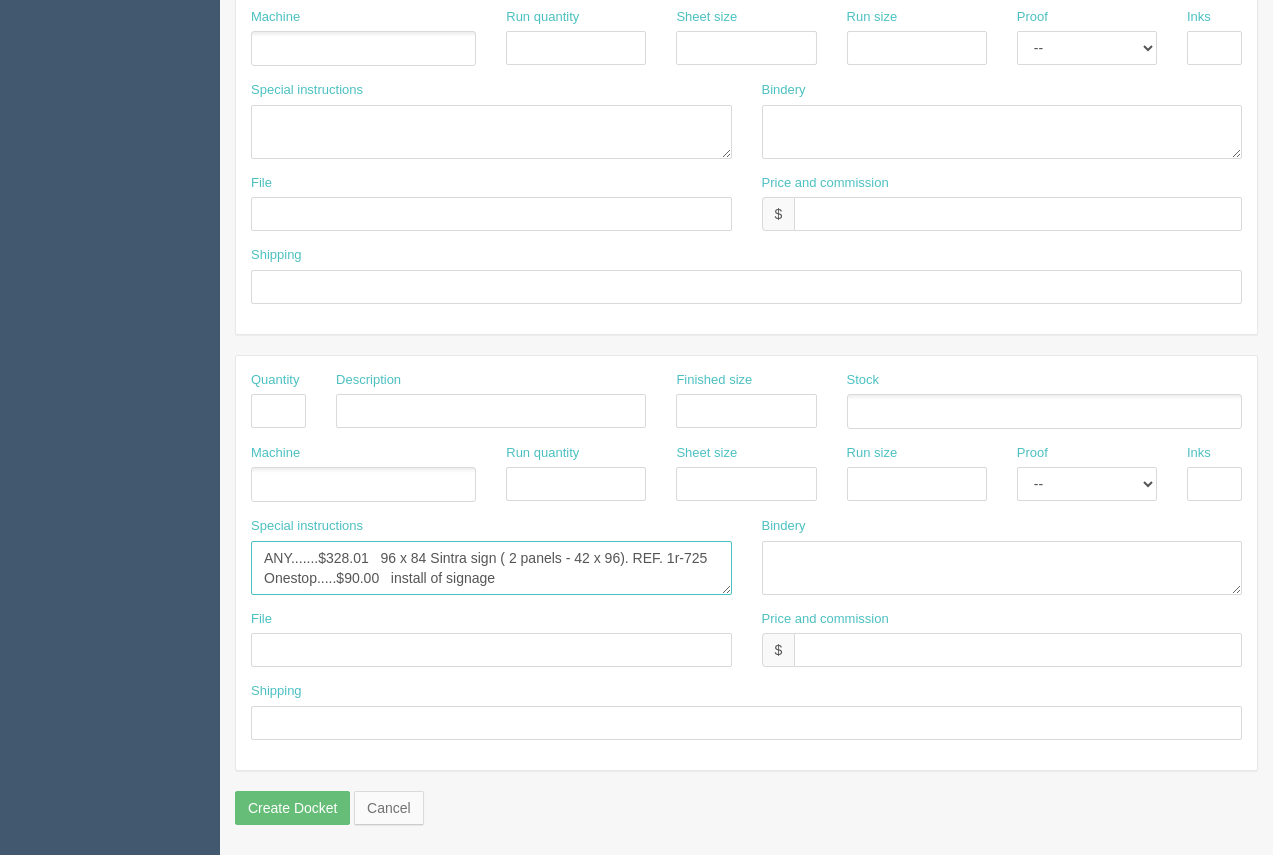 click on "Process Colour.....$820.84         Kitamba Menus - 23.5 x 30 ( 2 each x 3 versions).4/0 on 3.8 mil dispaboard
Salad Station Menu - 40” x 30” ( x 1). 4/0 on 3.8 mil dispa board
Bulkhead Magnets - 82.5” x 23” ( 1 each x 3 versions). 4/0 - 030 magnet
Continued Above" at bounding box center (491, 568) 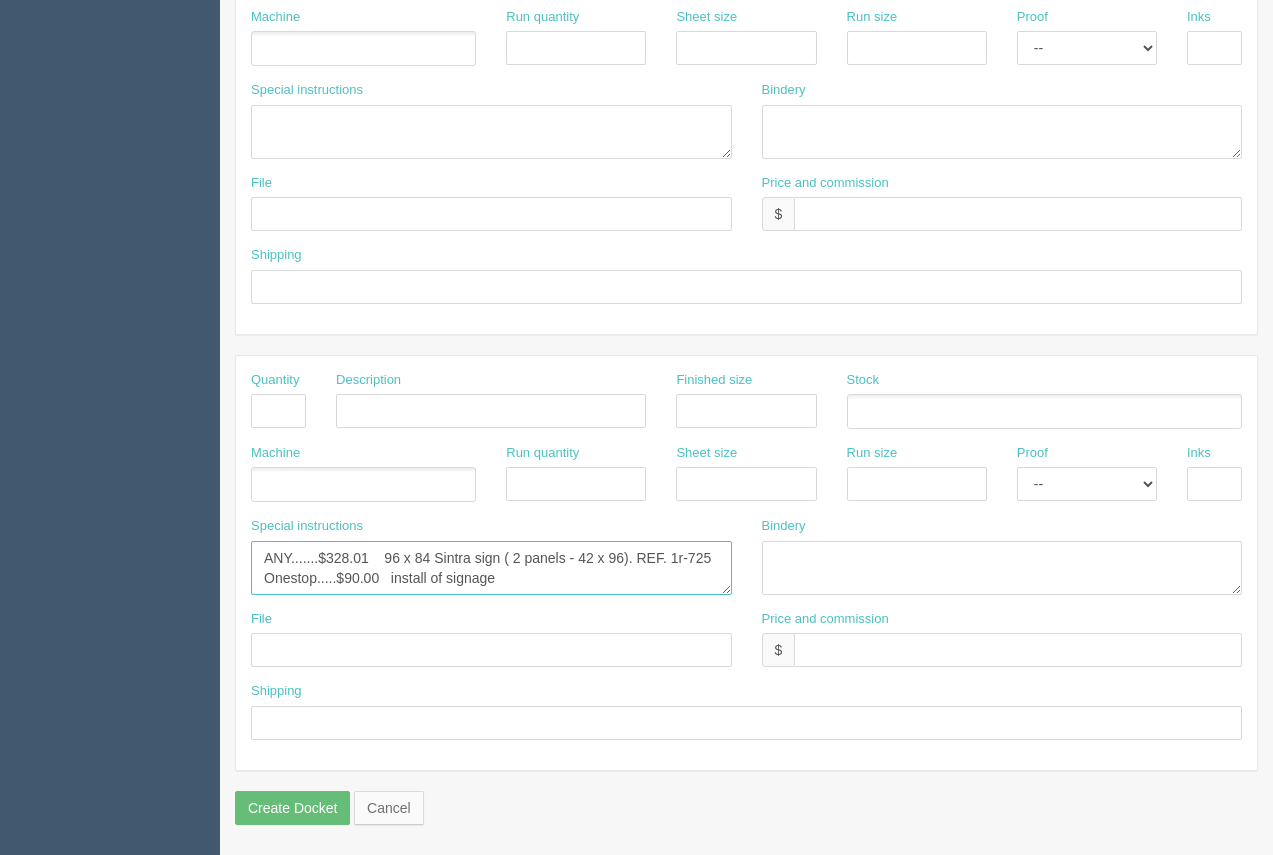 type on "ANY.......$328.01    96 x 84 Sintra sign ( 2 panels - 42 x 96). REF. 1r-725
Onestop.....$90.00   install of signage" 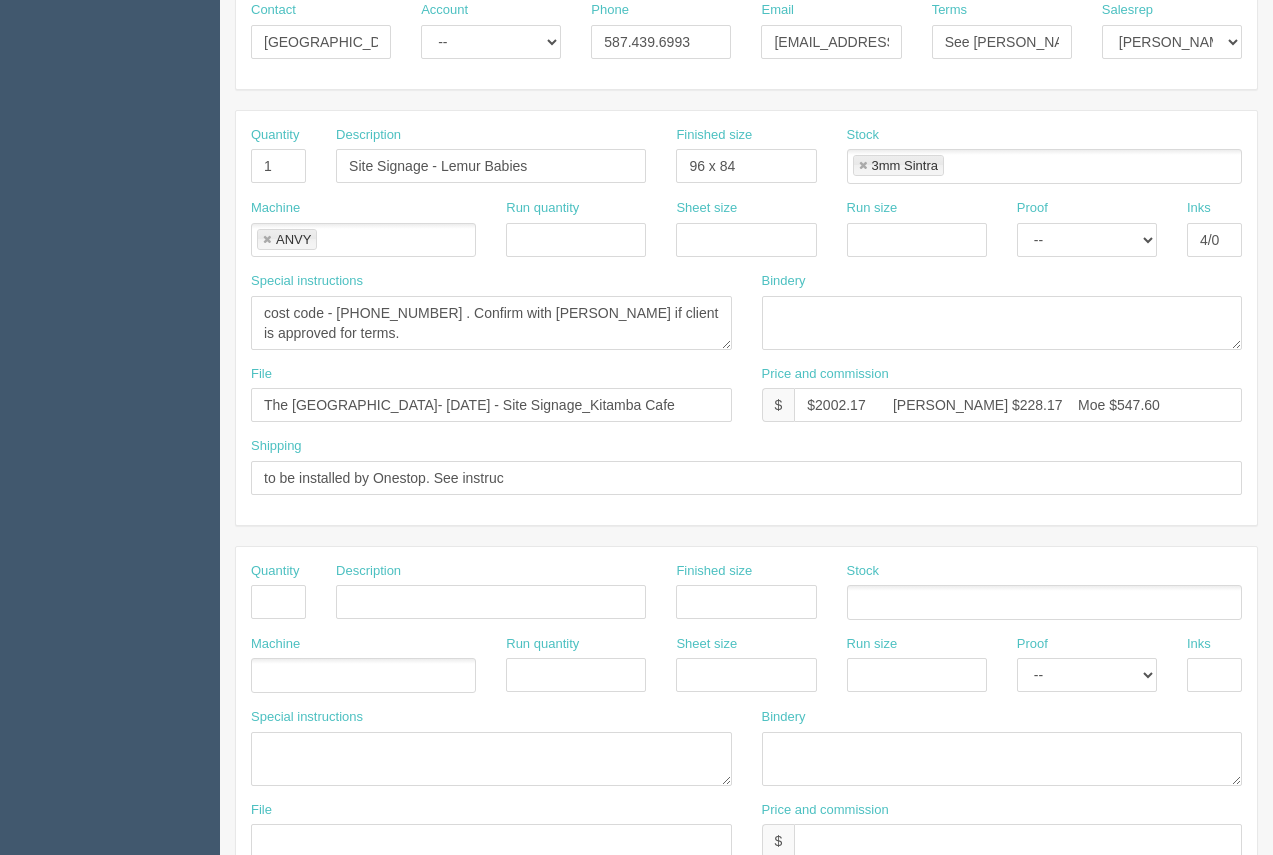 scroll, scrollTop: 341, scrollLeft: 0, axis: vertical 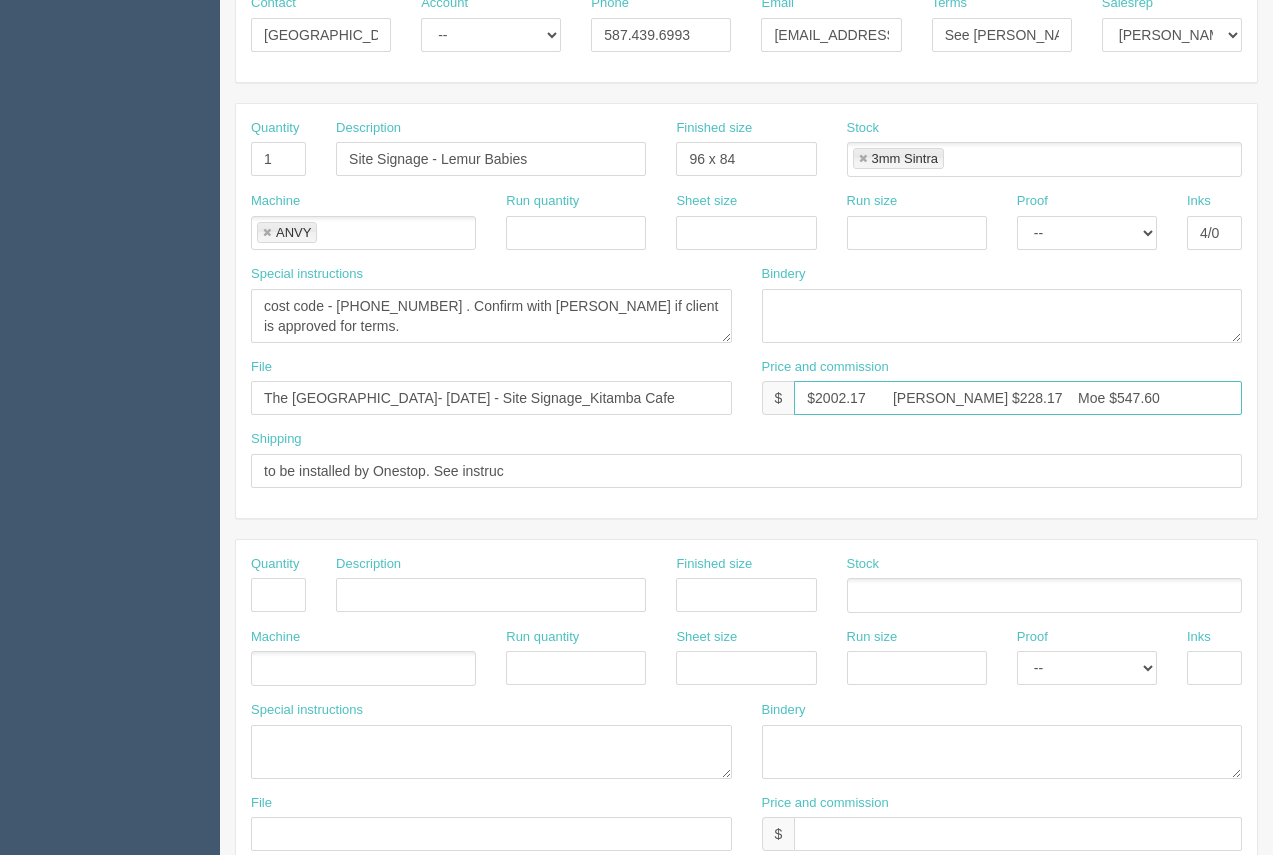 drag, startPoint x: 863, startPoint y: 398, endPoint x: 815, endPoint y: 397, distance: 48.010414 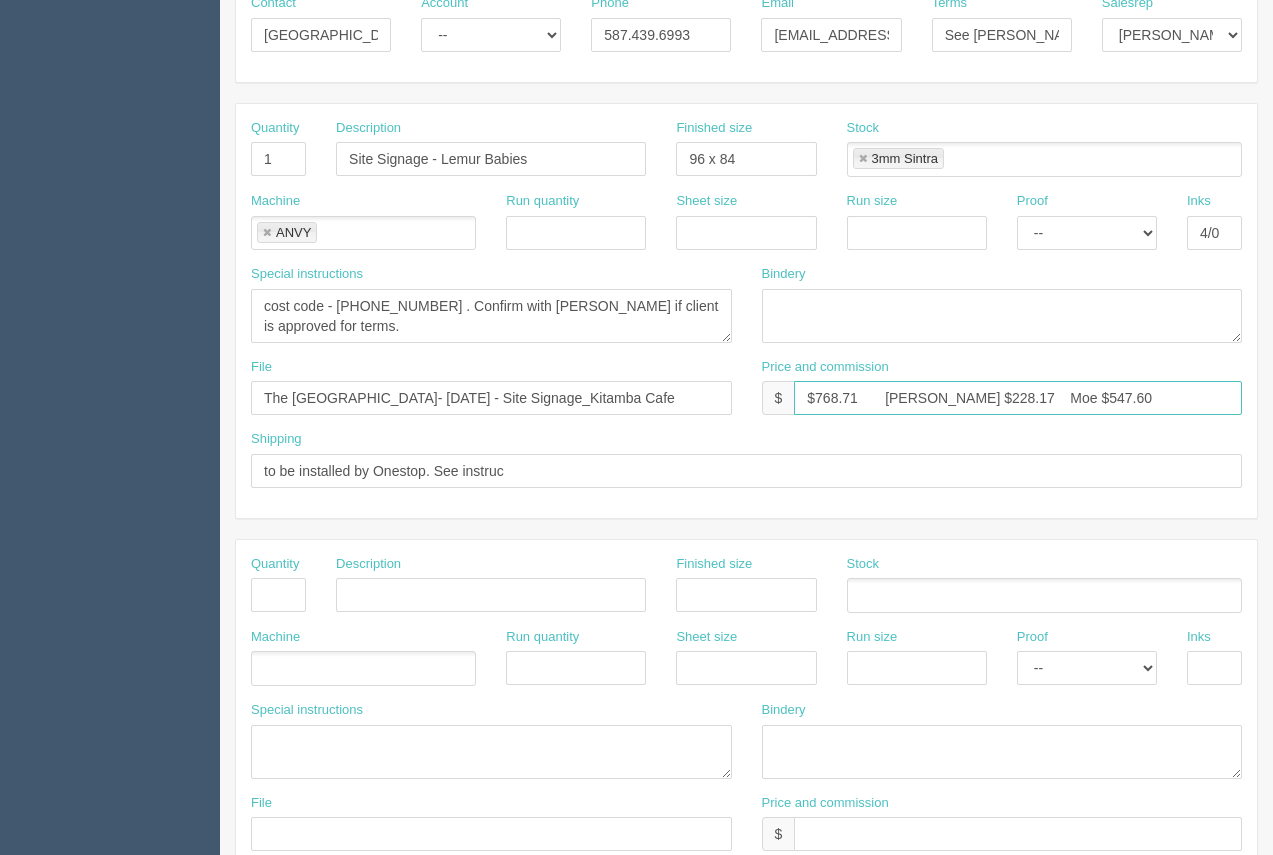 drag, startPoint x: 962, startPoint y: 395, endPoint x: 918, endPoint y: 390, distance: 44.28318 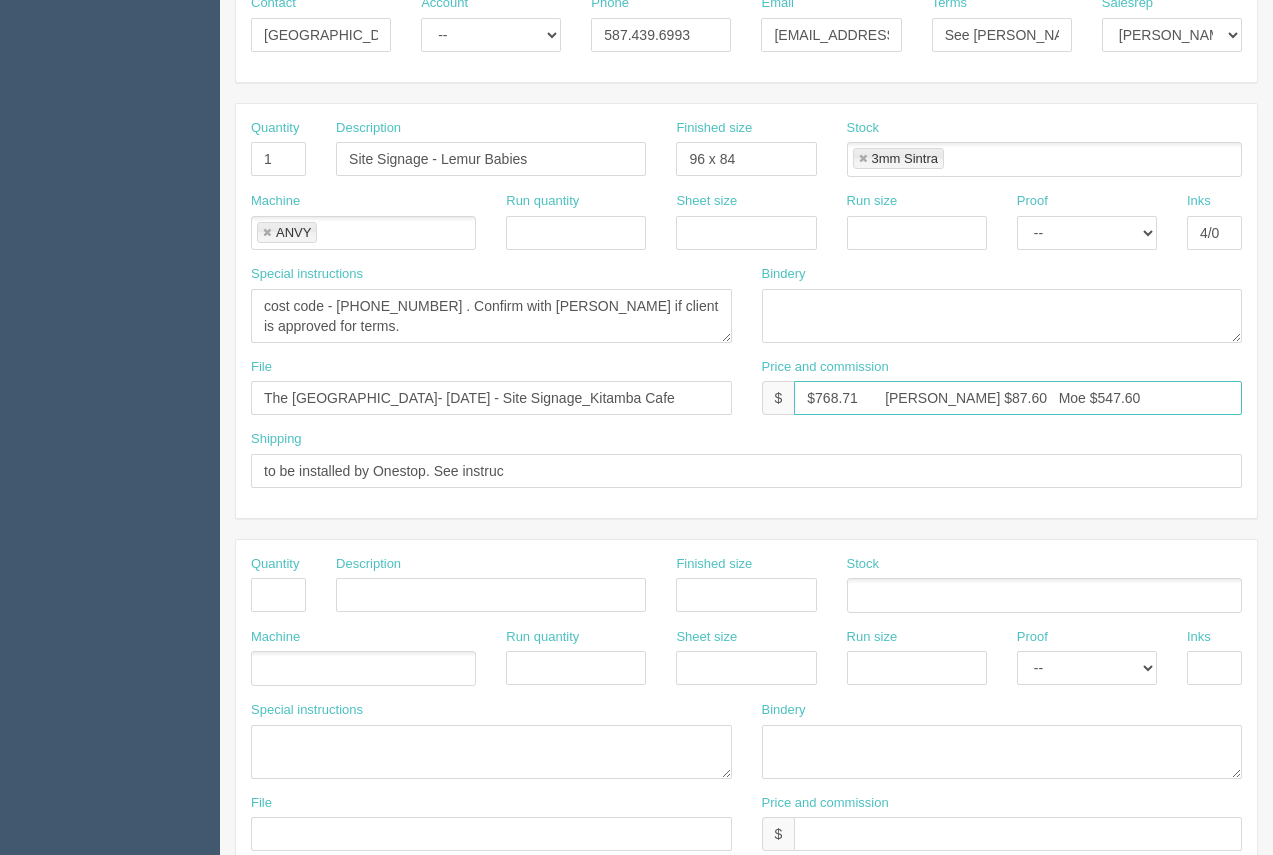 drag, startPoint x: 1055, startPoint y: 386, endPoint x: 1001, endPoint y: 406, distance: 57.58472 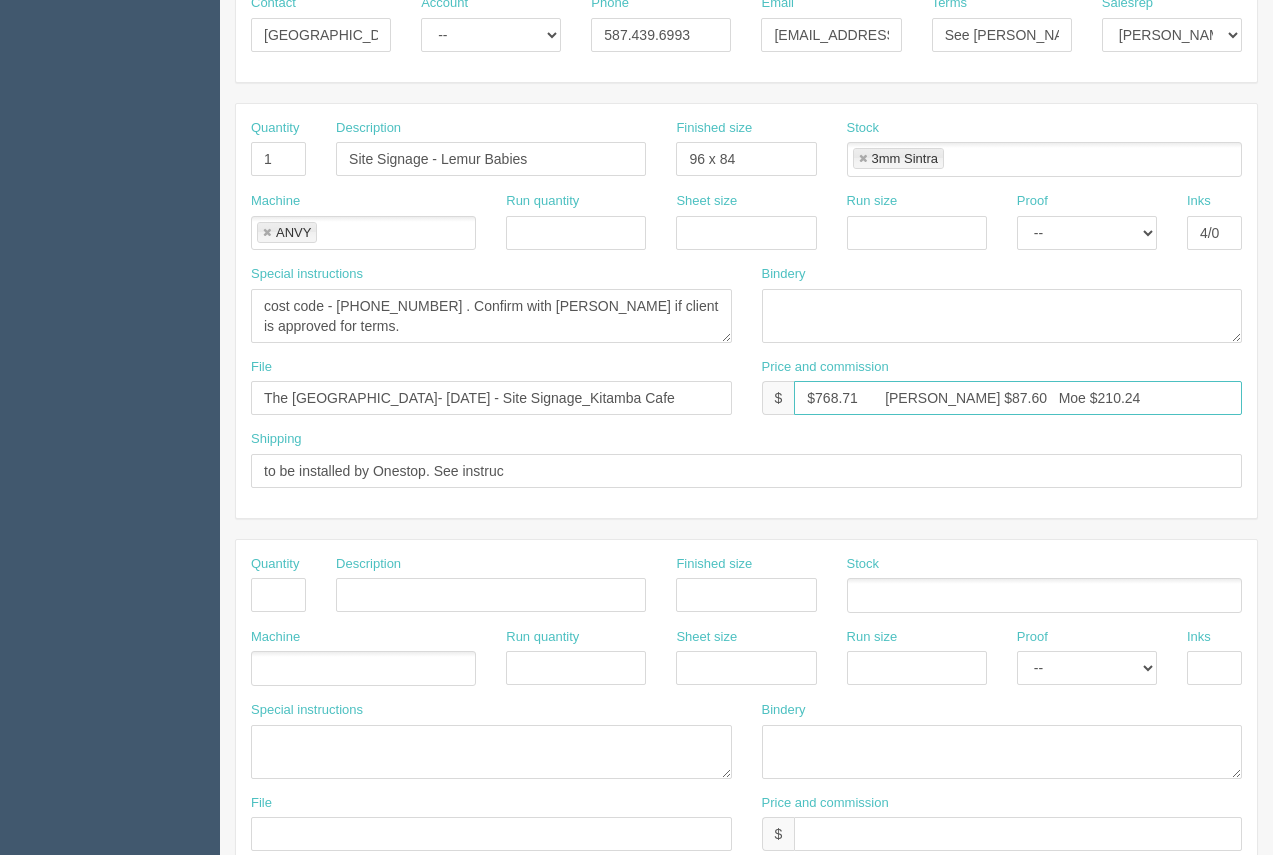 type on "$768.71       Arif $87.60   Moe $210.24" 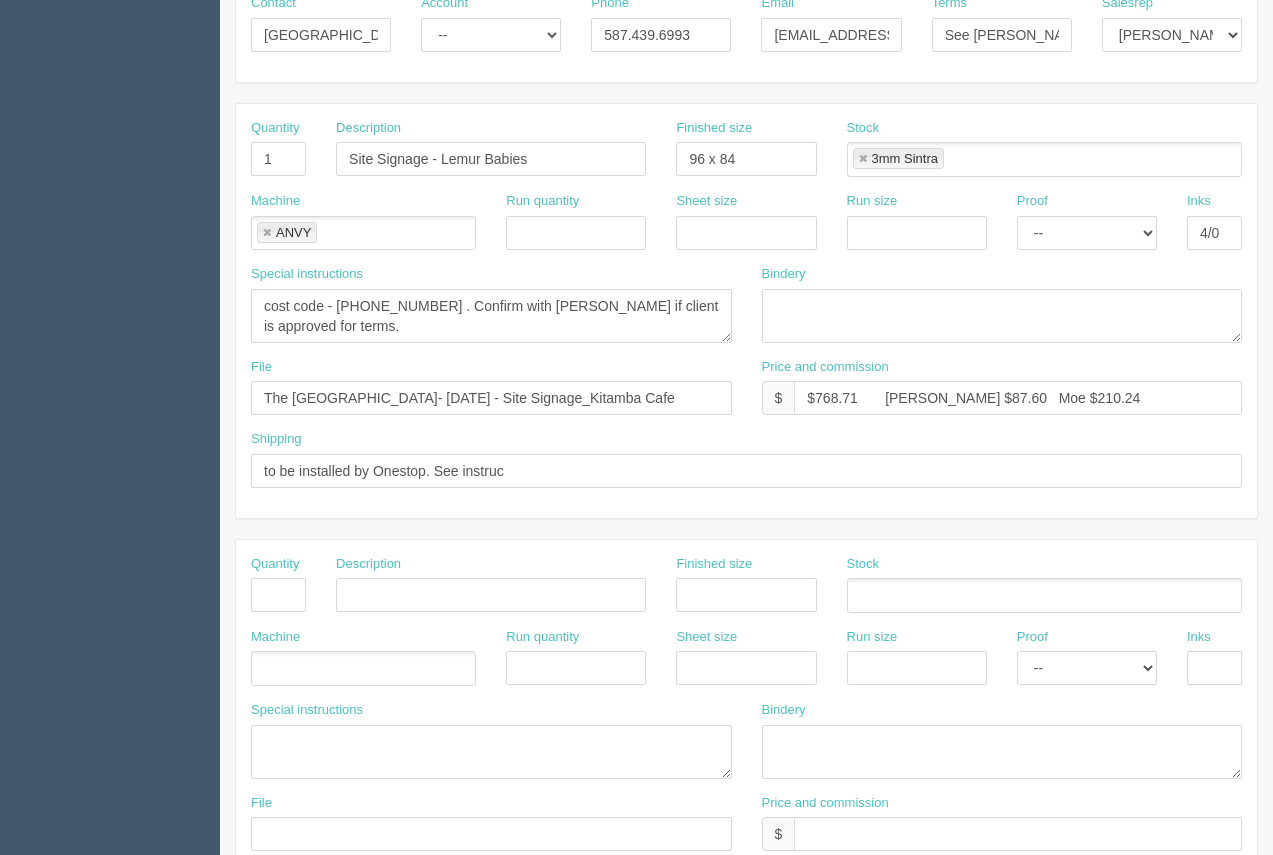 drag, startPoint x: 15, startPoint y: 457, endPoint x: -9, endPoint y: 548, distance: 94.11163 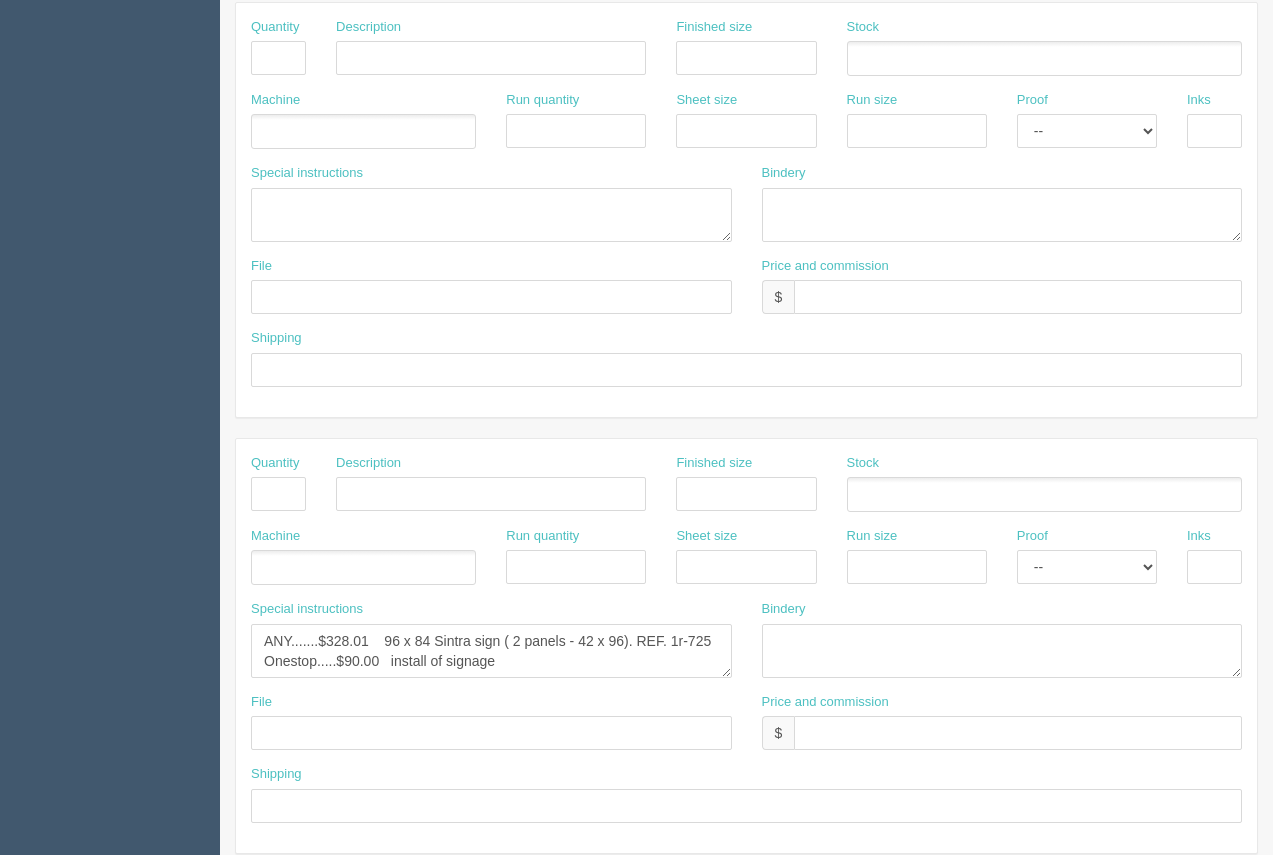 scroll, scrollTop: 904, scrollLeft: 0, axis: vertical 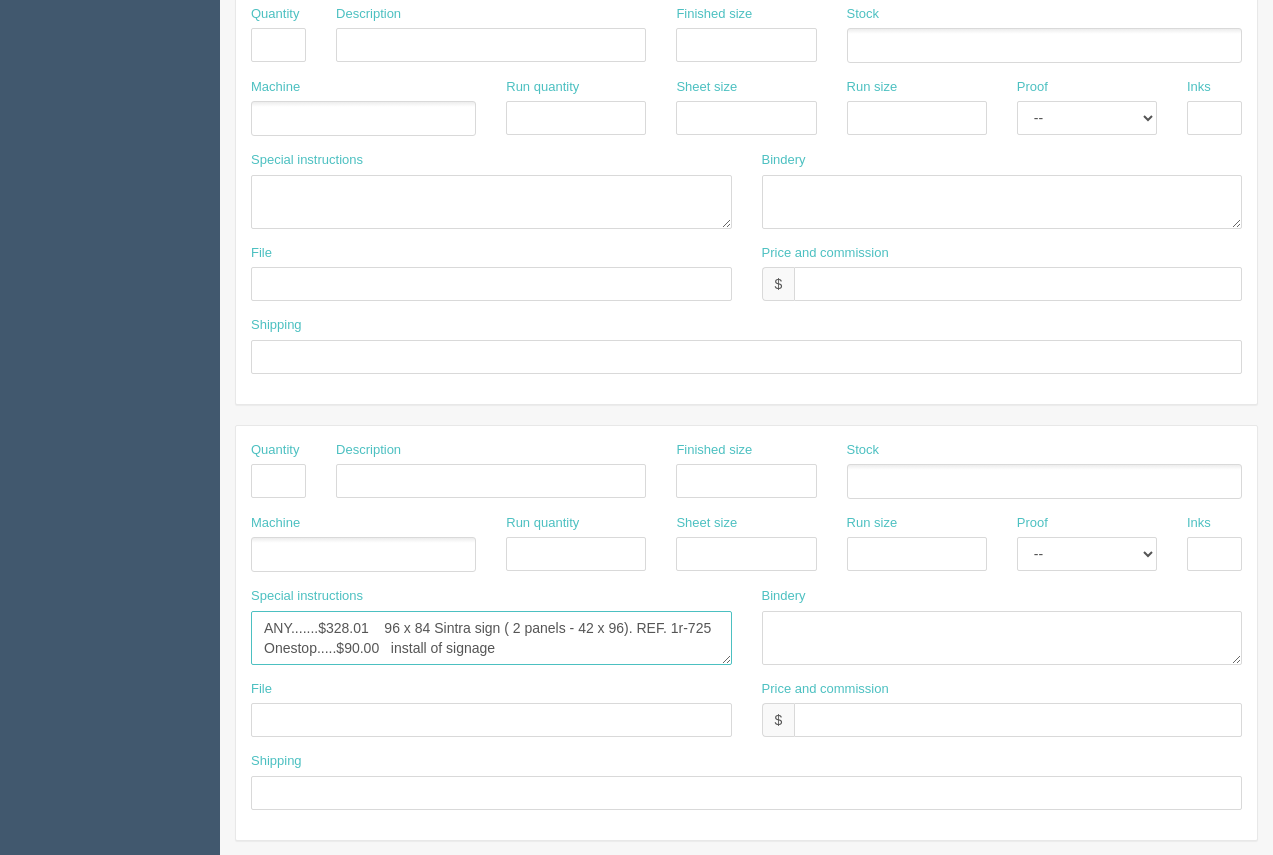 click on "Process Colour.....$820.84         Kitamba Menus - 23.5 x 30 ( 2 each x 3 versions).4/0 on 3.8 mil dispaboard
Salad Station Menu - 40” x 30” ( x 1). 4/0 on 3.8 mil dispa board
Bulkhead Magnets - 82.5” x 23” ( 1 each x 3 versions). 4/0 - 030 magnet
Continued Above" at bounding box center (491, 638) 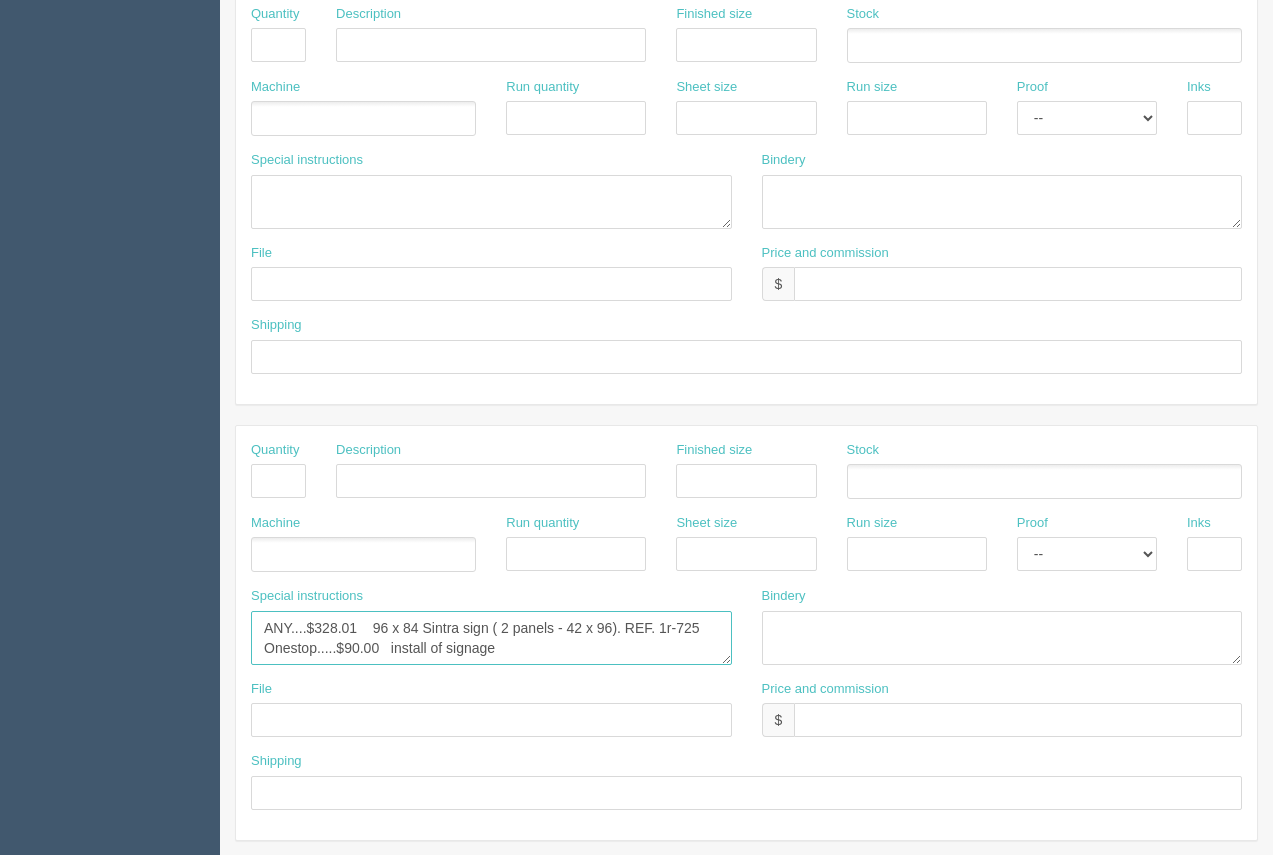 click on "Process Colour.....$820.84         Kitamba Menus - 23.5 x 30 ( 2 each x 3 versions).4/0 on 3.8 mil dispaboard
Salad Station Menu - 40” x 30” ( x 1). 4/0 on 3.8 mil dispa board
Bulkhead Magnets - 82.5” x 23” ( 1 each x 3 versions). 4/0 - 030 magnet
Continued Above" at bounding box center [491, 638] 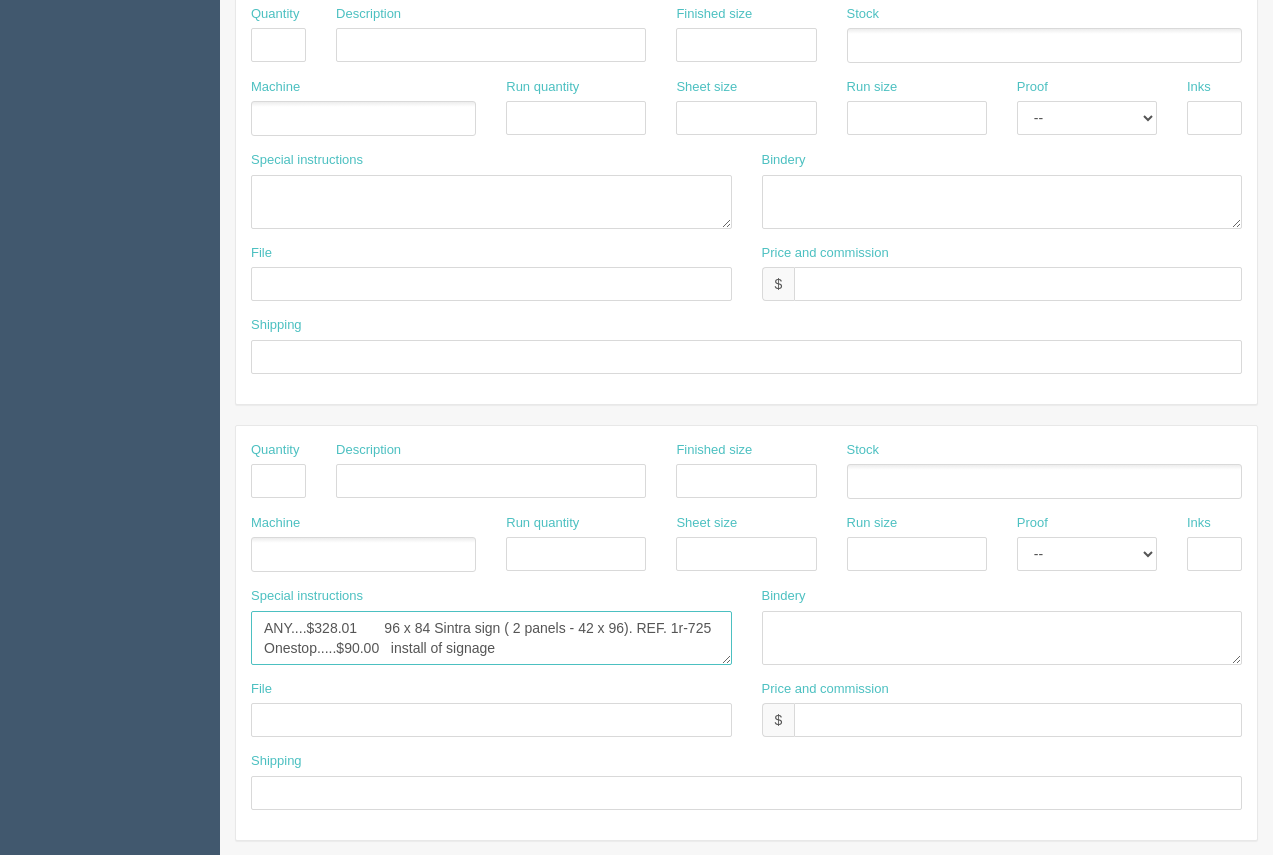 click on "Process Colour.....$820.84         Kitamba Menus - 23.5 x 30 ( 2 each x 3 versions).4/0 on 3.8 mil dispaboard
Salad Station Menu - 40” x 30” ( x 1). 4/0 on 3.8 mil dispa board
Bulkhead Magnets - 82.5” x 23” ( 1 each x 3 versions). 4/0 - 030 magnet
Continued Above" at bounding box center (491, 638) 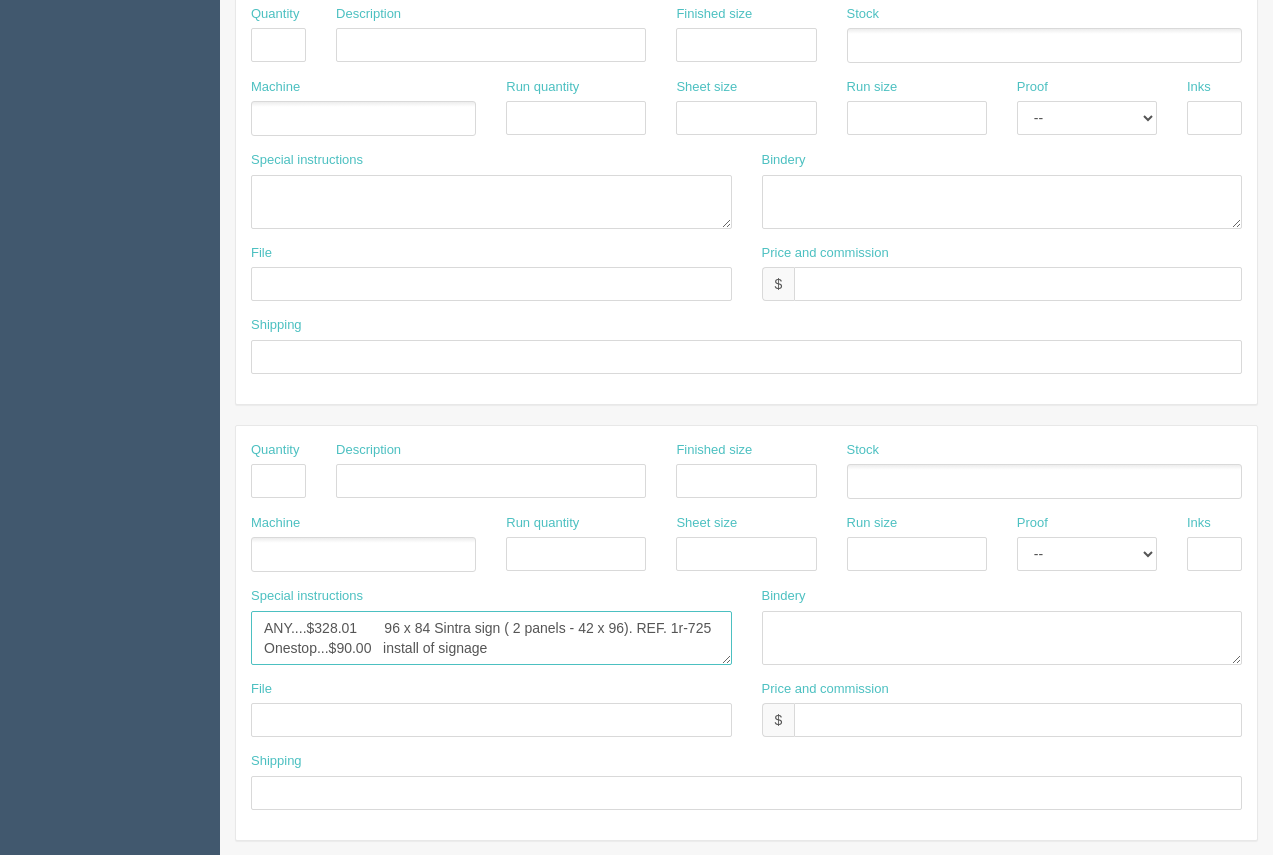 click on "Process Colour.....$820.84         Kitamba Menus - 23.5 x 30 ( 2 each x 3 versions).4/0 on 3.8 mil dispaboard
Salad Station Menu - 40” x 30” ( x 1). 4/0 on 3.8 mil dispa board
Bulkhead Magnets - 82.5” x 23” ( 1 each x 3 versions). 4/0 - 030 magnet
Continued Above" at bounding box center (491, 638) 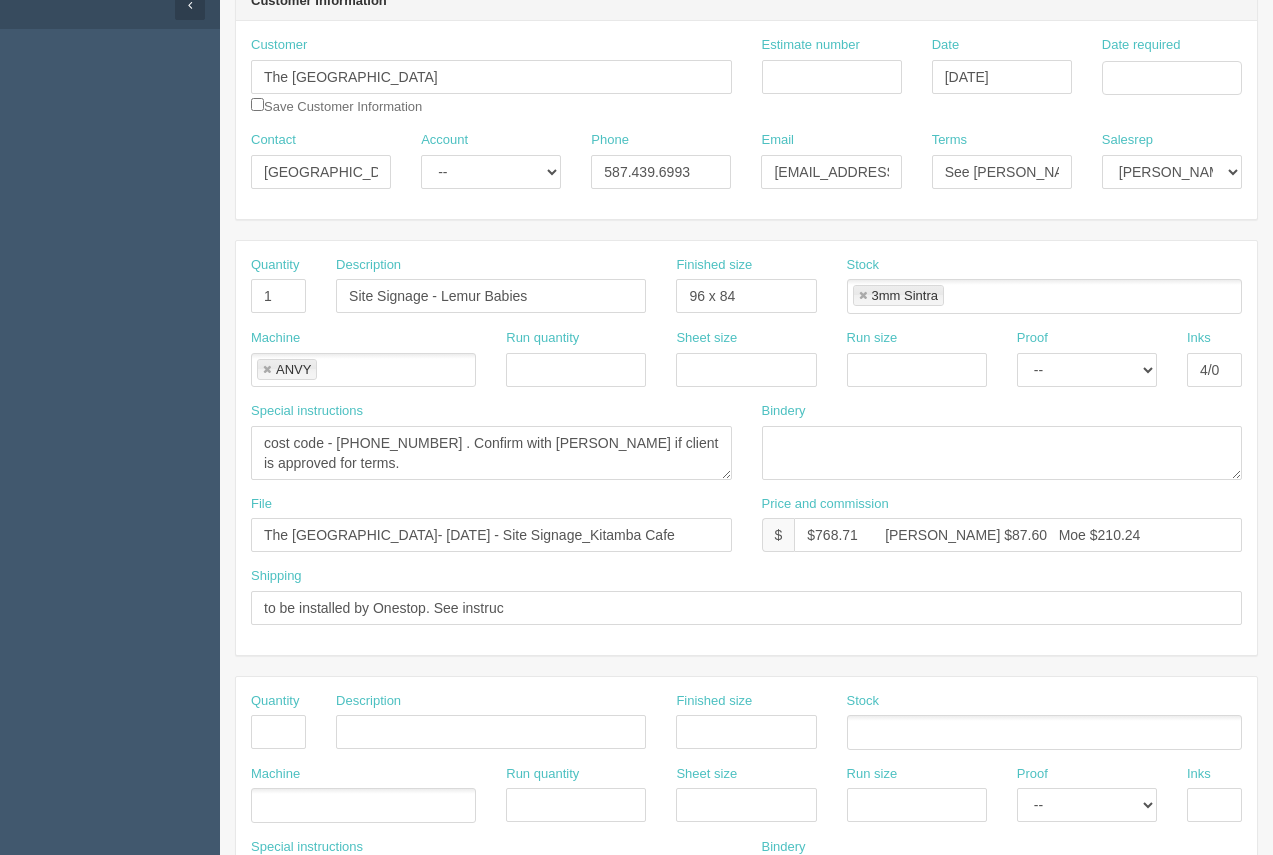 scroll, scrollTop: 193, scrollLeft: 0, axis: vertical 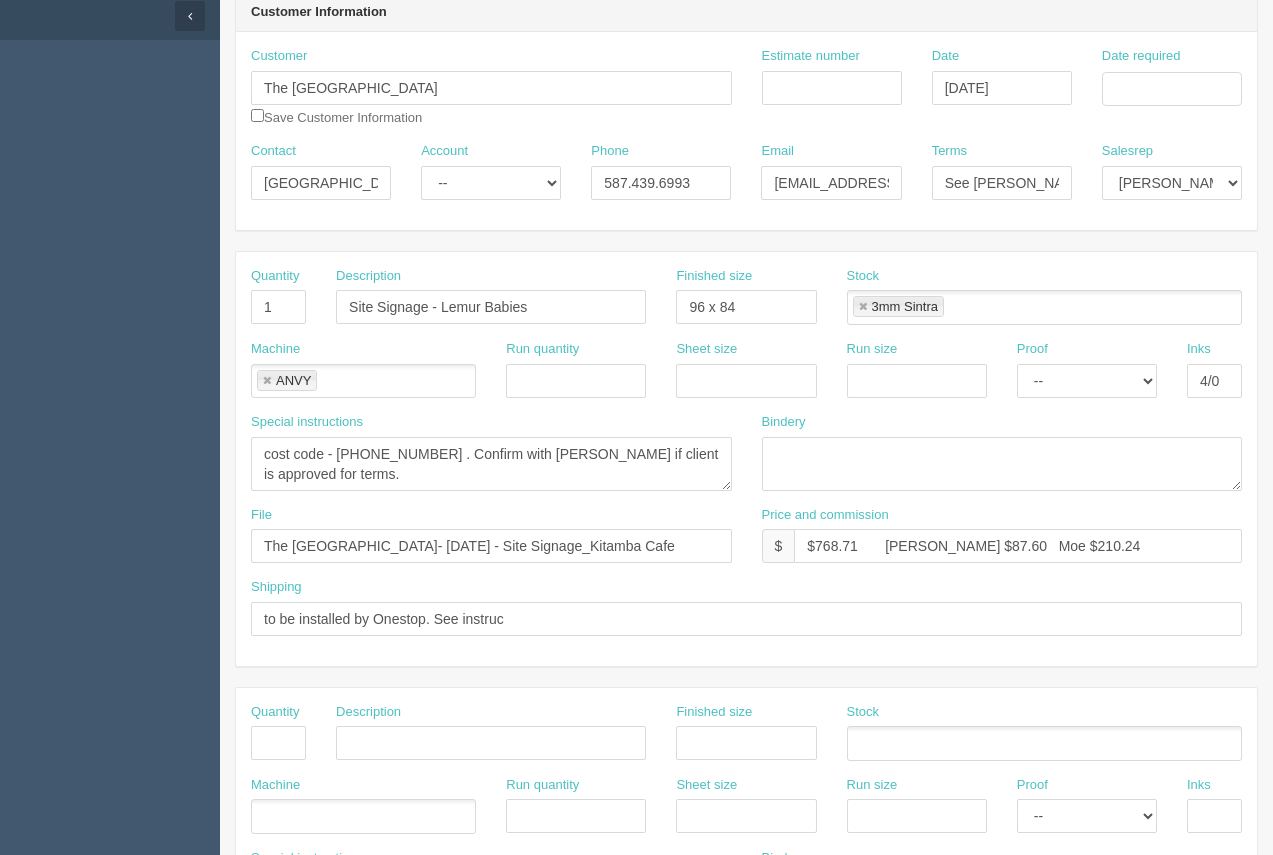 type on "ANY....$328.01       96 x 84 Sintra sign ( 2 panels - 42 x 96). REF. 1r-725
Onestop...$90.00    install of signage" 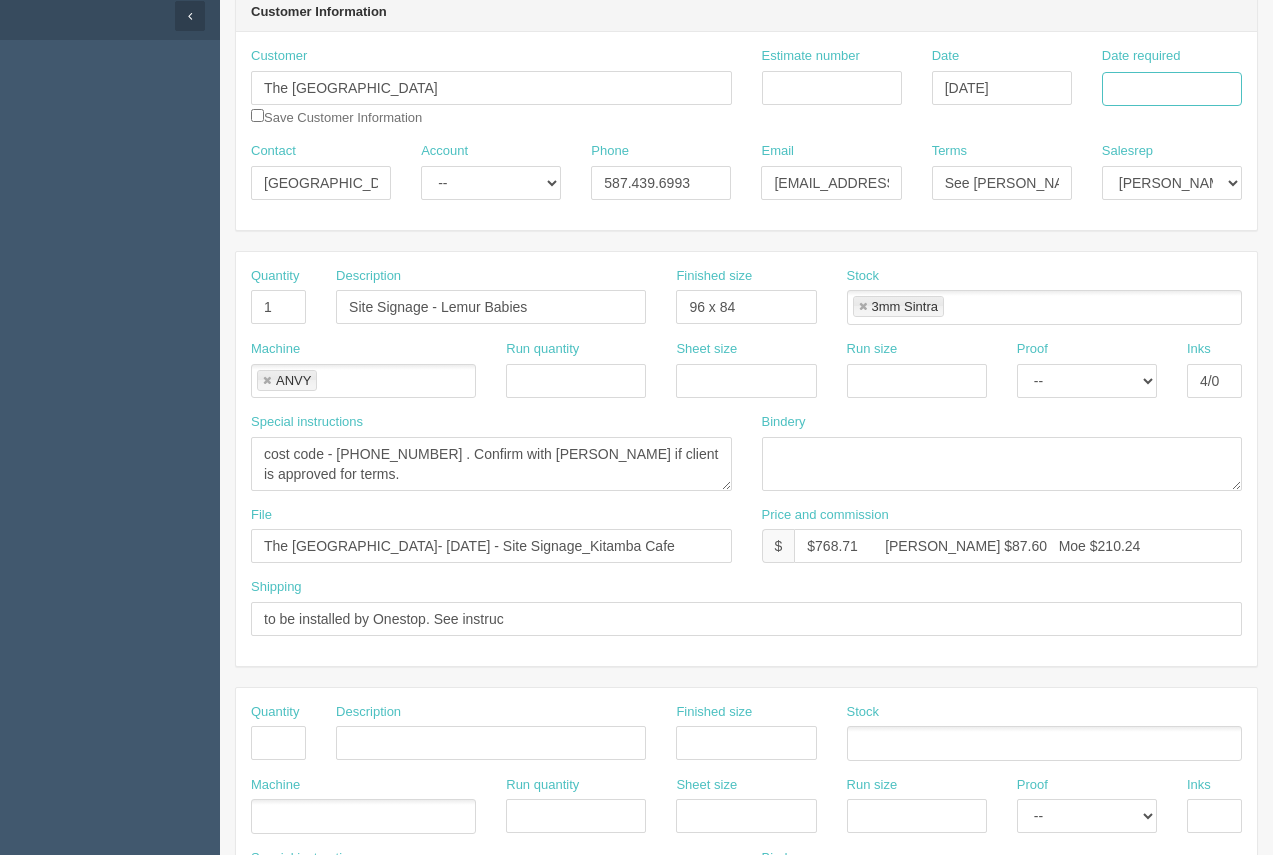 click on "Date required" at bounding box center [1172, 89] 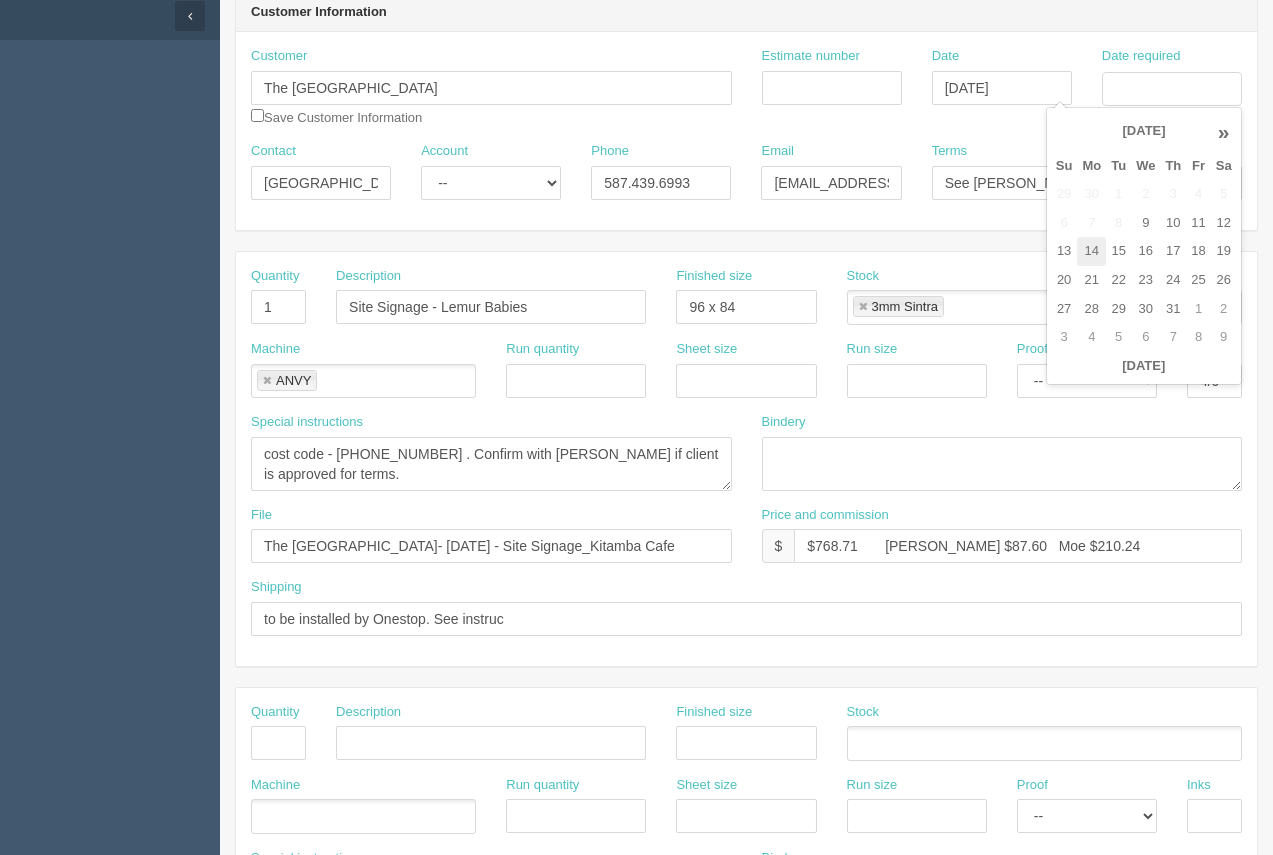 click on "14" at bounding box center [1091, 251] 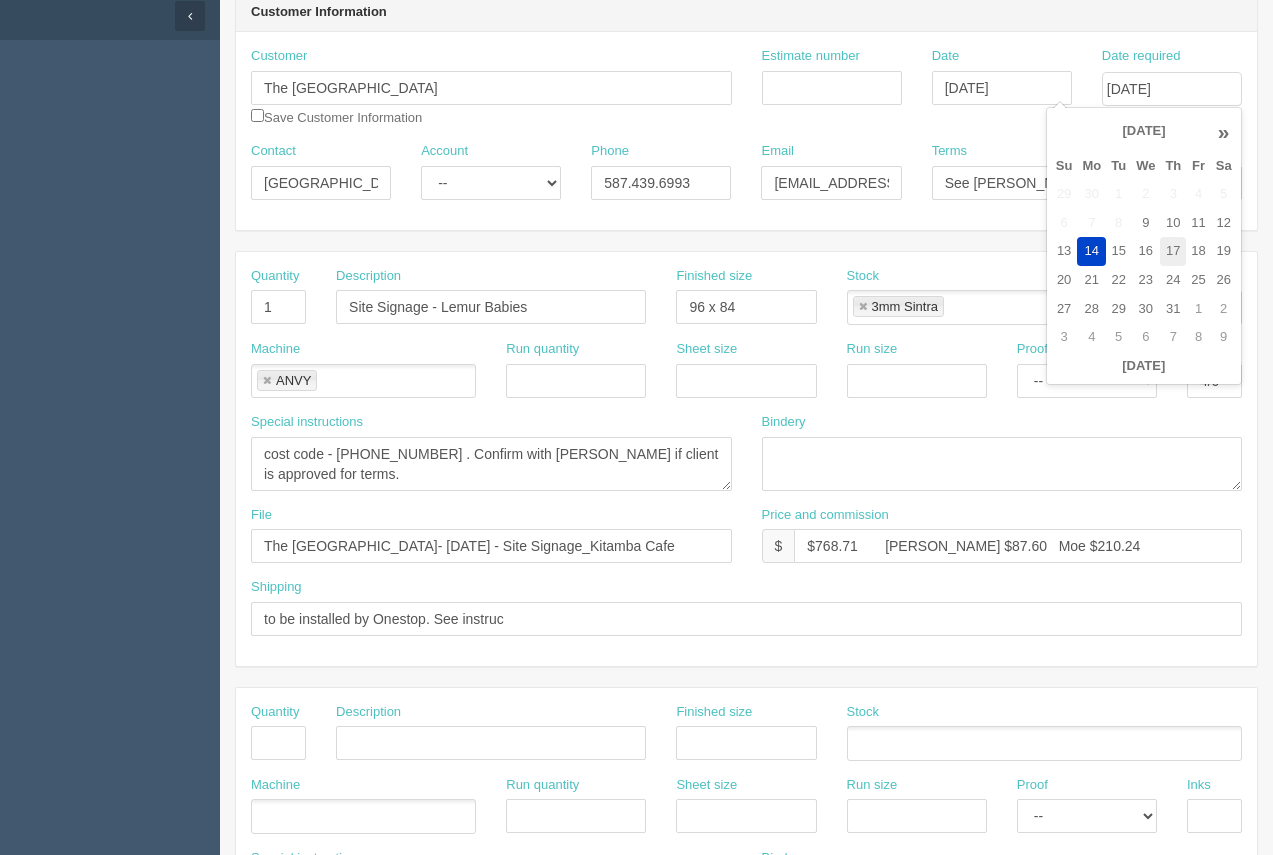 click on "17" at bounding box center (1173, 251) 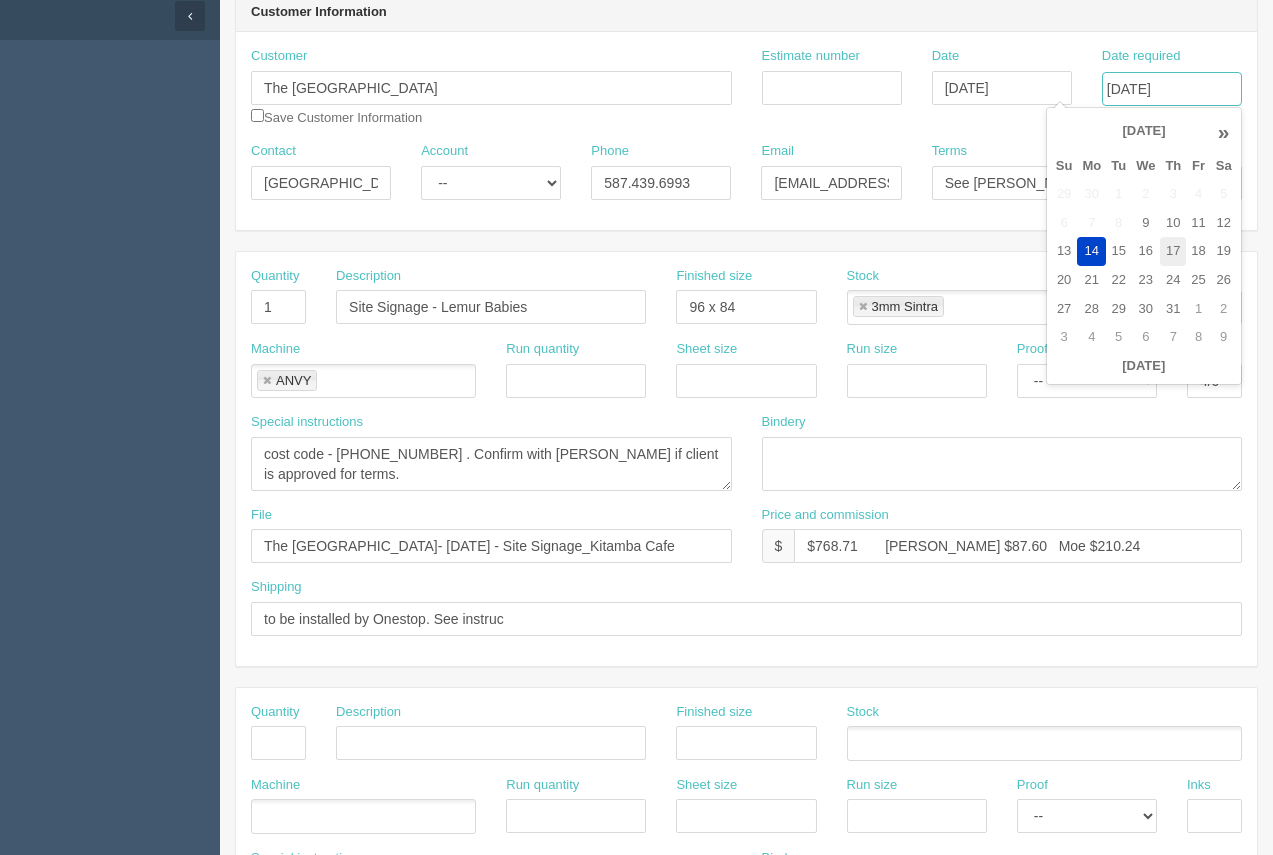 type on "July 17, 2025" 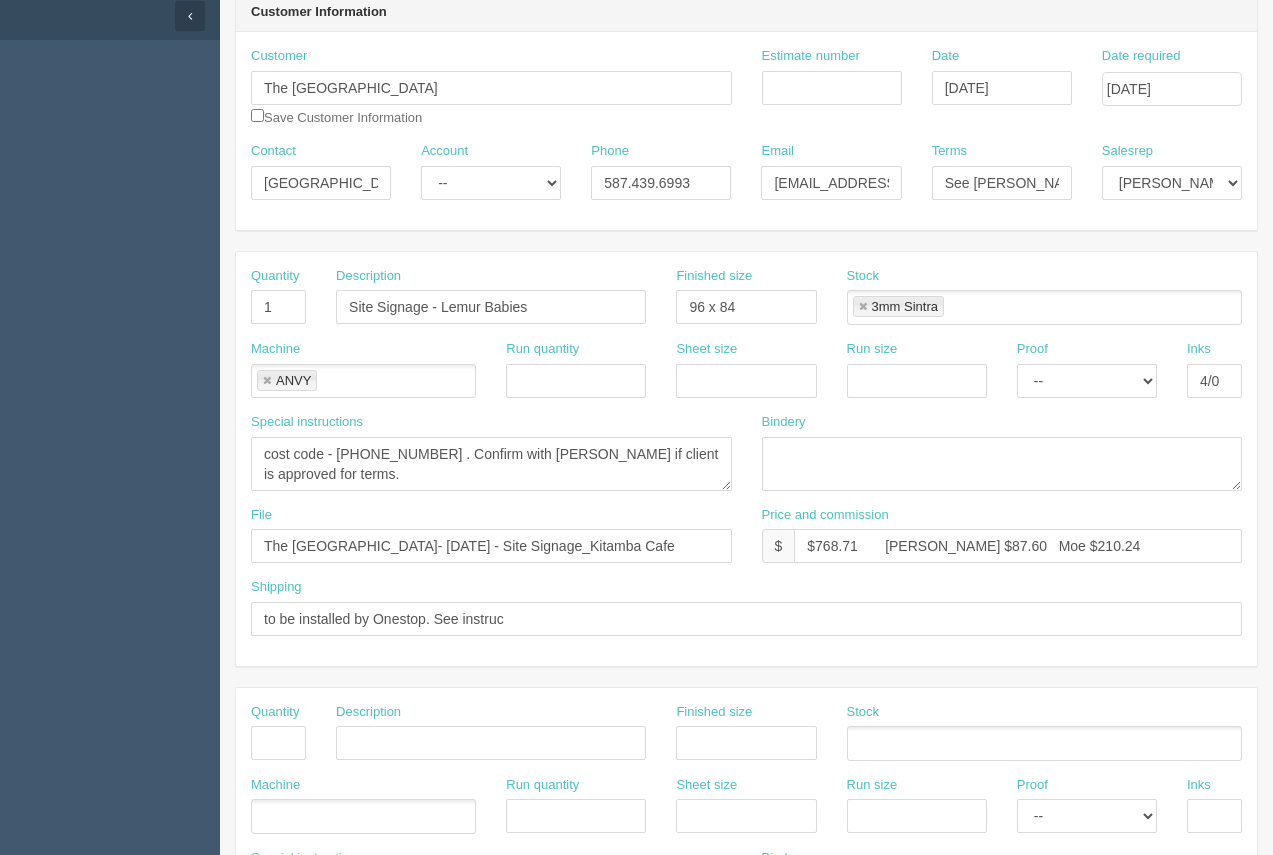 drag, startPoint x: 626, startPoint y: 355, endPoint x: 755, endPoint y: 379, distance: 131.21356 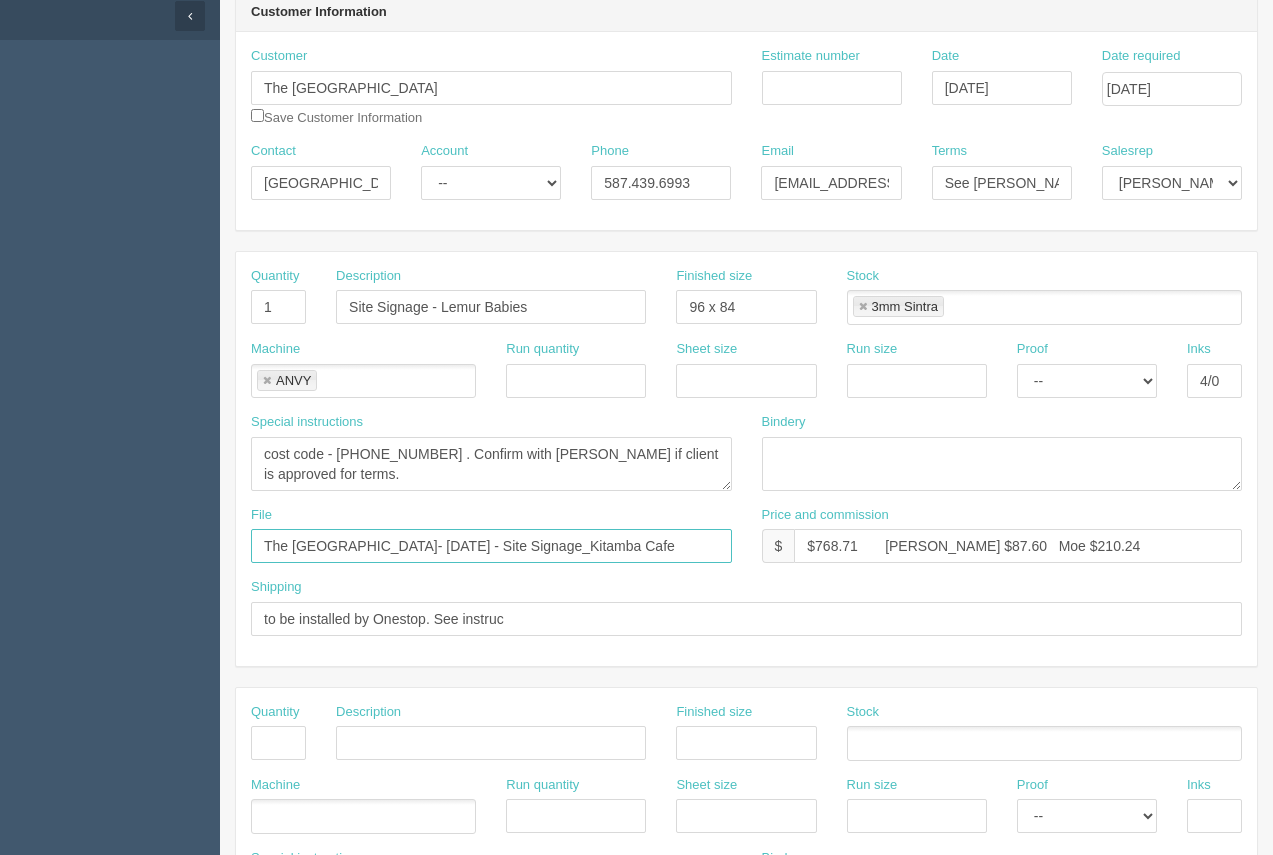 drag, startPoint x: 642, startPoint y: 537, endPoint x: 397, endPoint y: 550, distance: 245.34465 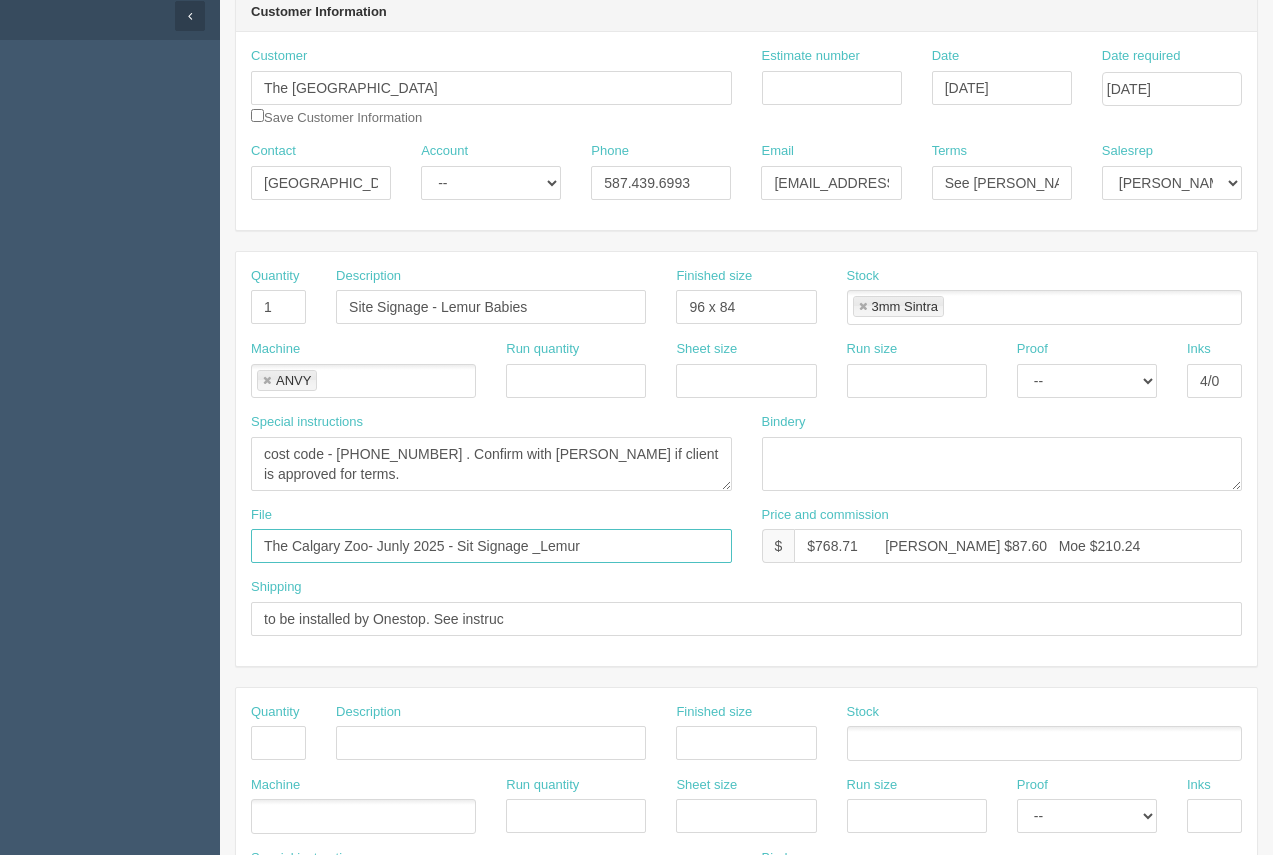 click on "The Calgary Zoo- Junly 2025 - Sit Signage _Lemur" at bounding box center (491, 546) 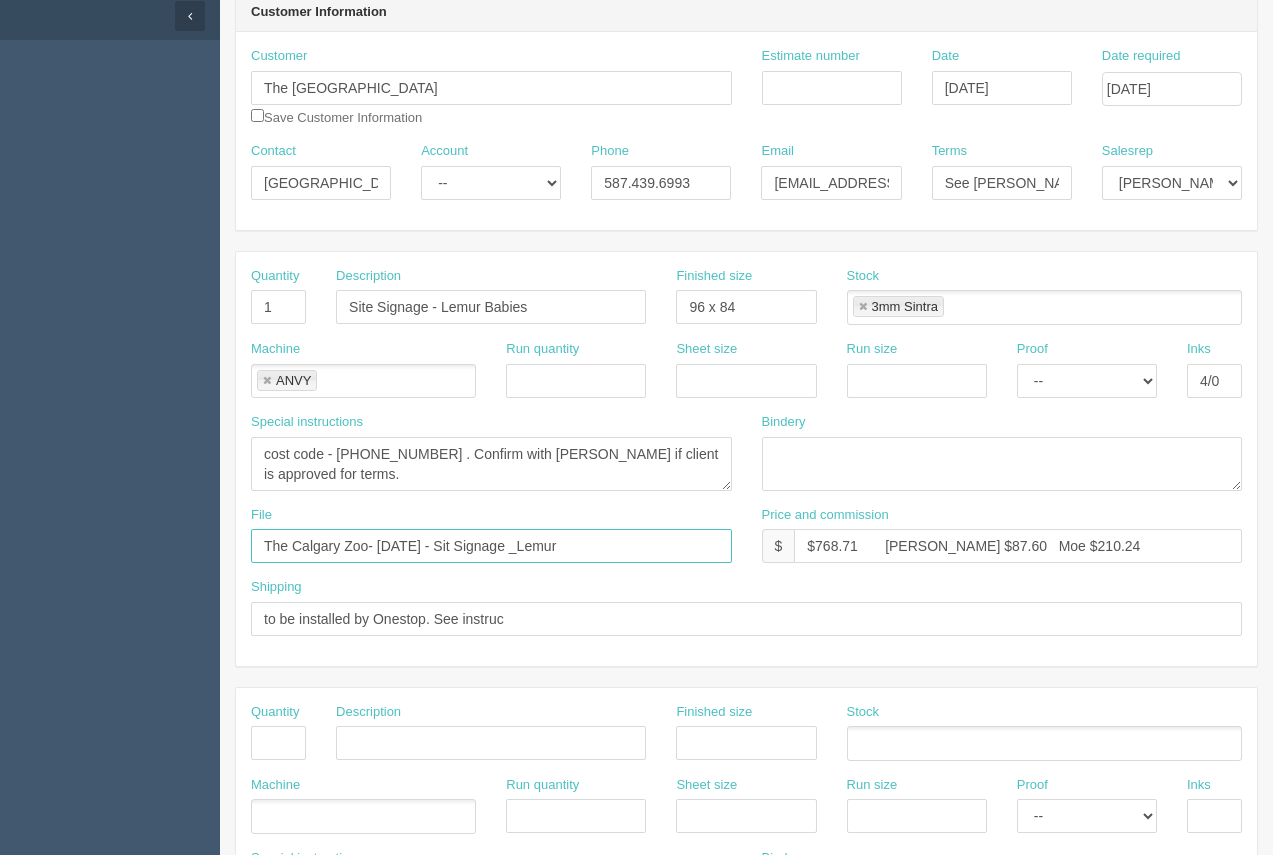 click on "The Calgary Zoo- July 2025 - Sit Signage _Lemur" at bounding box center [491, 546] 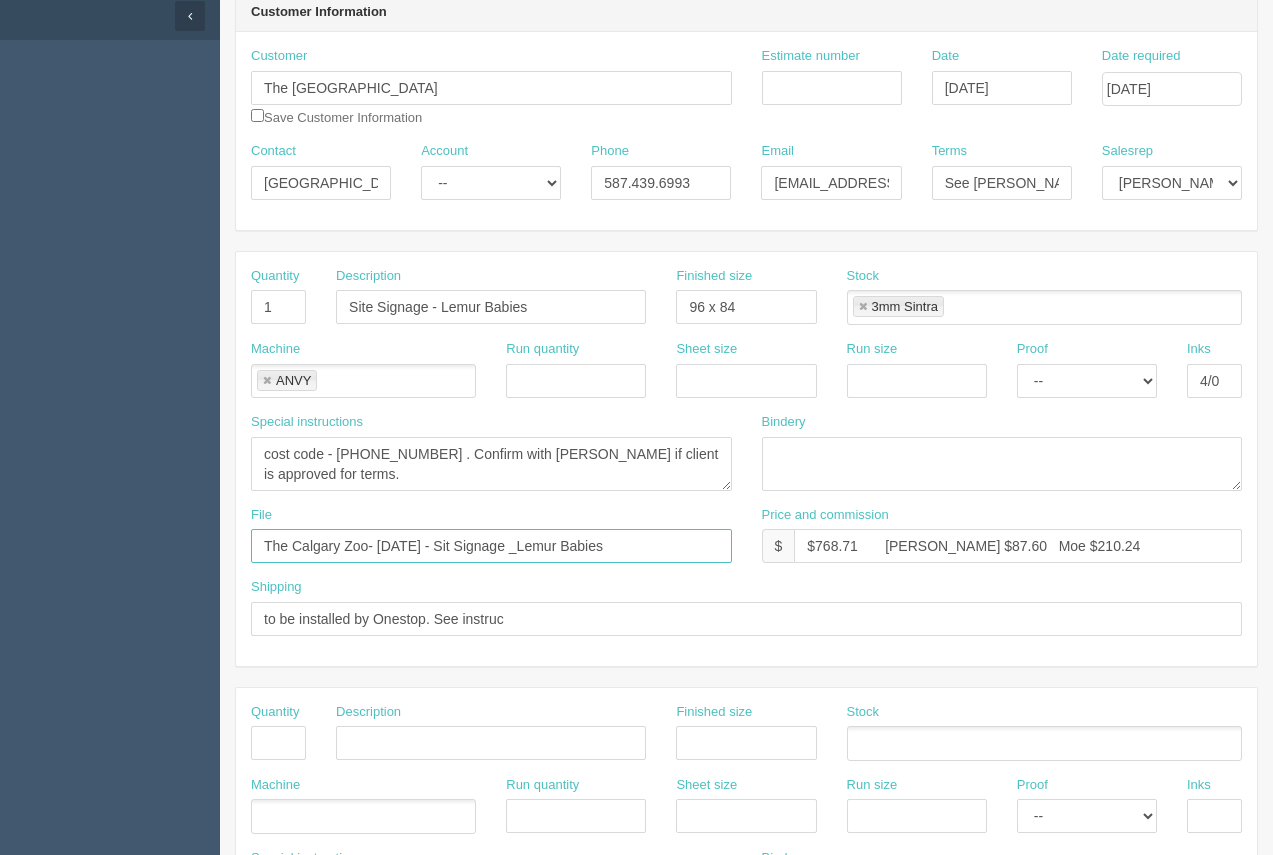 type on "The Calgary Zoo- July 2025 - Sit Signage _Lemur Babies" 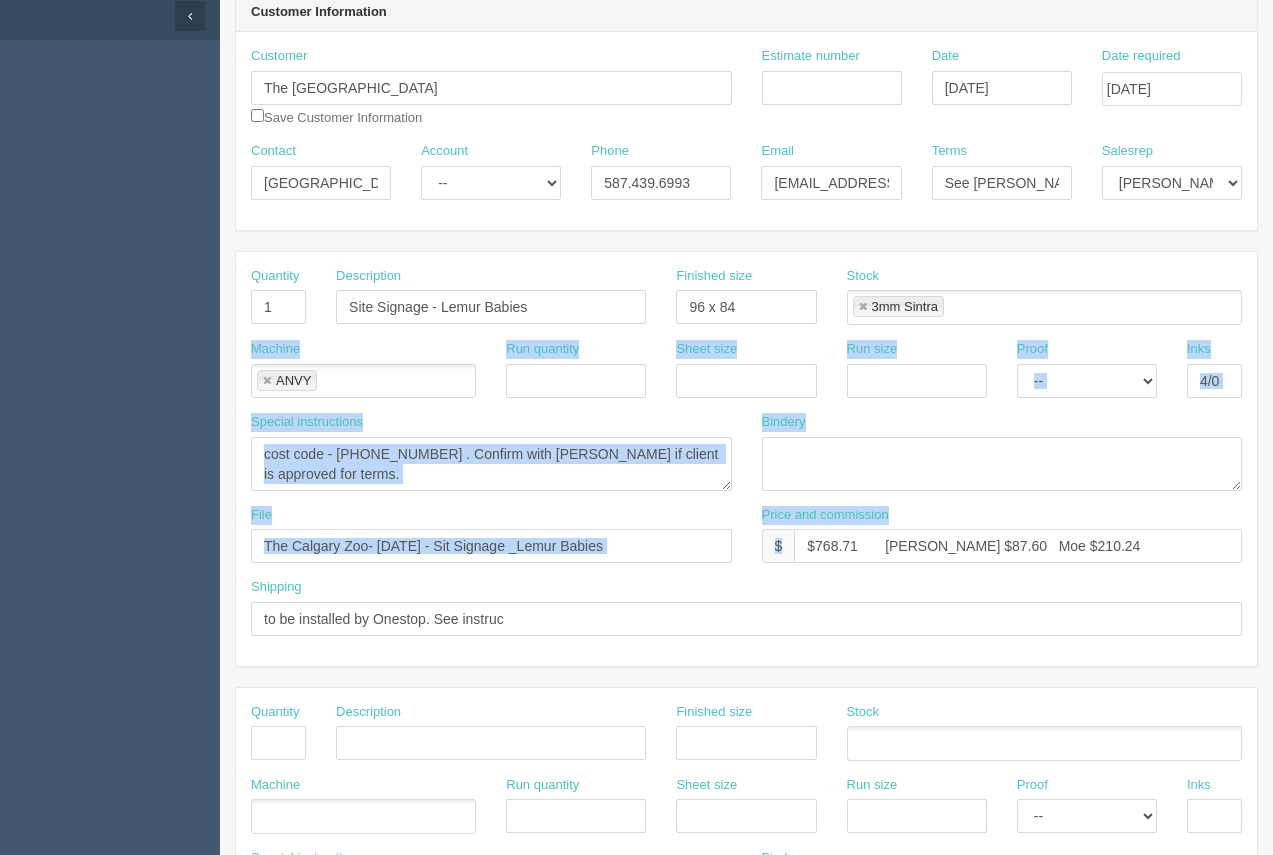 drag, startPoint x: 1268, startPoint y: 294, endPoint x: 1238, endPoint y: 552, distance: 259.73834 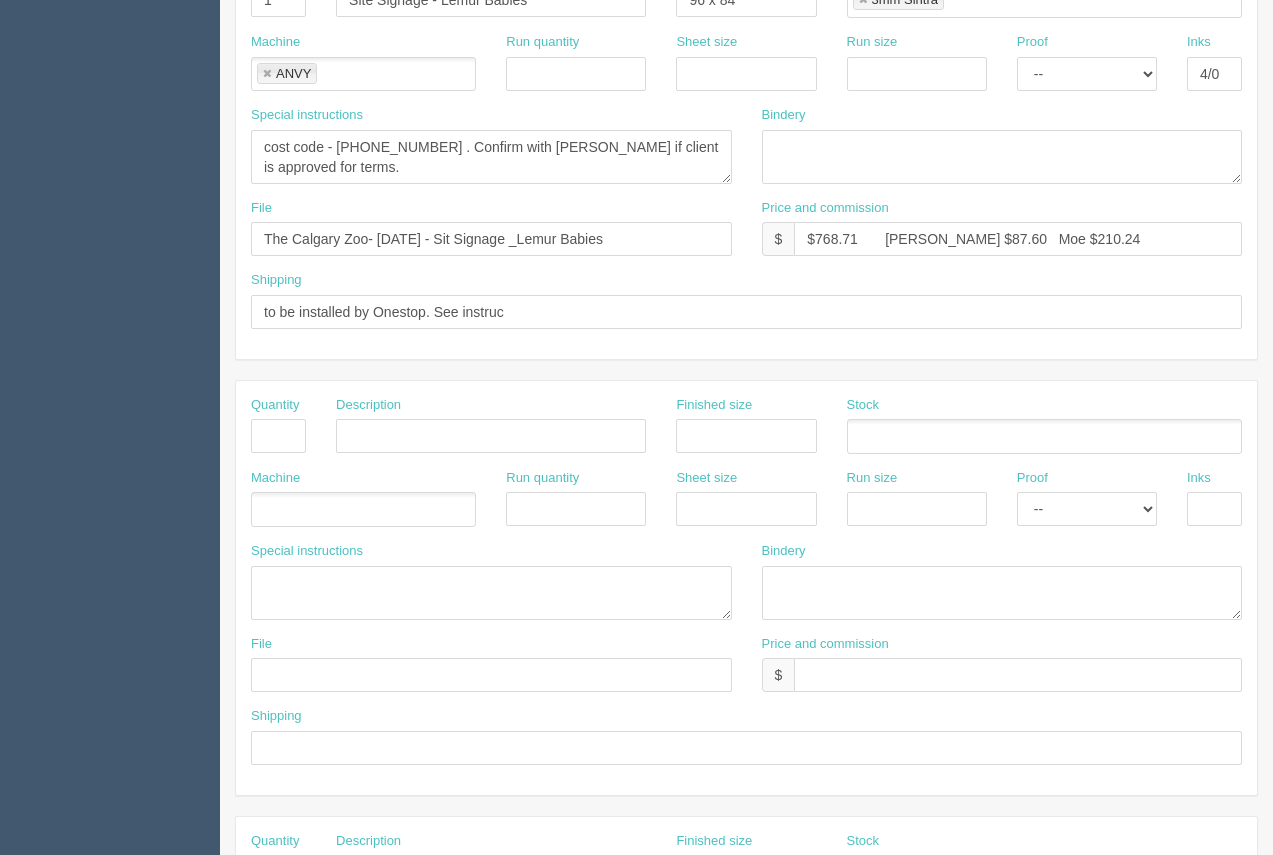 scroll, scrollTop: 495, scrollLeft: 0, axis: vertical 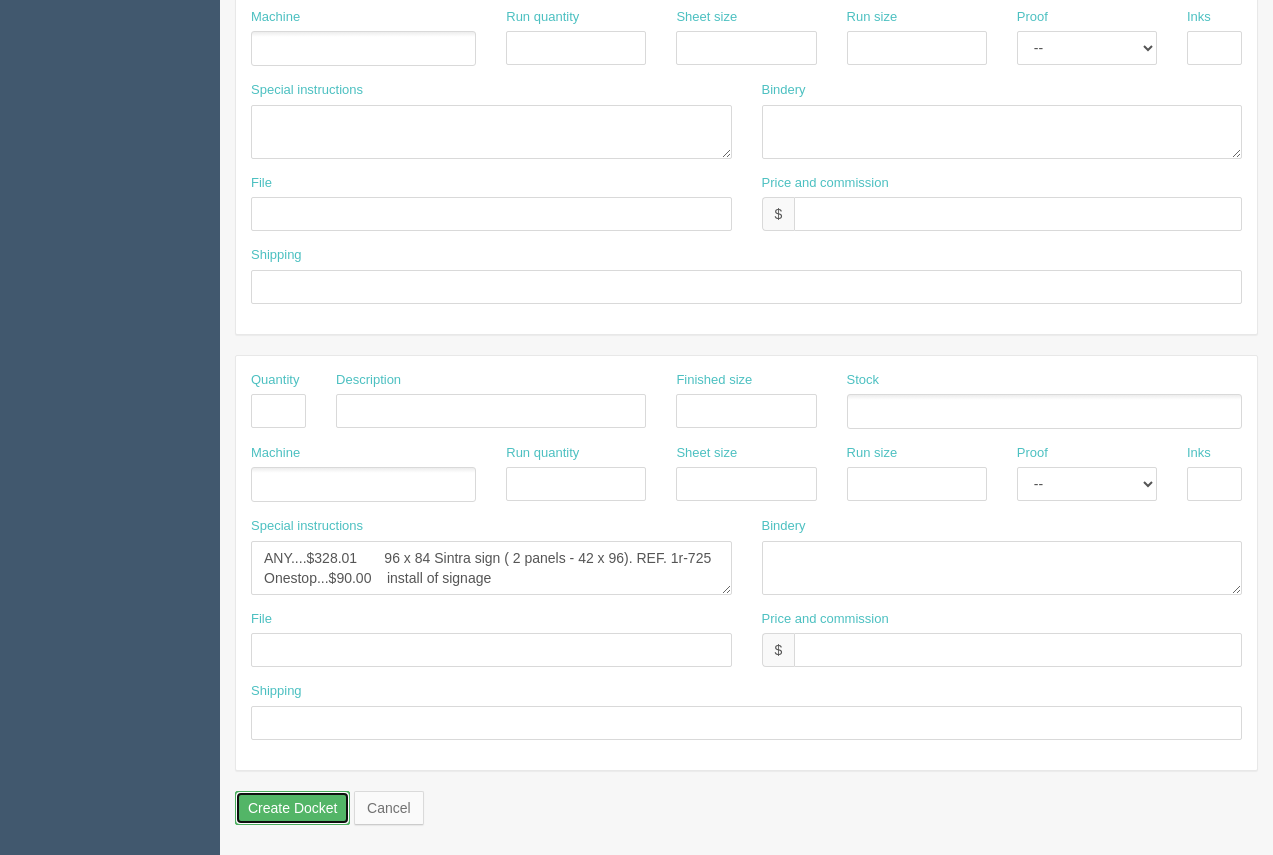 click on "Create Docket" at bounding box center [292, 808] 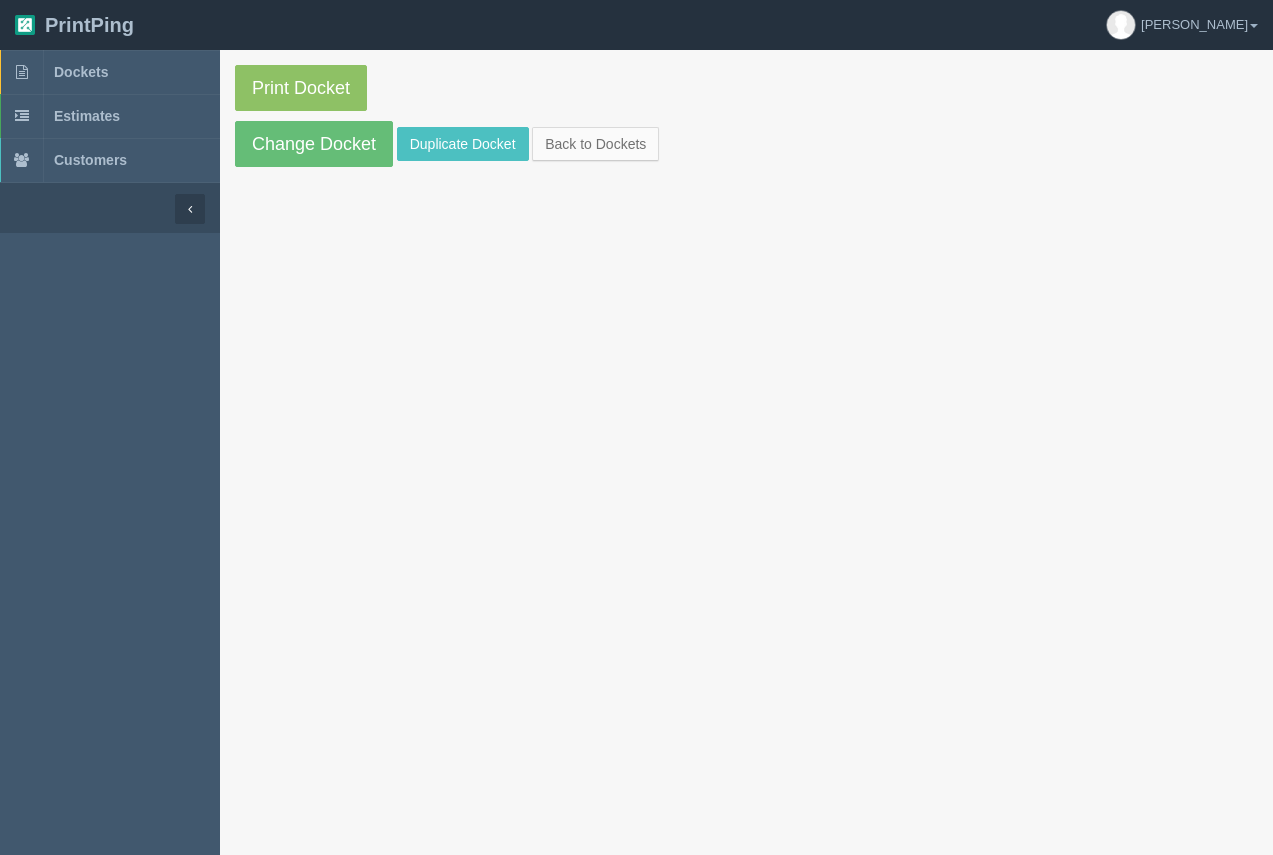 scroll, scrollTop: 0, scrollLeft: 0, axis: both 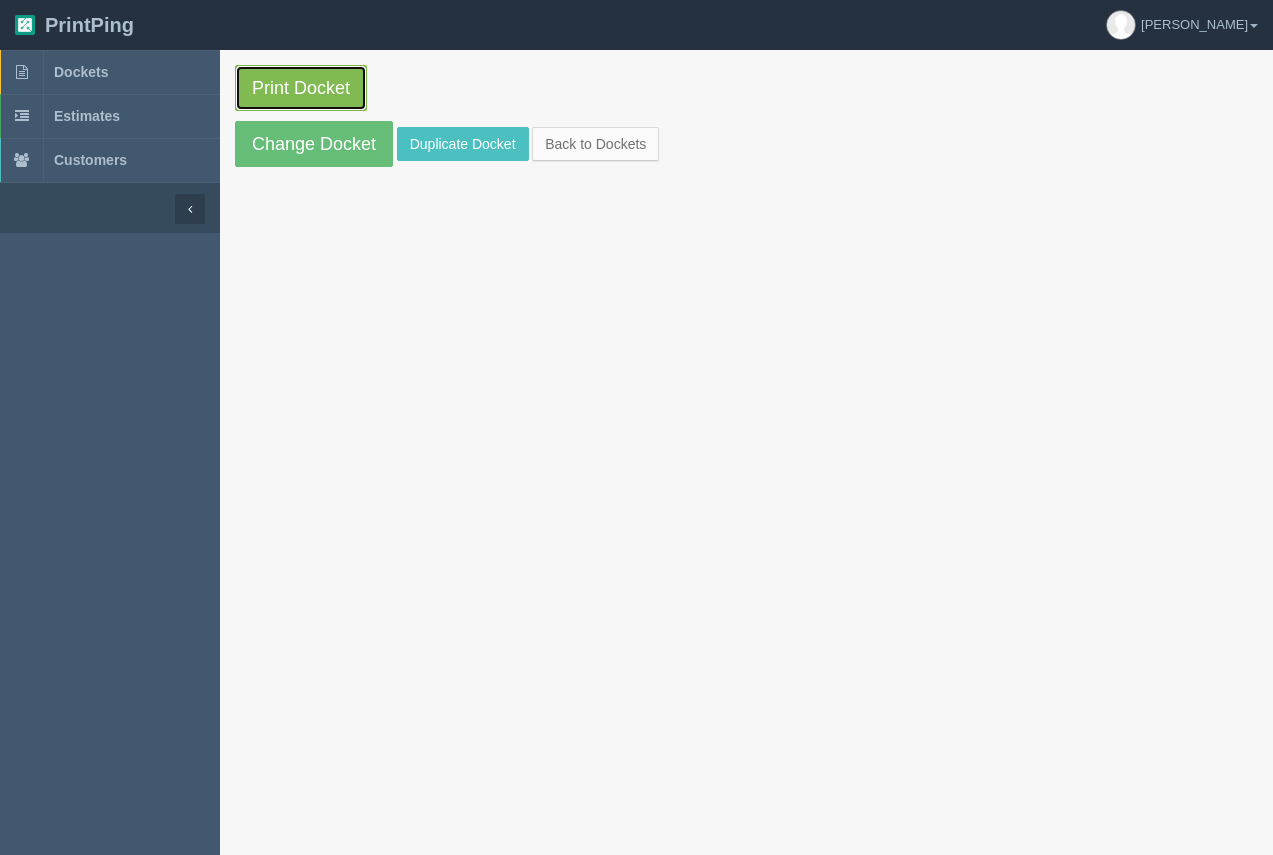 click on "Print Docket" at bounding box center [301, 88] 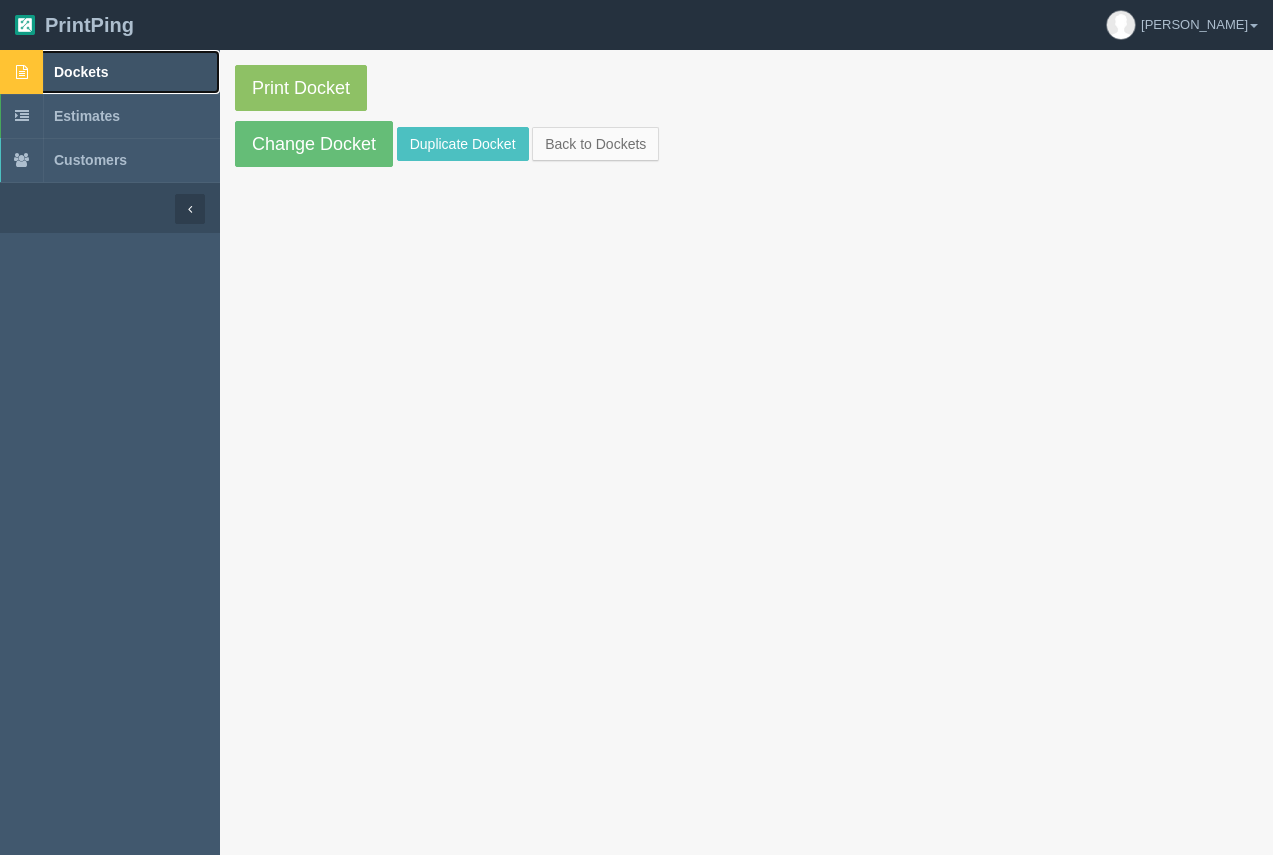 click on "Dockets" at bounding box center [81, 72] 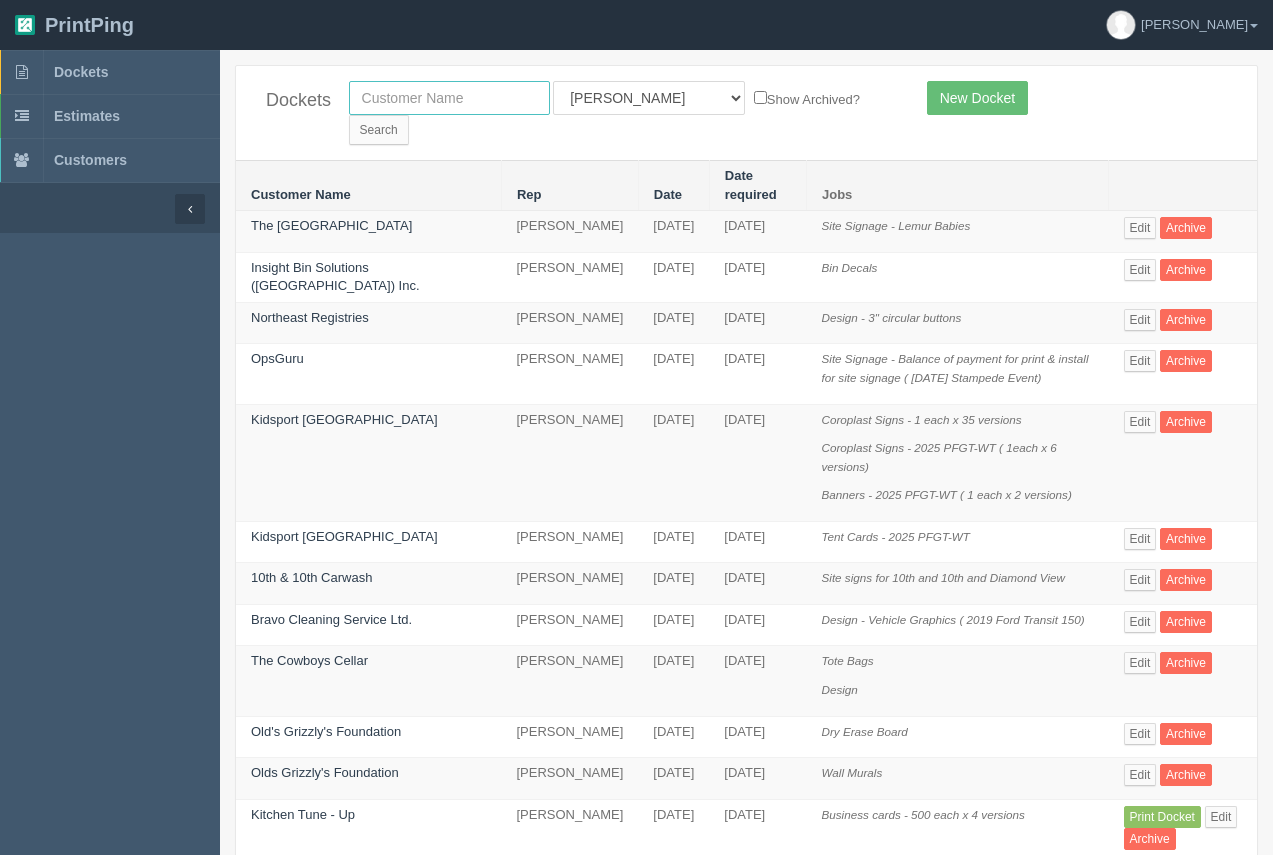 click at bounding box center [449, 98] 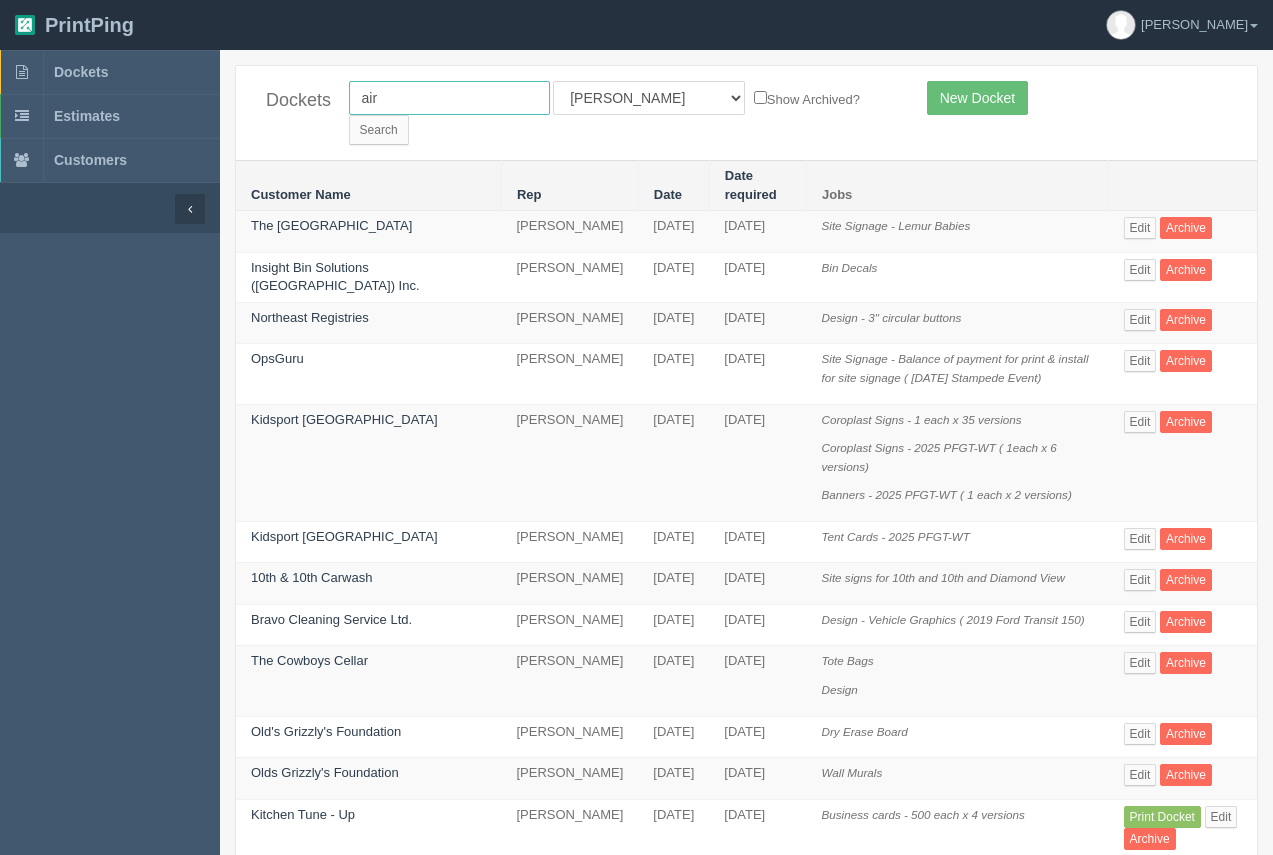 type on "airsprint" 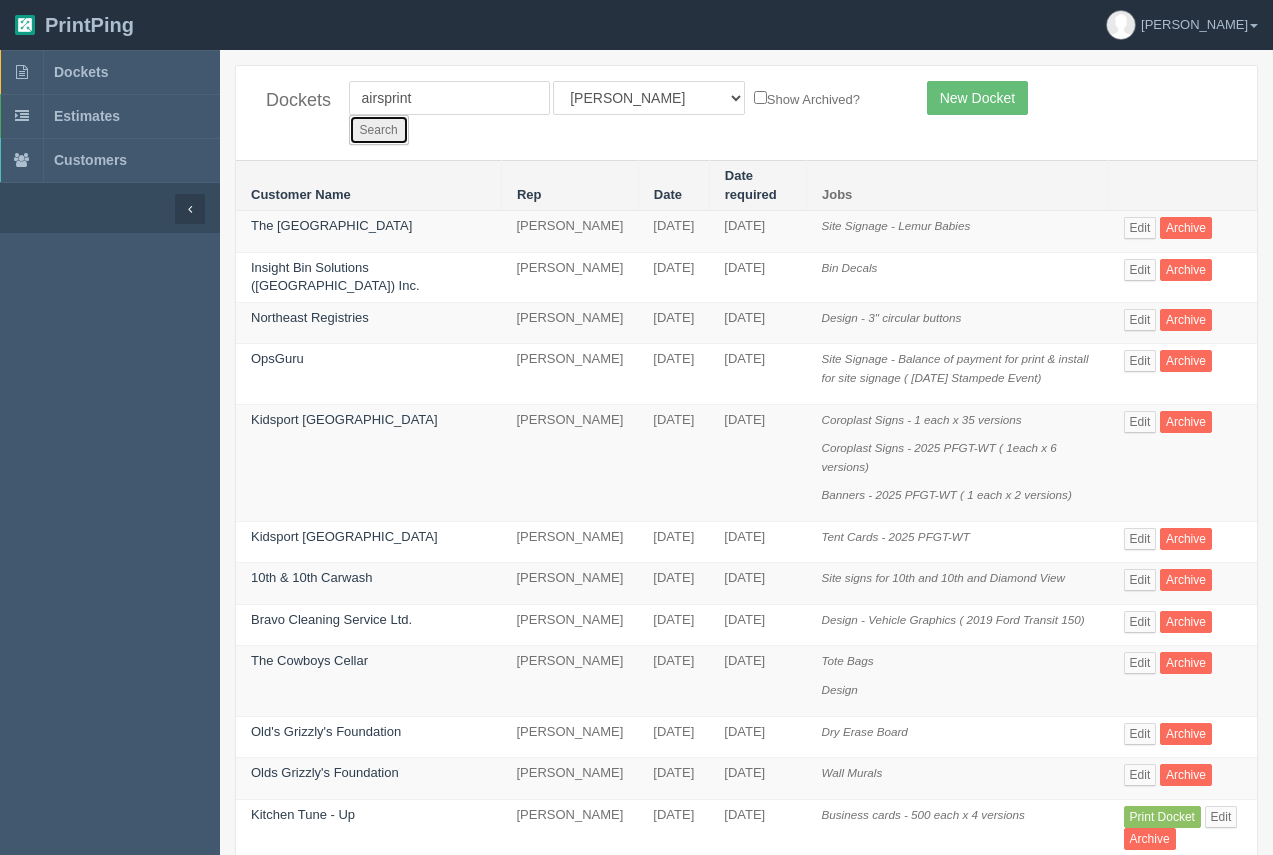 click on "Search" at bounding box center (379, 130) 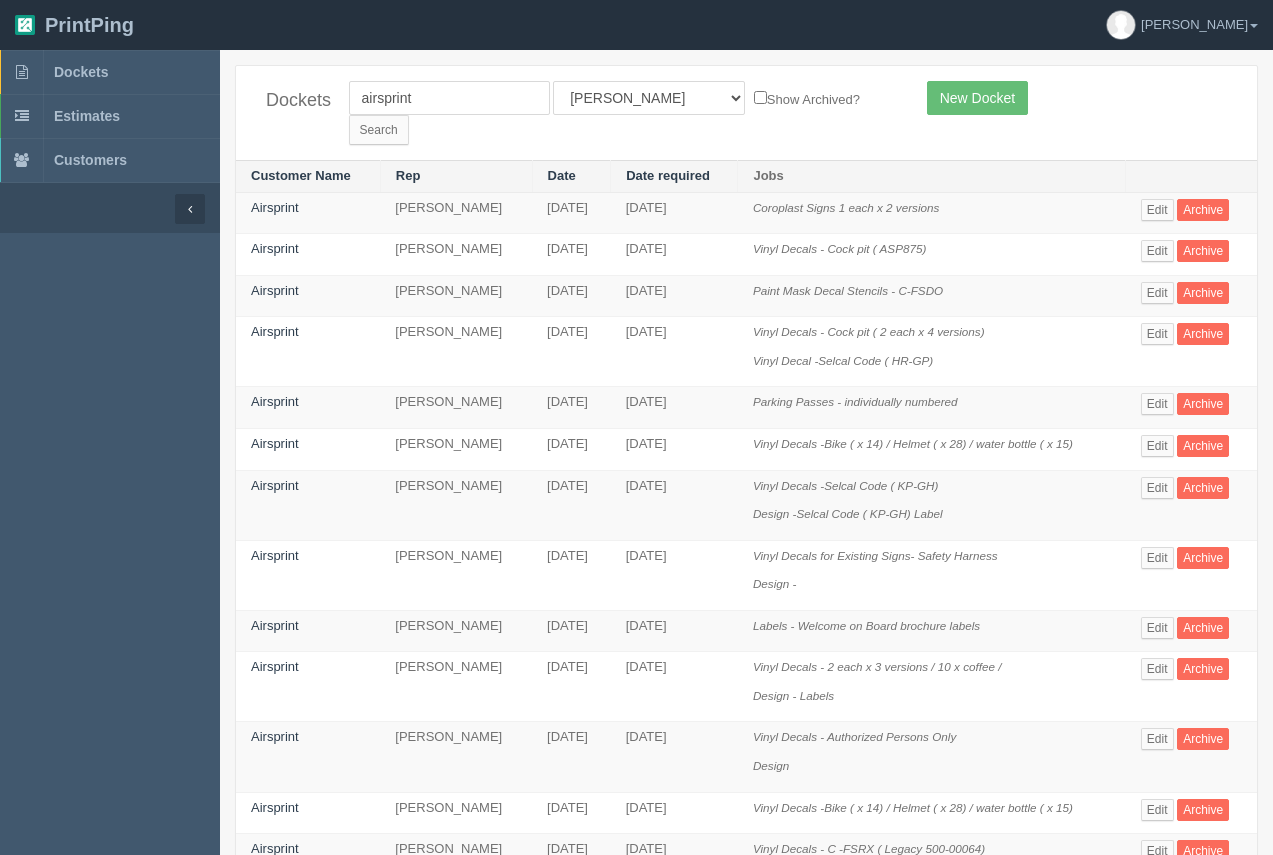 scroll, scrollTop: 0, scrollLeft: 0, axis: both 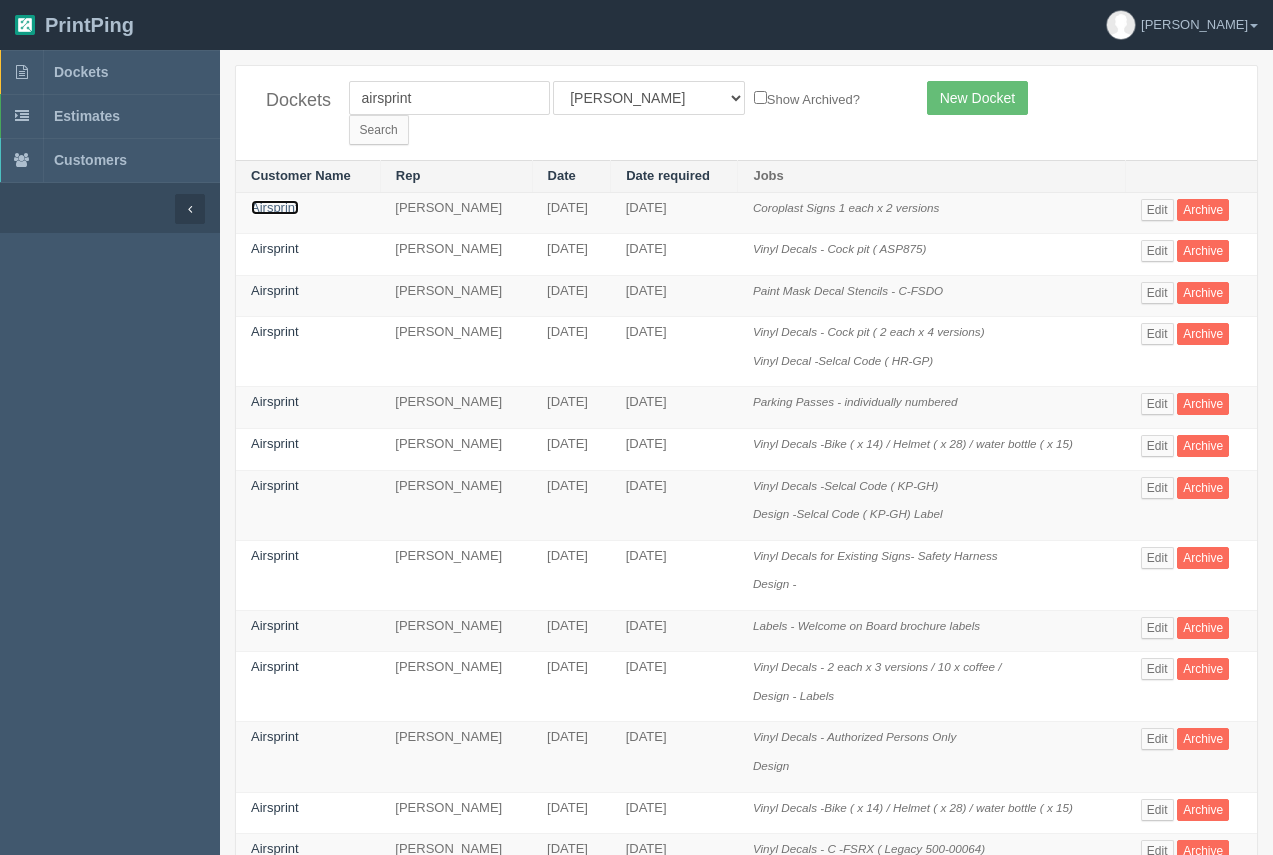 click on "Airsprint" at bounding box center (275, 207) 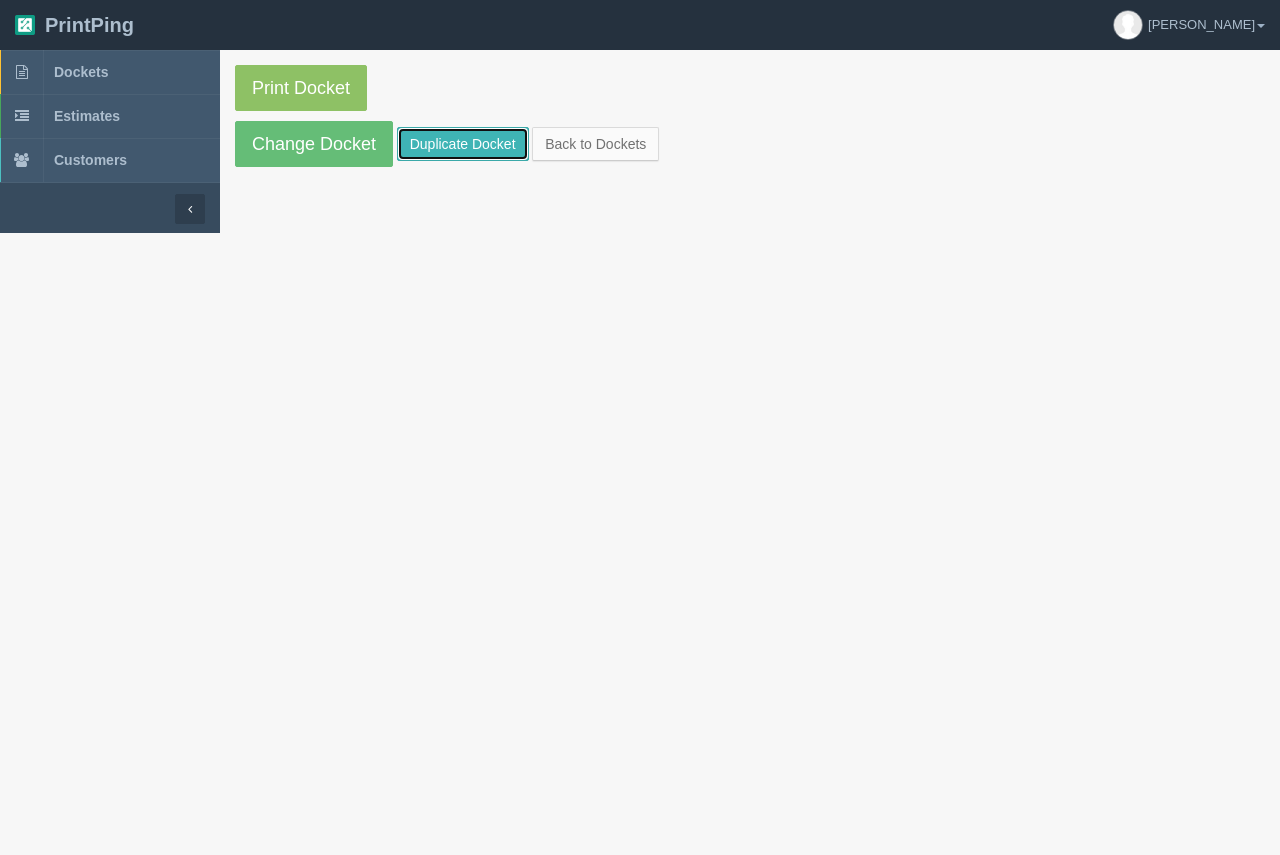 click on "Duplicate Docket" at bounding box center (463, 144) 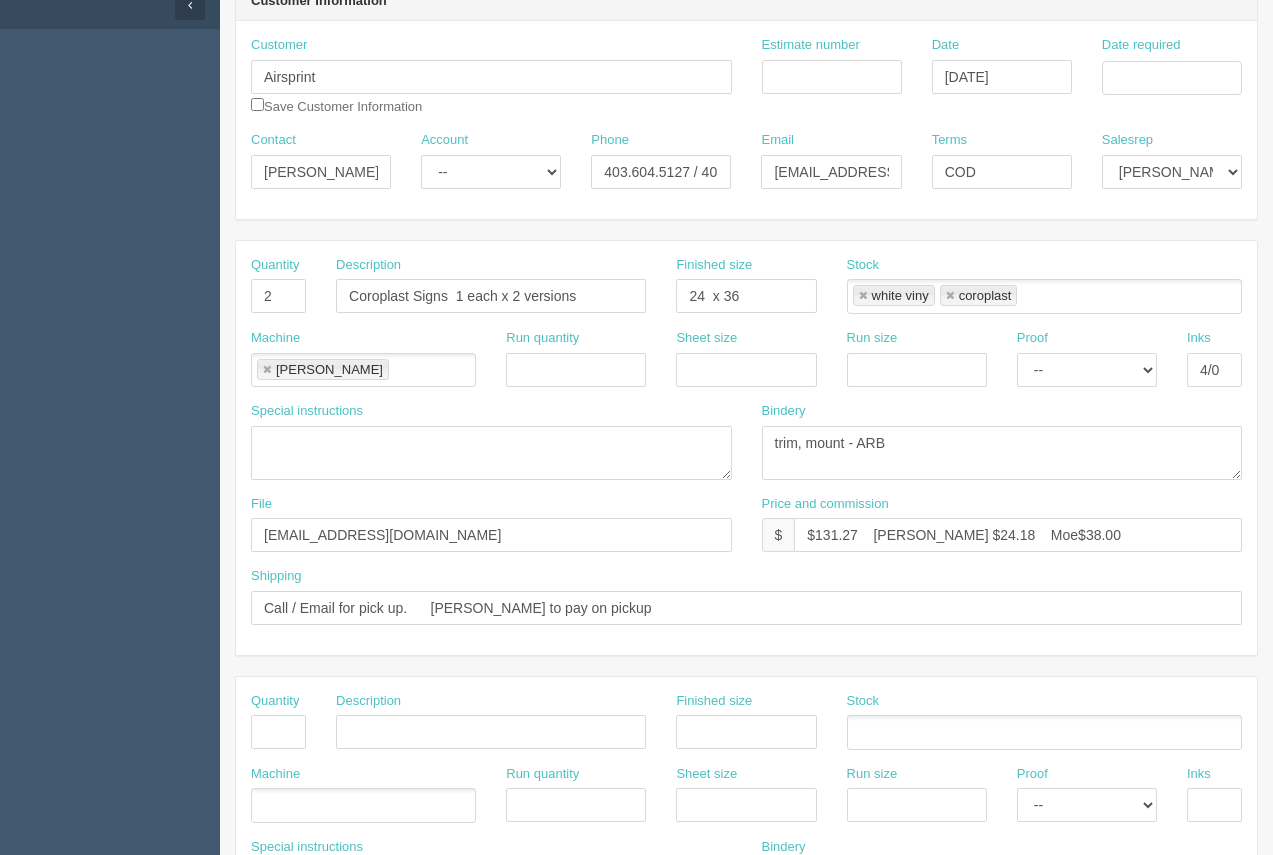 scroll, scrollTop: 206, scrollLeft: 0, axis: vertical 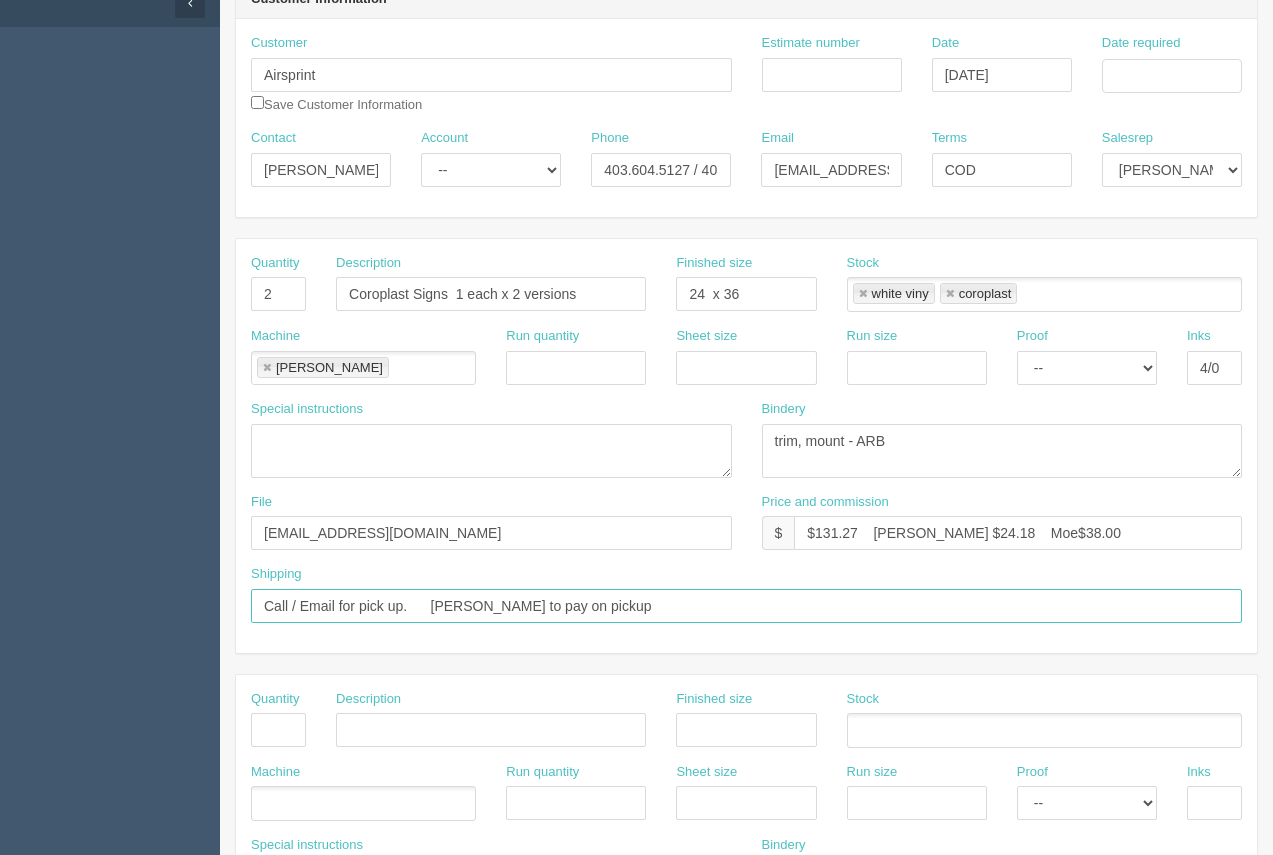 drag, startPoint x: 634, startPoint y: 609, endPoint x: 433, endPoint y: 642, distance: 203.69095 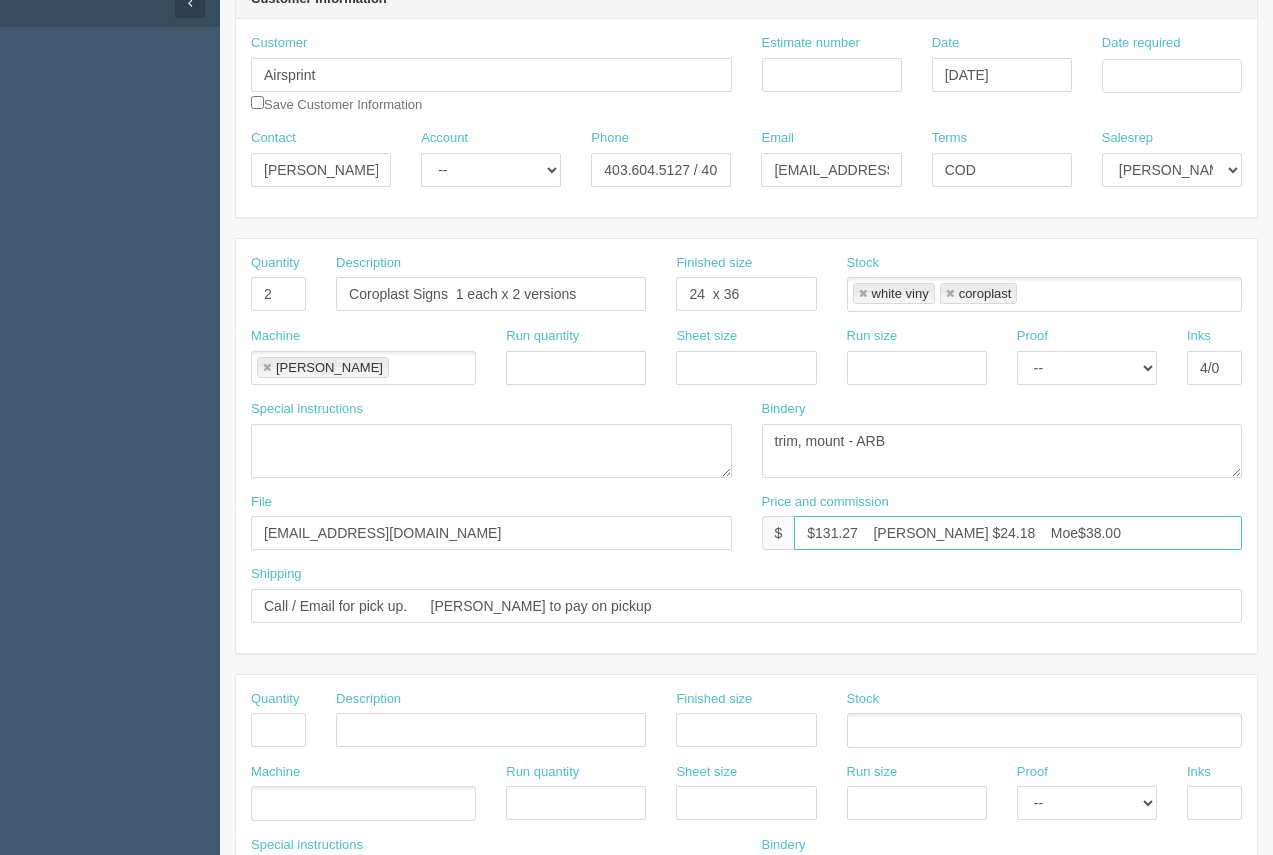 drag, startPoint x: 847, startPoint y: 534, endPoint x: 827, endPoint y: 530, distance: 20.396078 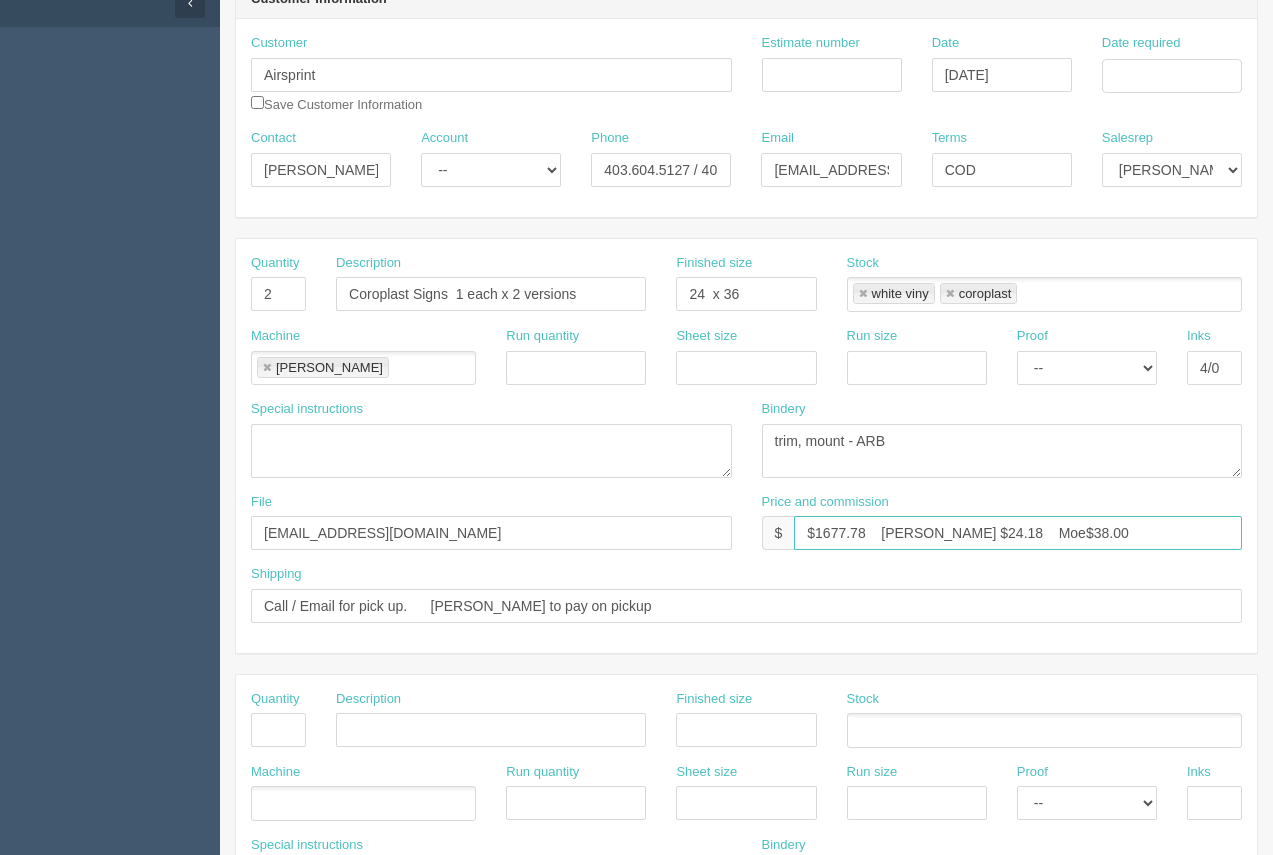 click on "$1677.78    Arif $24.18    Moe$38.00" at bounding box center [1018, 533] 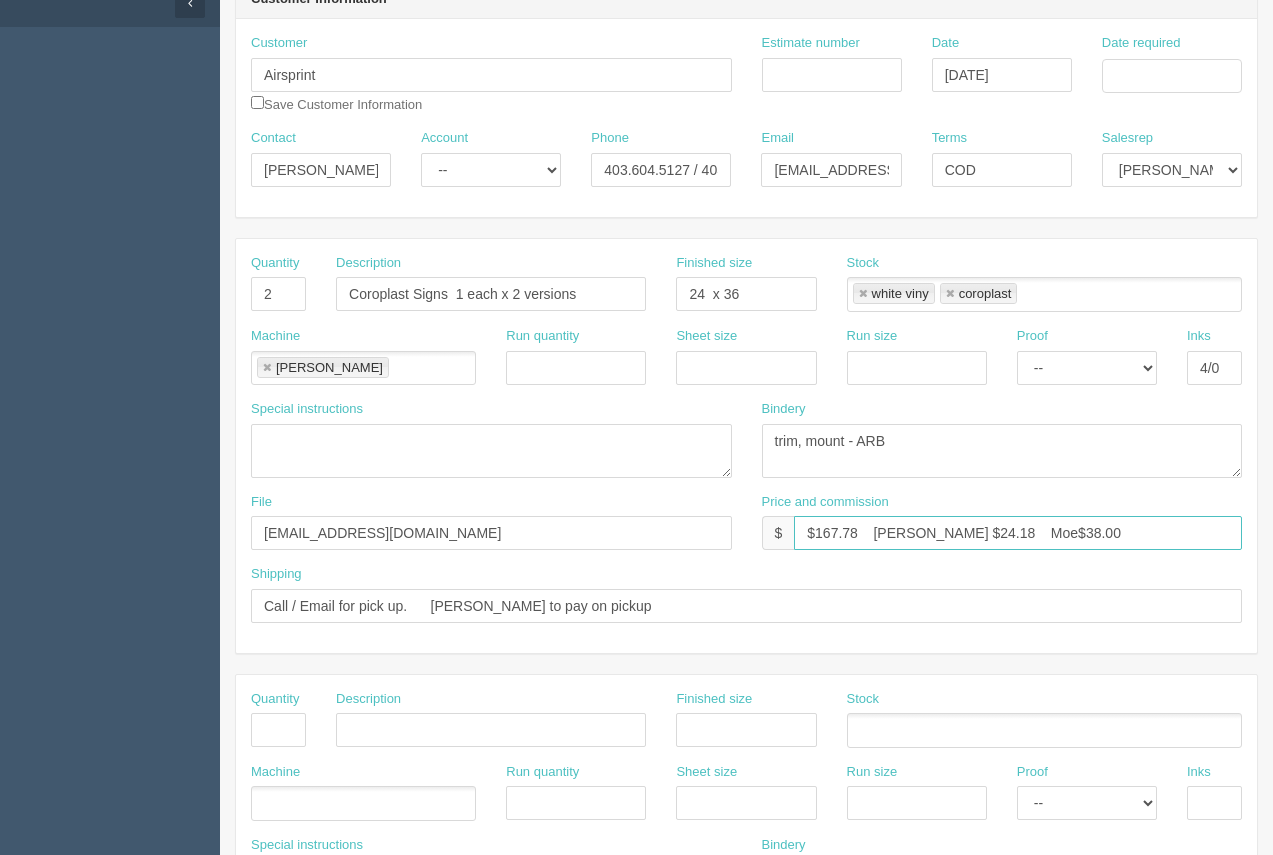 type on "$167.78    Arif $24.18    Moe$38.00" 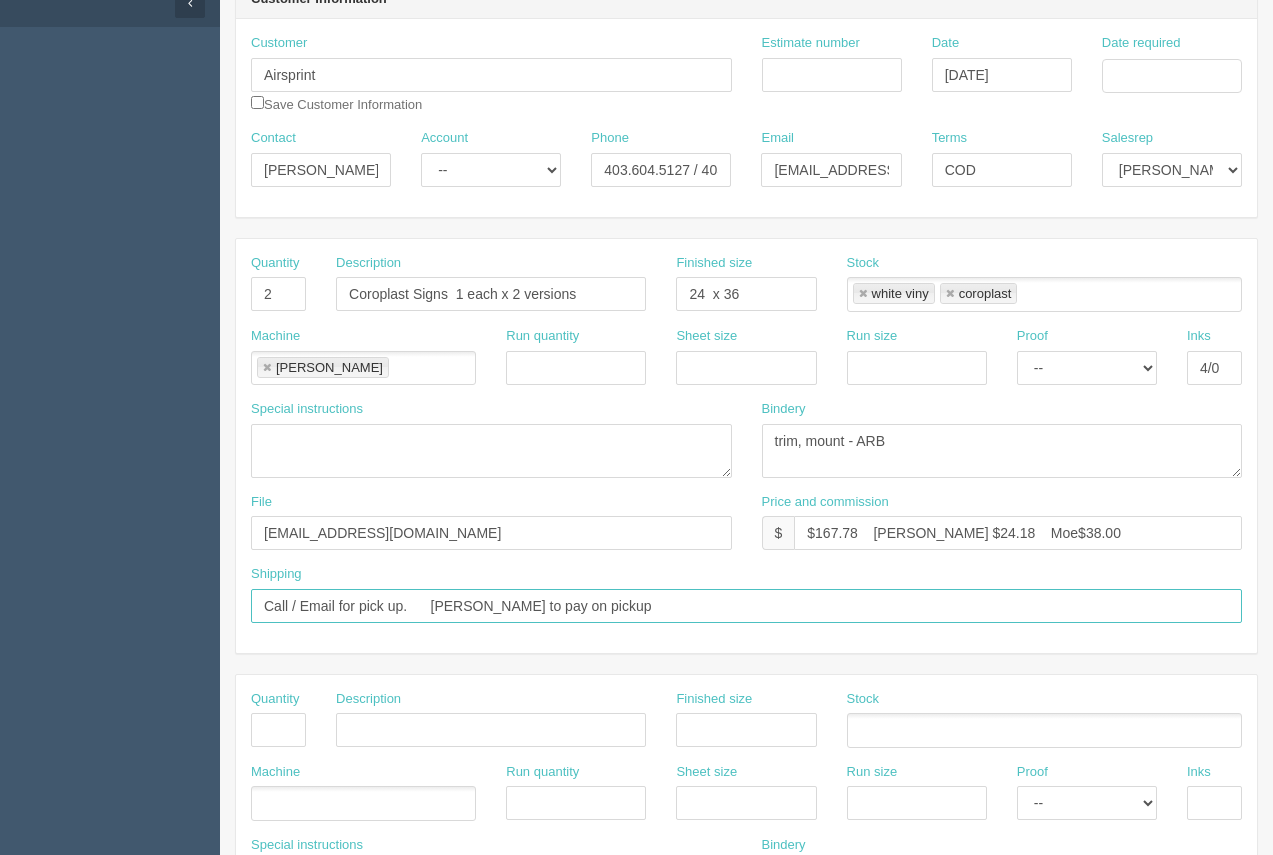 drag, startPoint x: 602, startPoint y: 612, endPoint x: 437, endPoint y: 585, distance: 167.1945 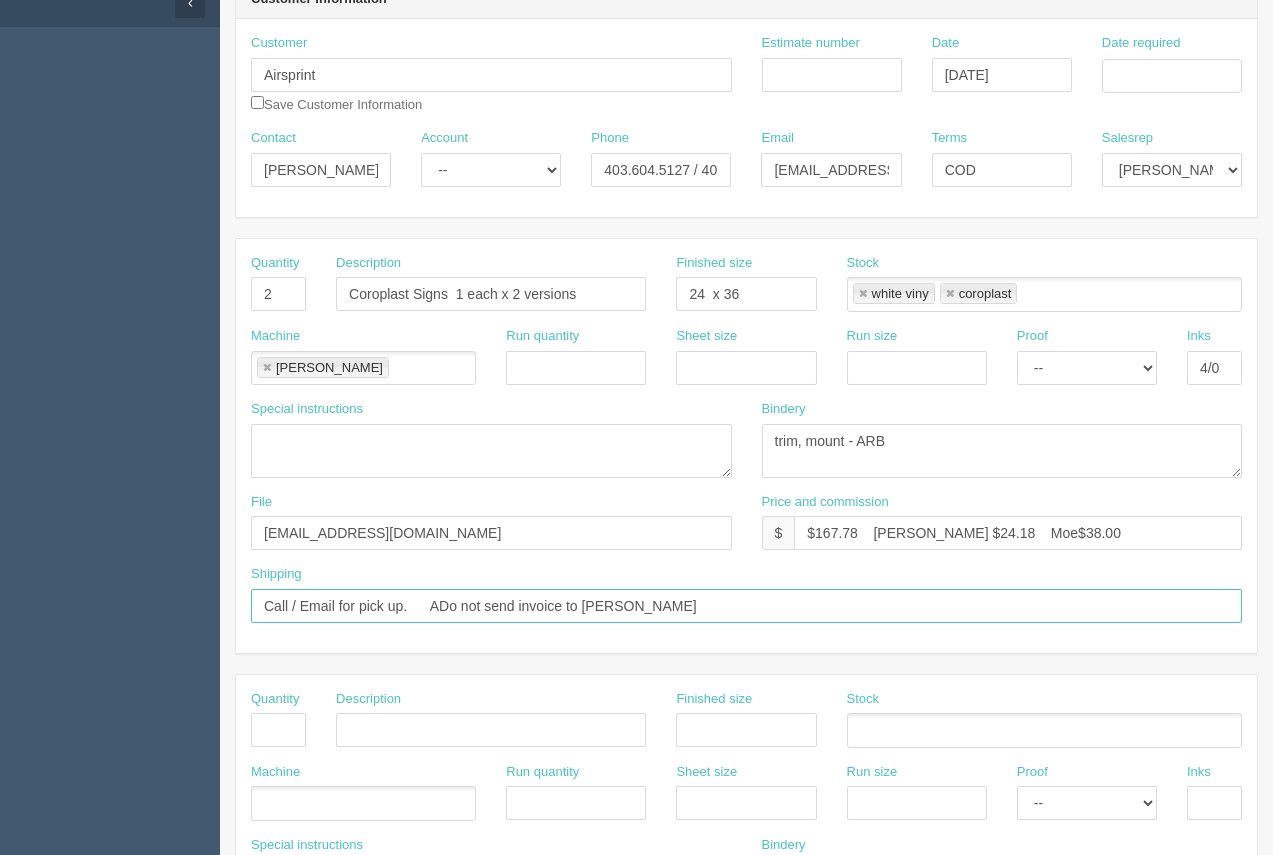 click on "Call / Email for pick up.      ADo not send invoice to Chris" at bounding box center (746, 606) 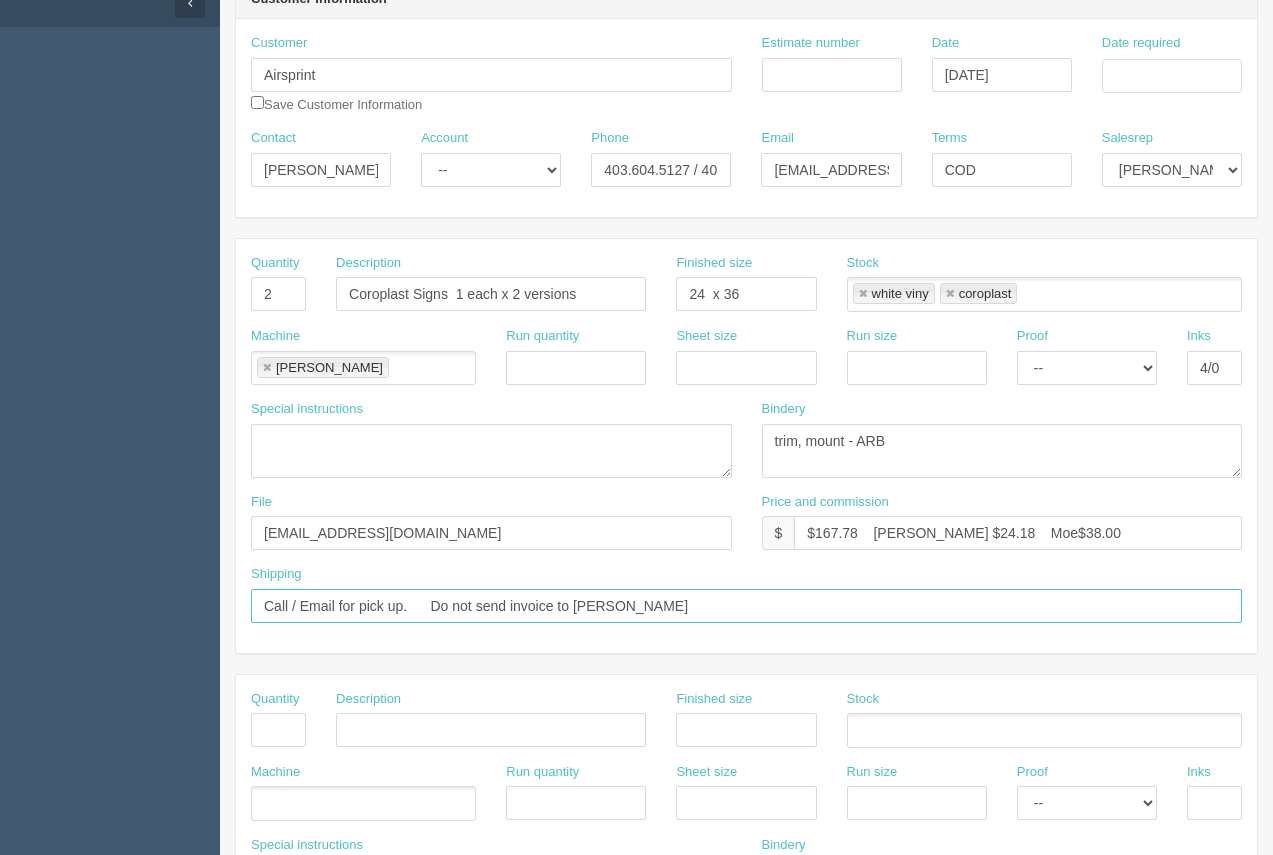 click on "Call / Email for pick up.      Do not send invoice to Chris" at bounding box center (746, 606) 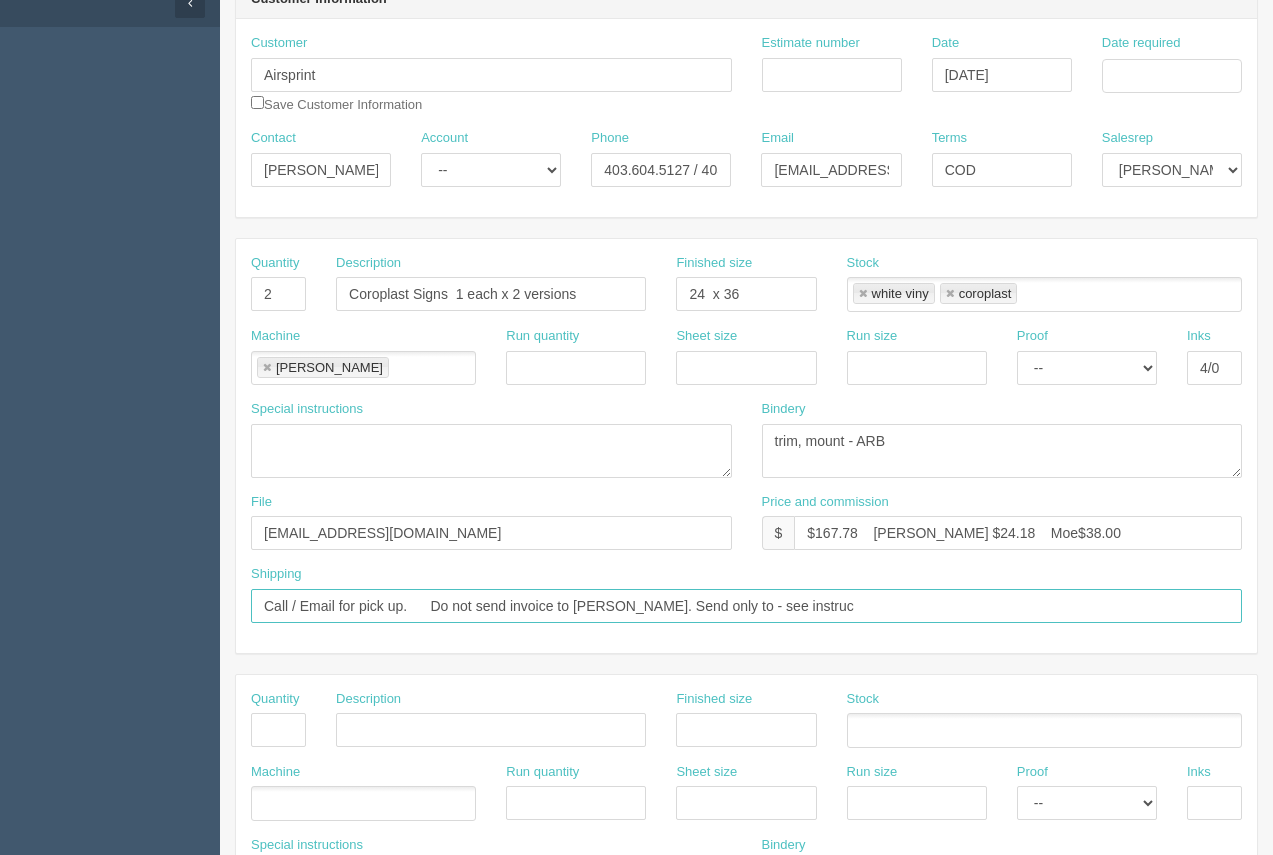 type on "Call / Email for pick up.      Do not send invoice to Chris. Send only to - see instruc" 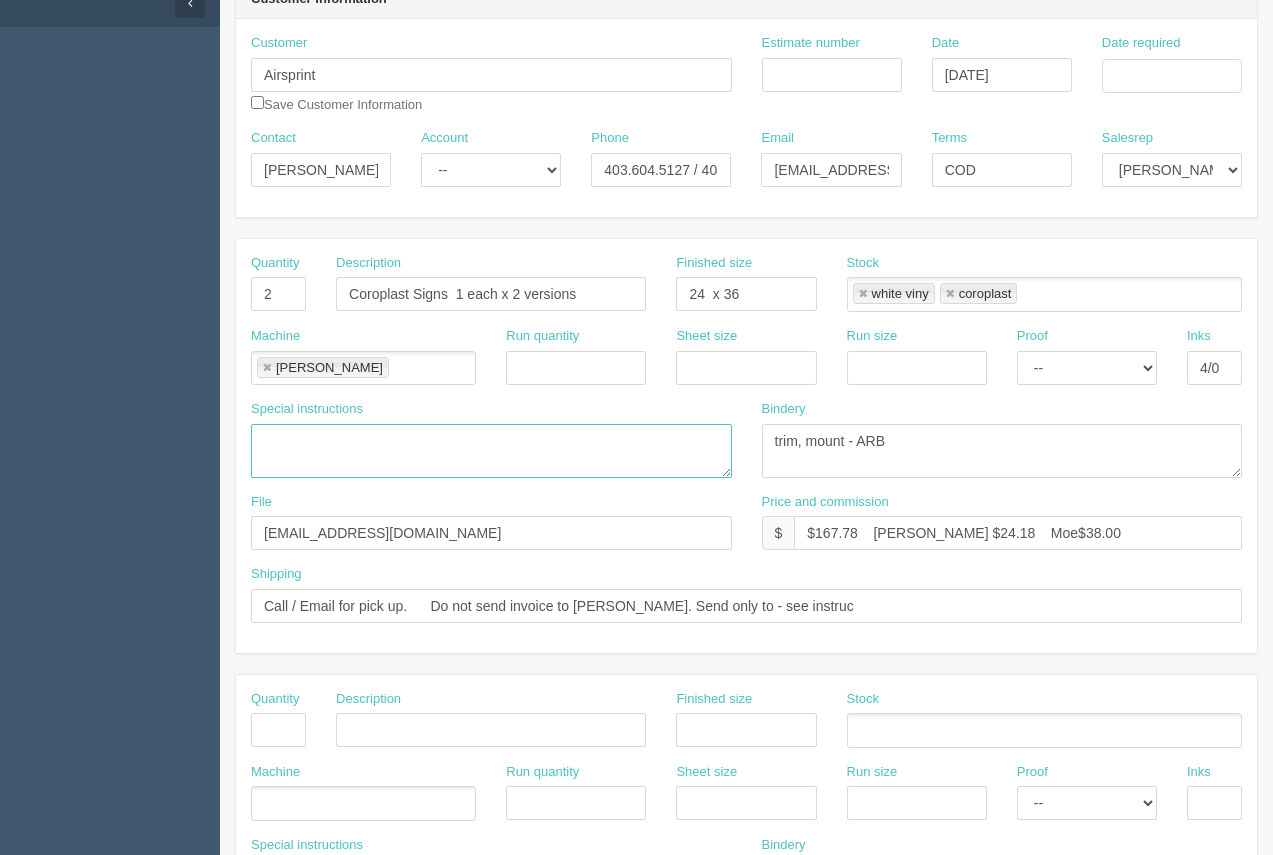 paste on "bernal@airsprint.com" 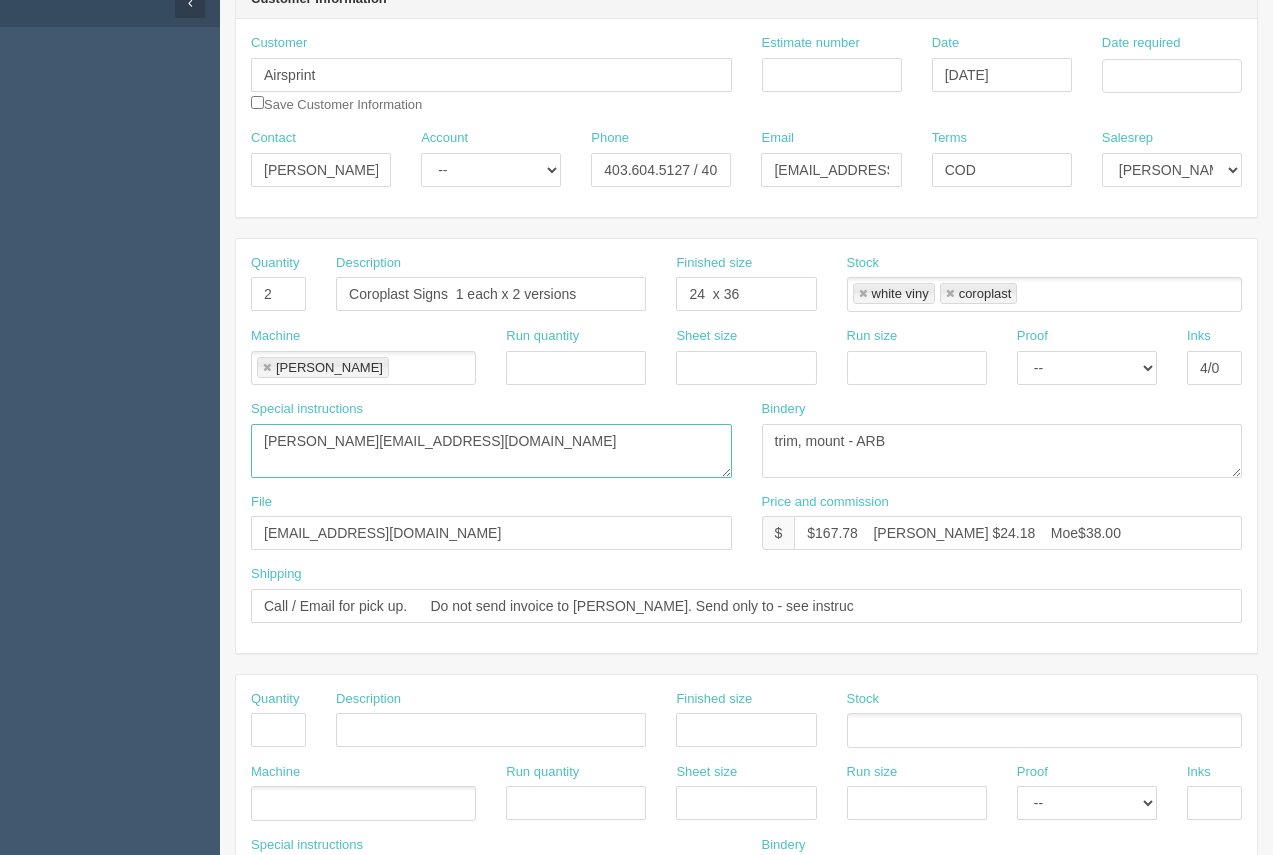 click on "bernal@airsprint.com" at bounding box center [491, 451] 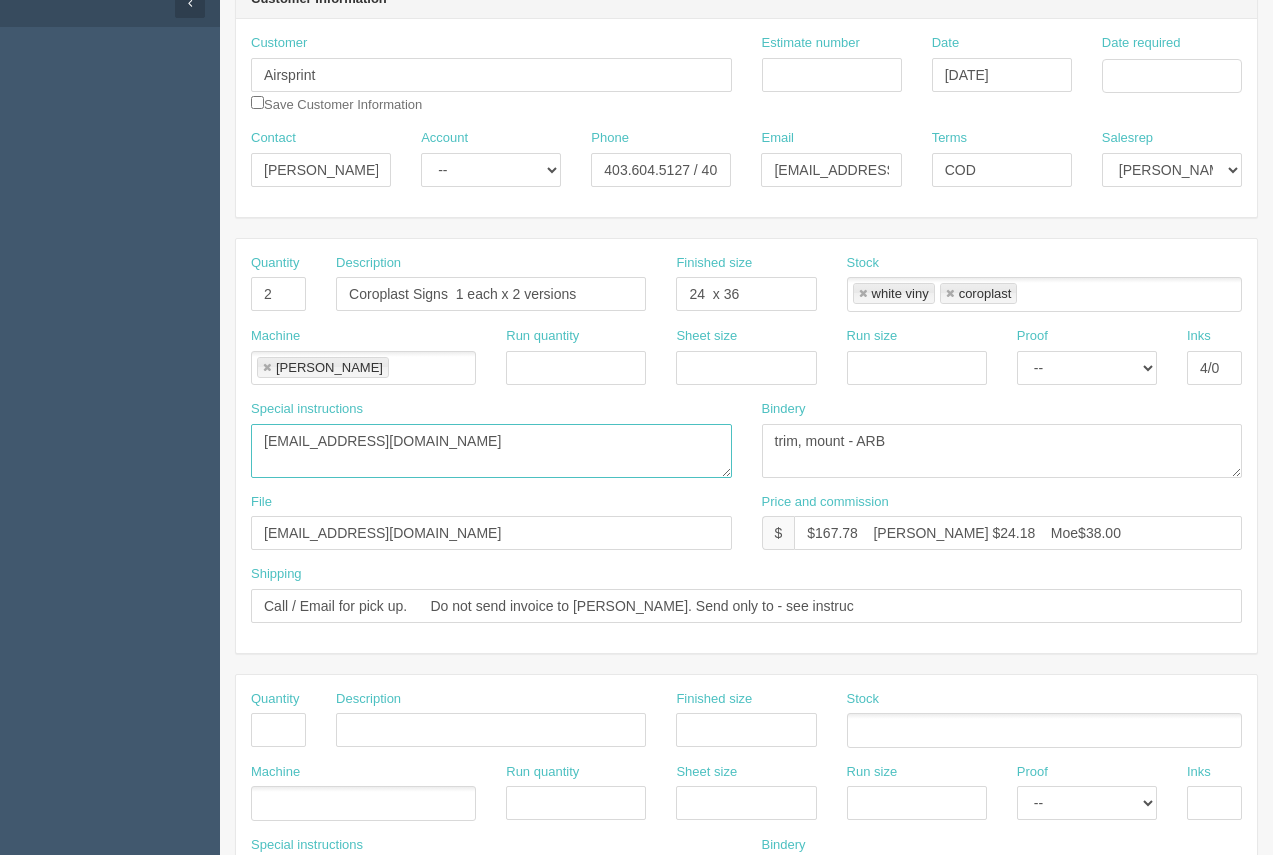 click on "abernal@airsprint.com" at bounding box center (491, 451) 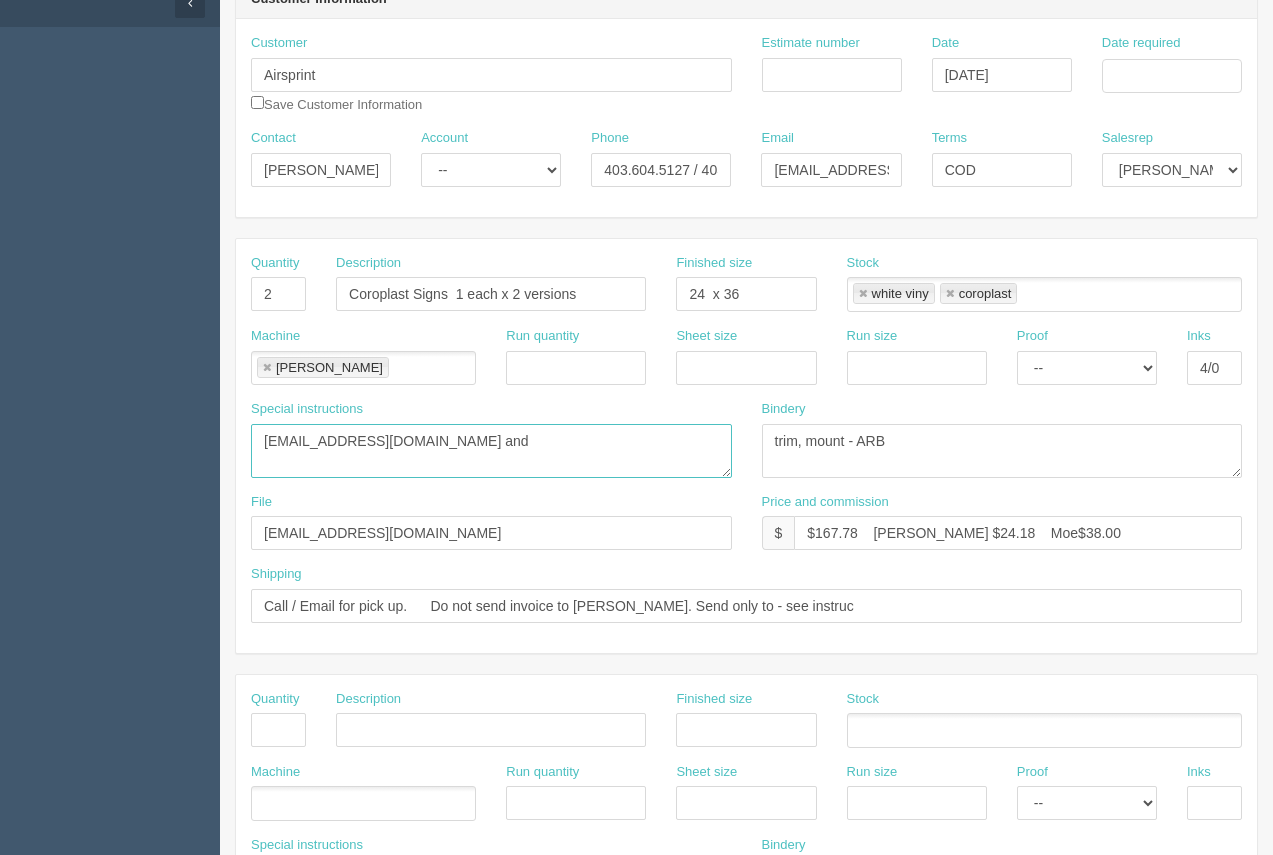 paste on "msimon@airsprint.com" 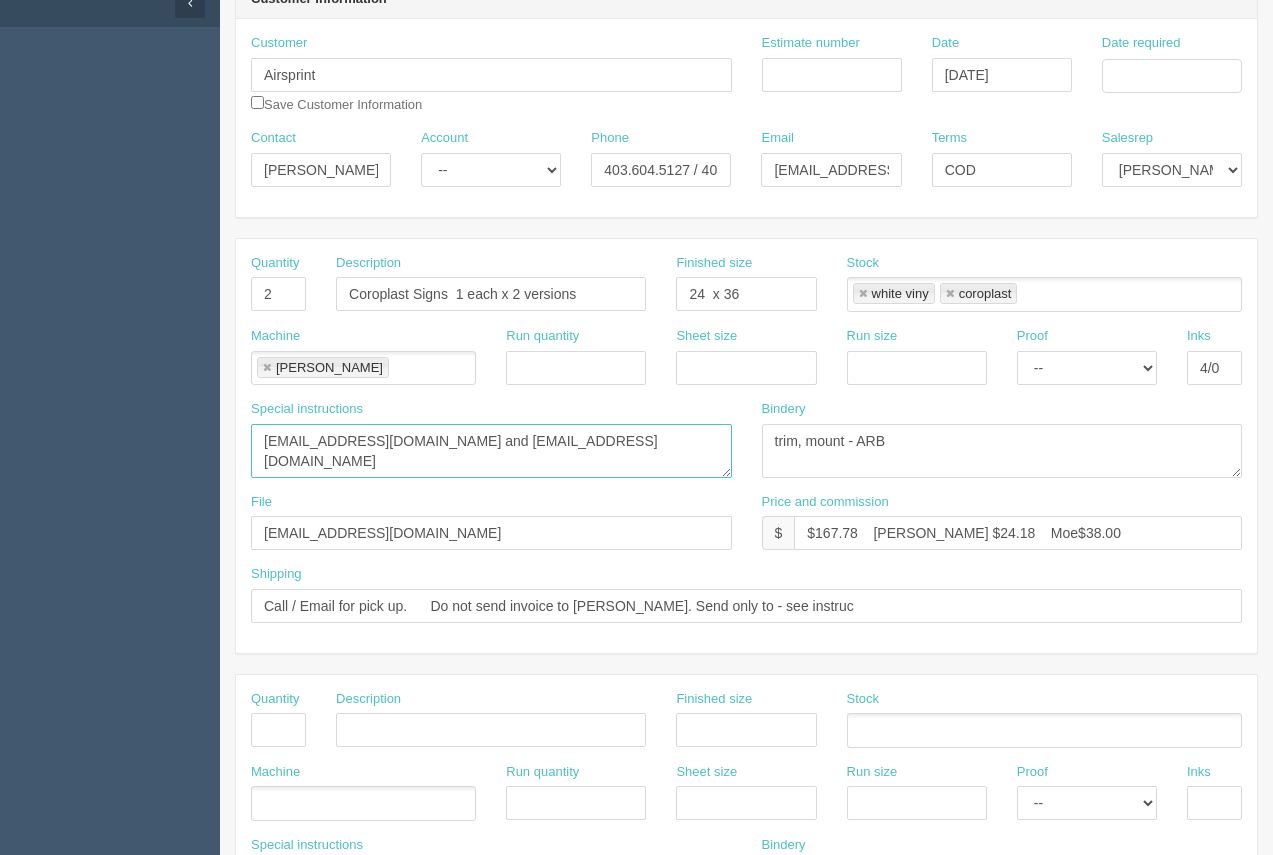 click on "abernal@airsprint.com and msimon@airsprint.com" at bounding box center (491, 451) 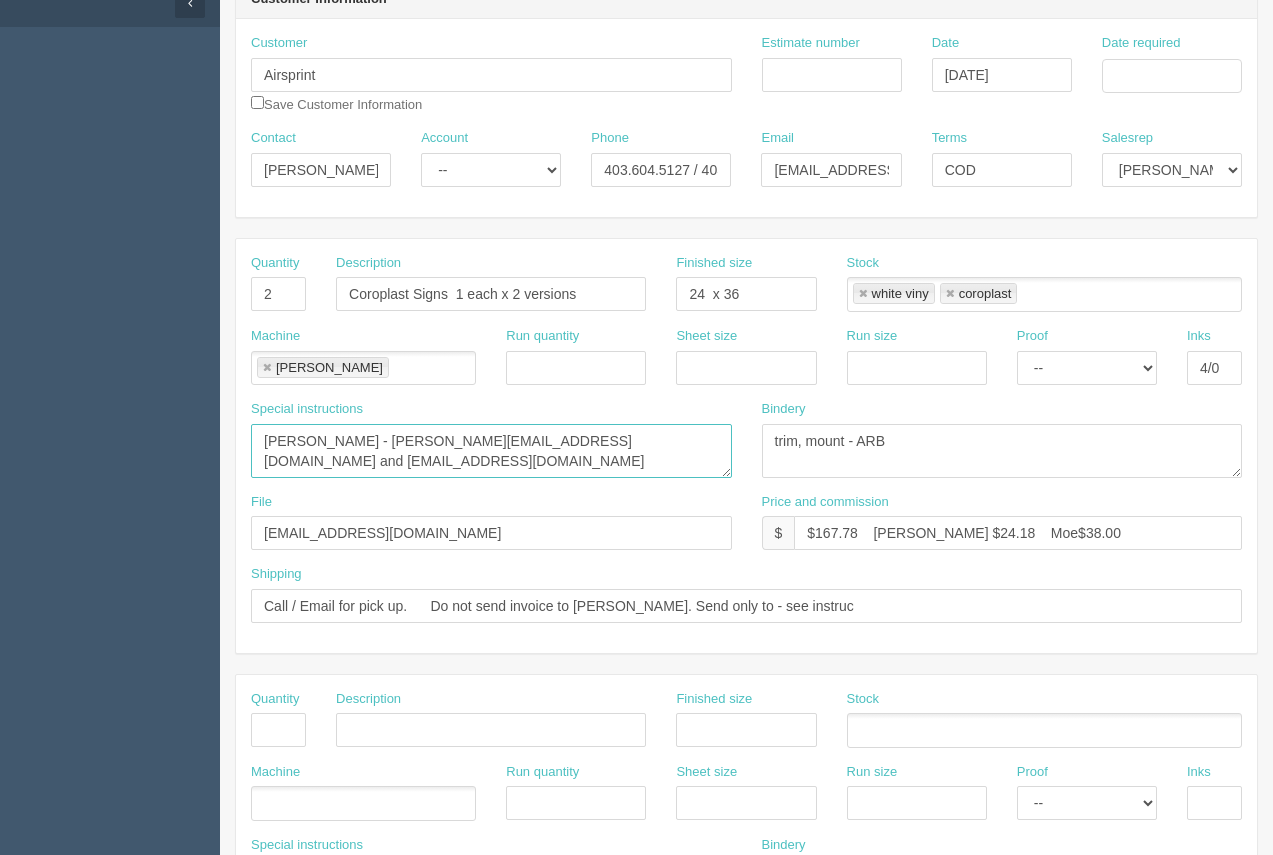 click on "Adriana - abernal@airsprint.com and msimon@airsprint.com" at bounding box center (491, 451) 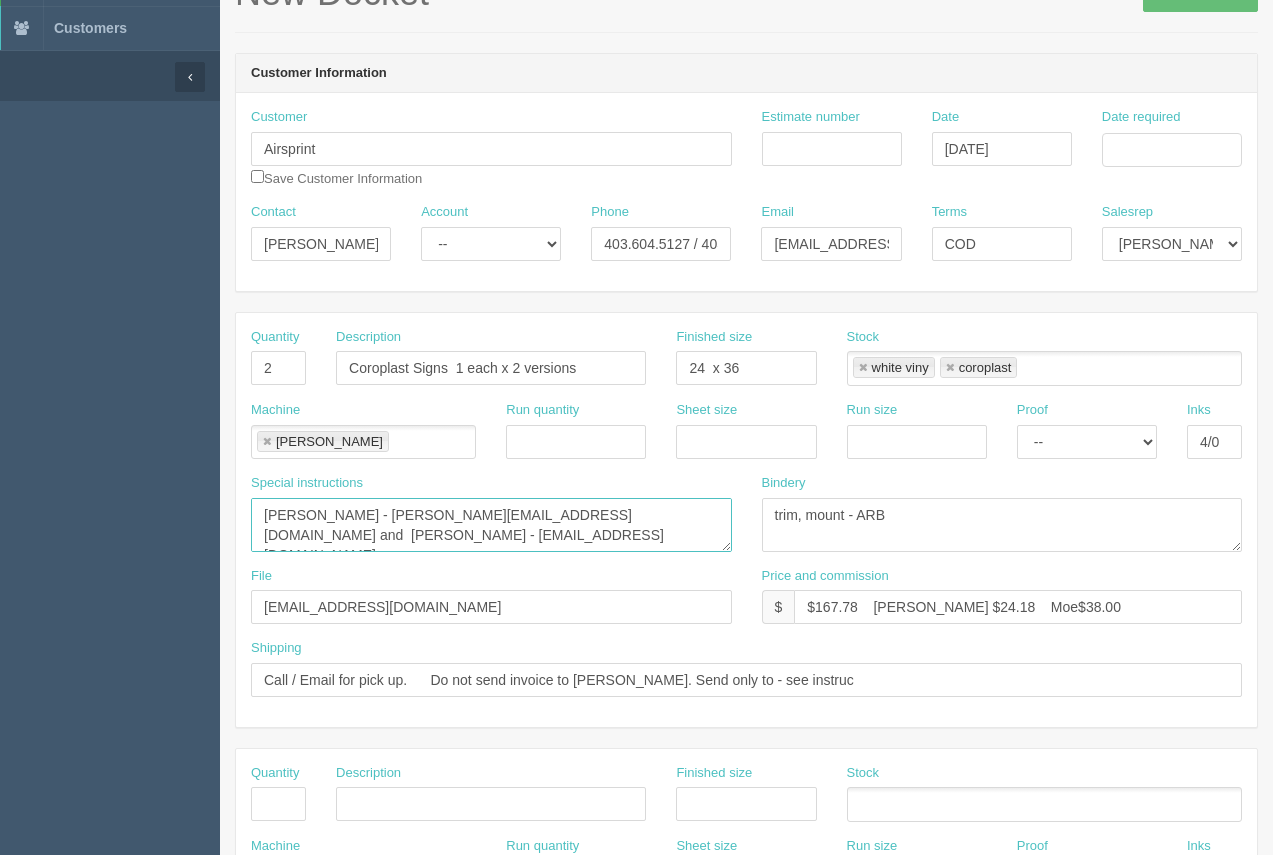 scroll, scrollTop: 110, scrollLeft: 0, axis: vertical 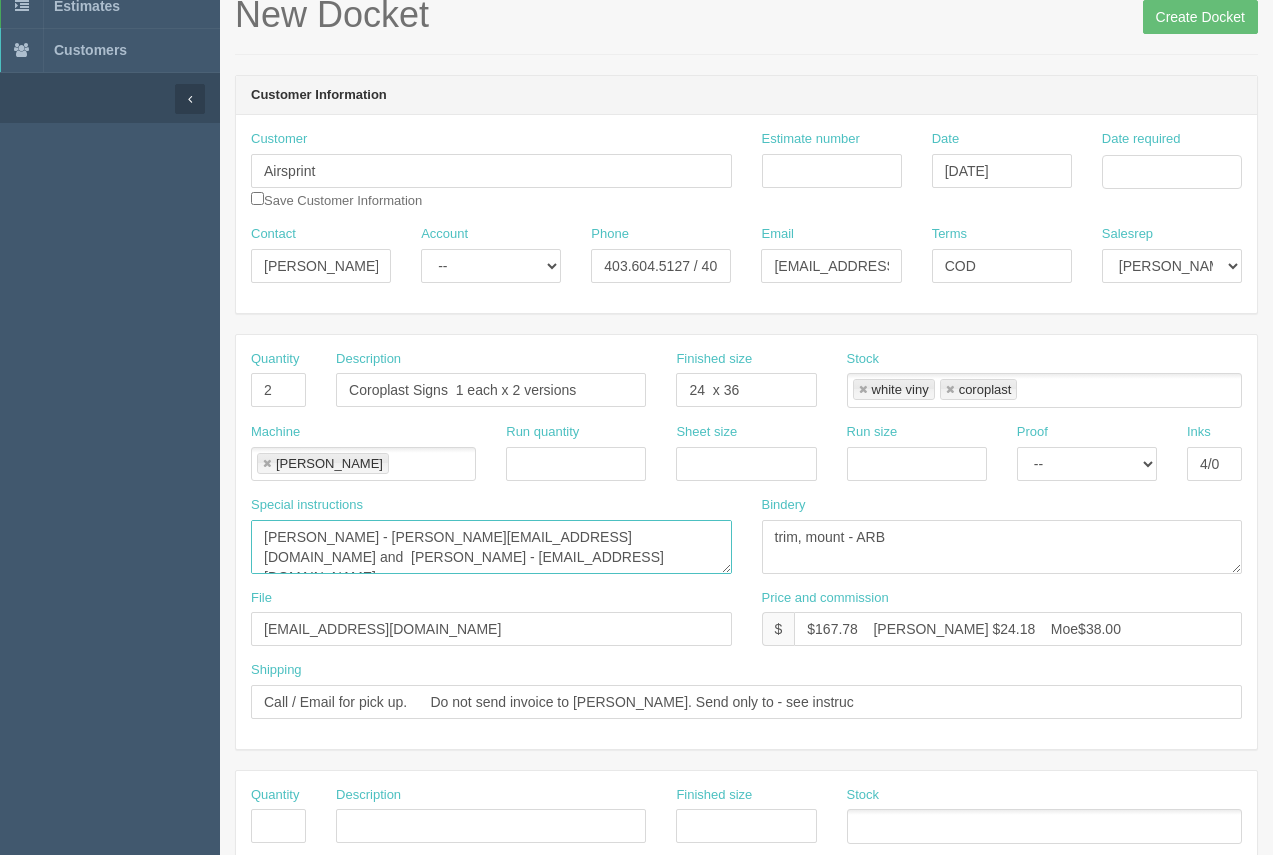 type on "Adriana - abernal@airsprint.com and  Marcia - msimon@airsprint.com" 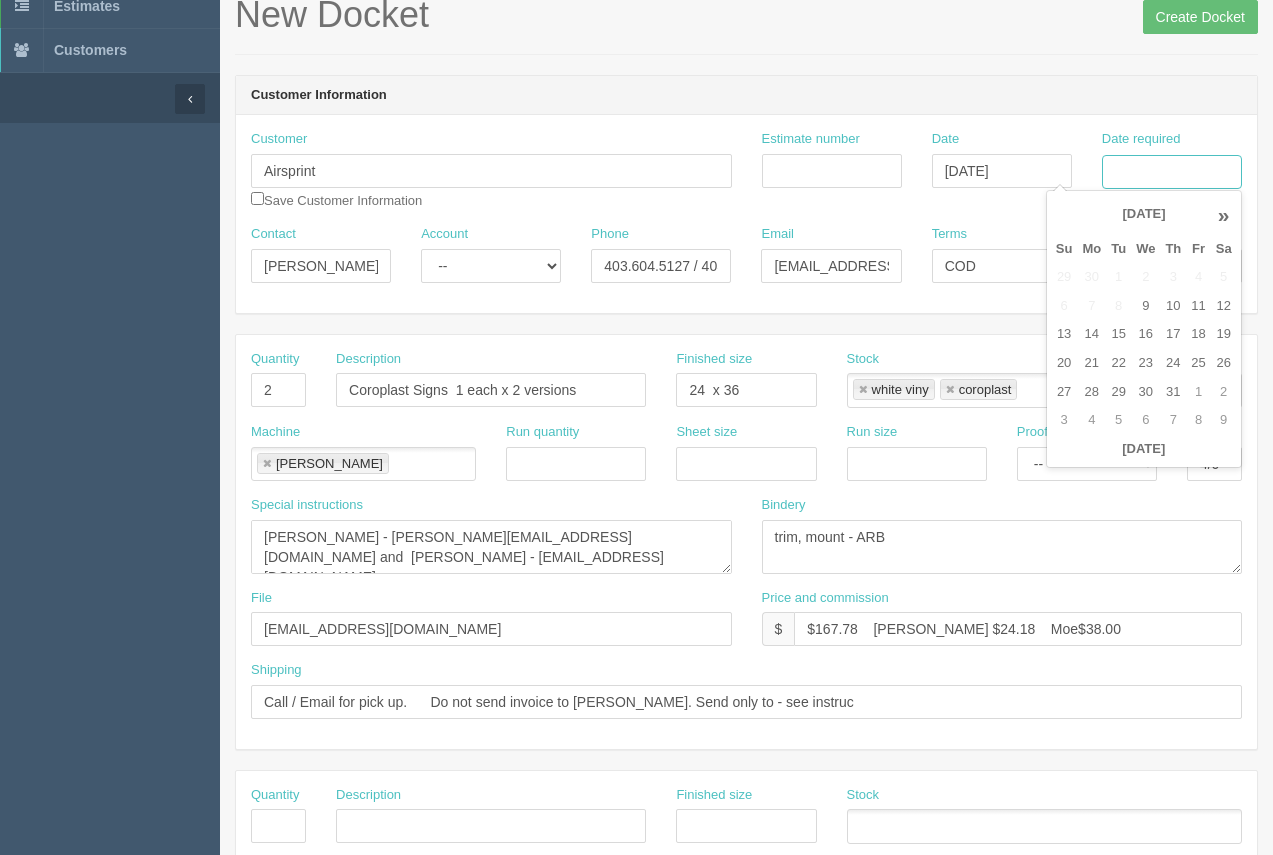 click on "Date required" at bounding box center (1172, 172) 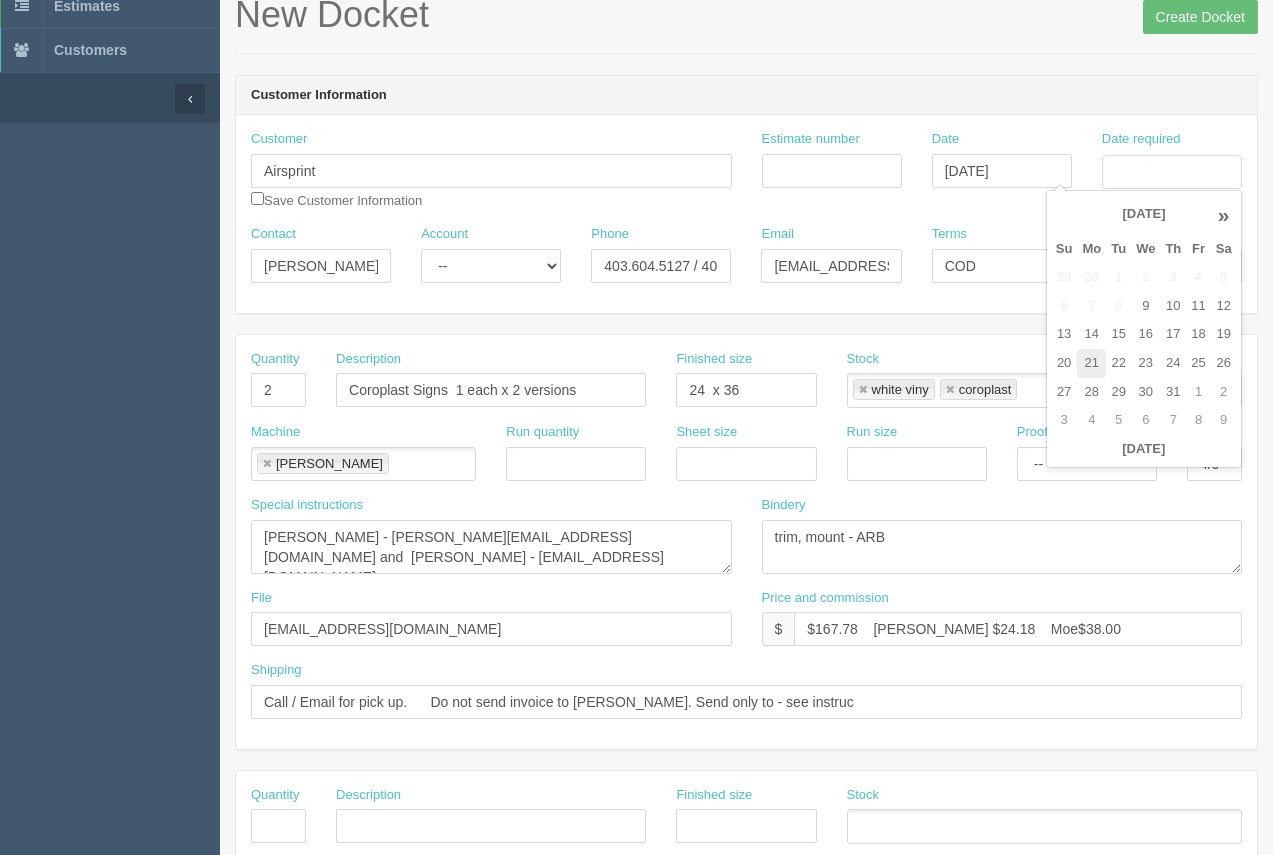 click on "21" at bounding box center (1091, 363) 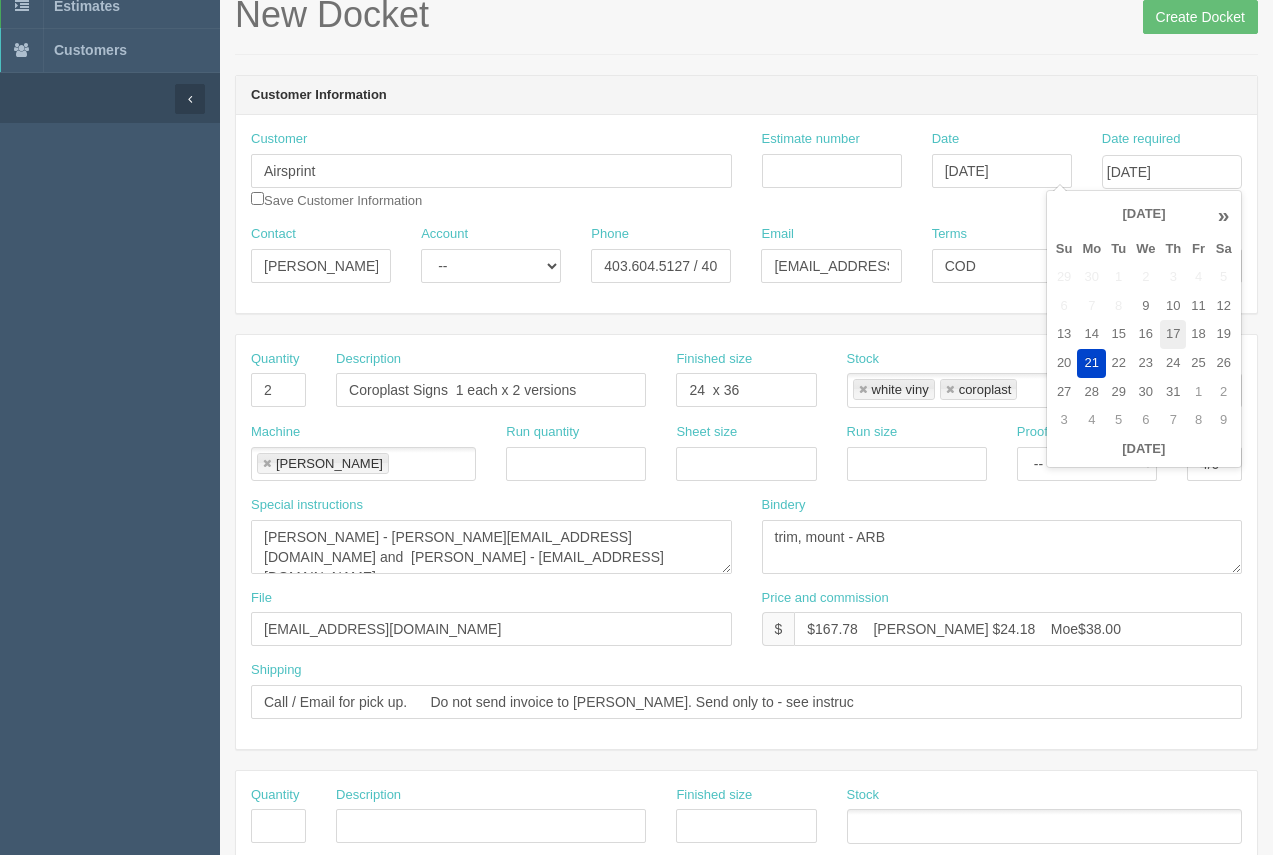 click on "17" at bounding box center (1173, 334) 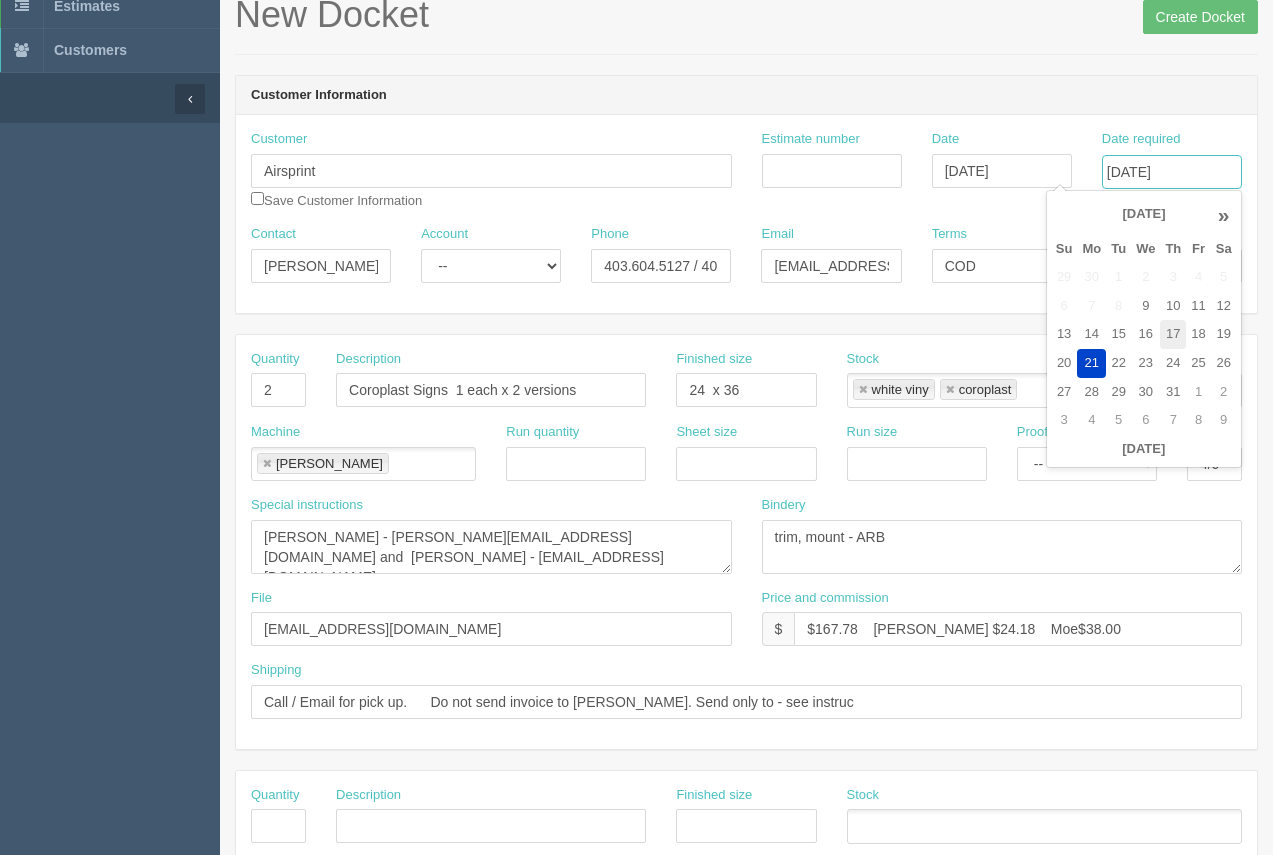 type on "July 17, 2025" 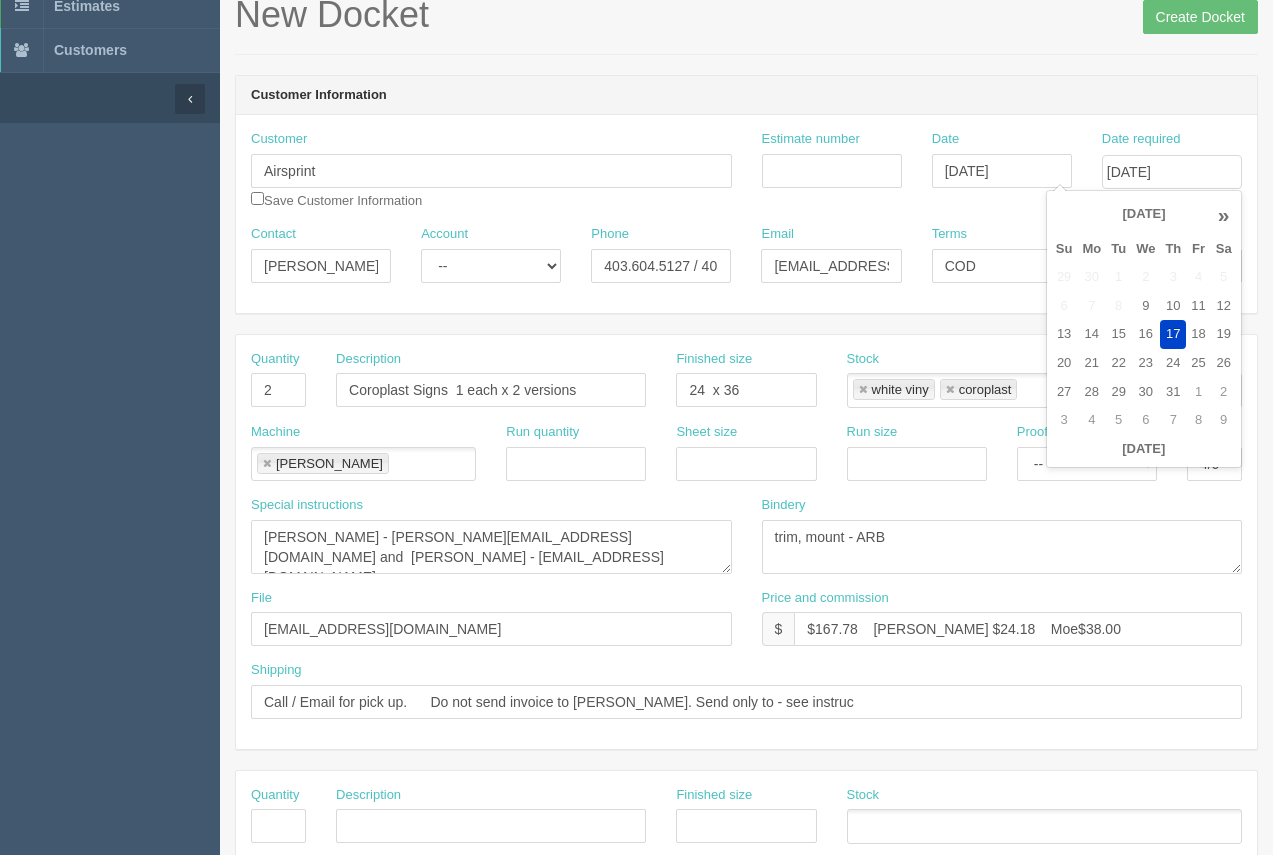 click on "New Docket
Create Docket" at bounding box center [746, 25] 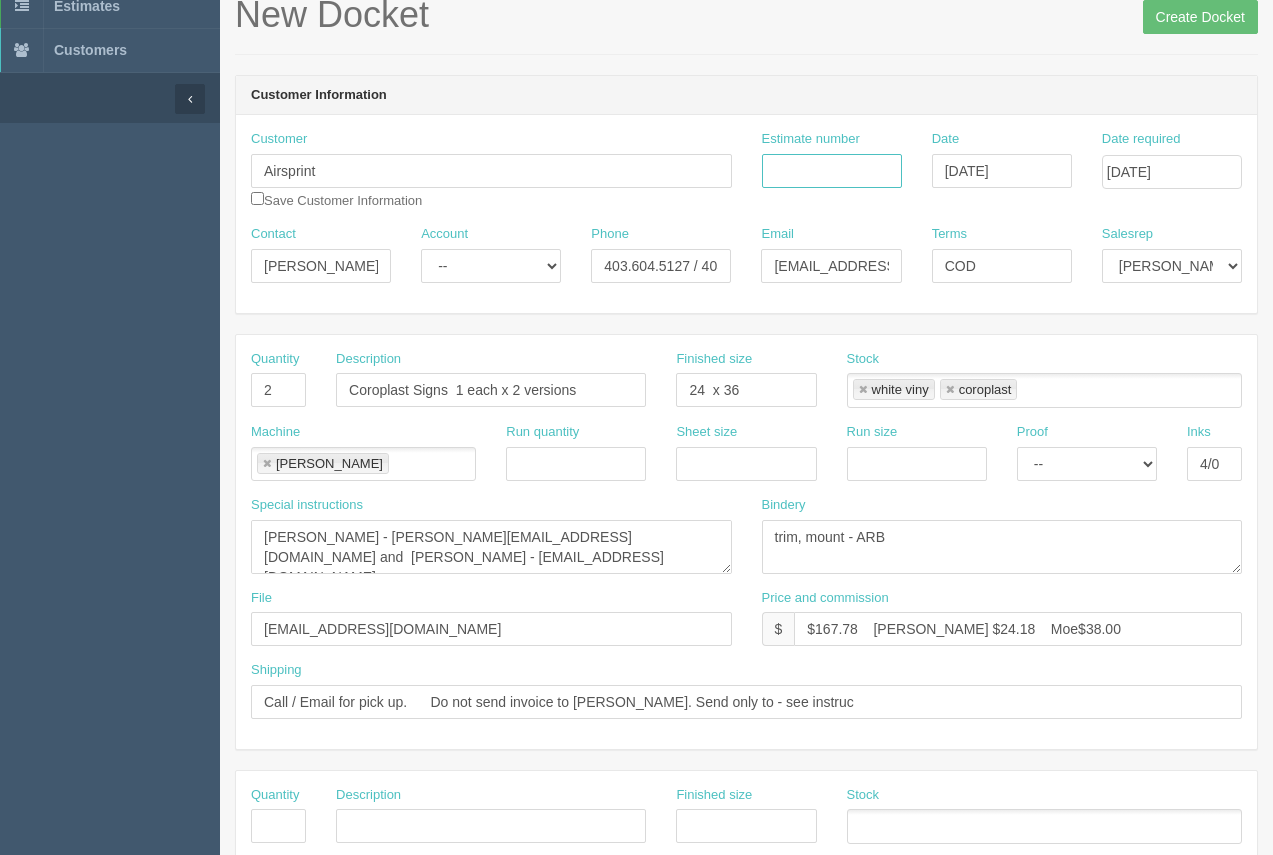 click on "Estimate number" at bounding box center [832, 171] 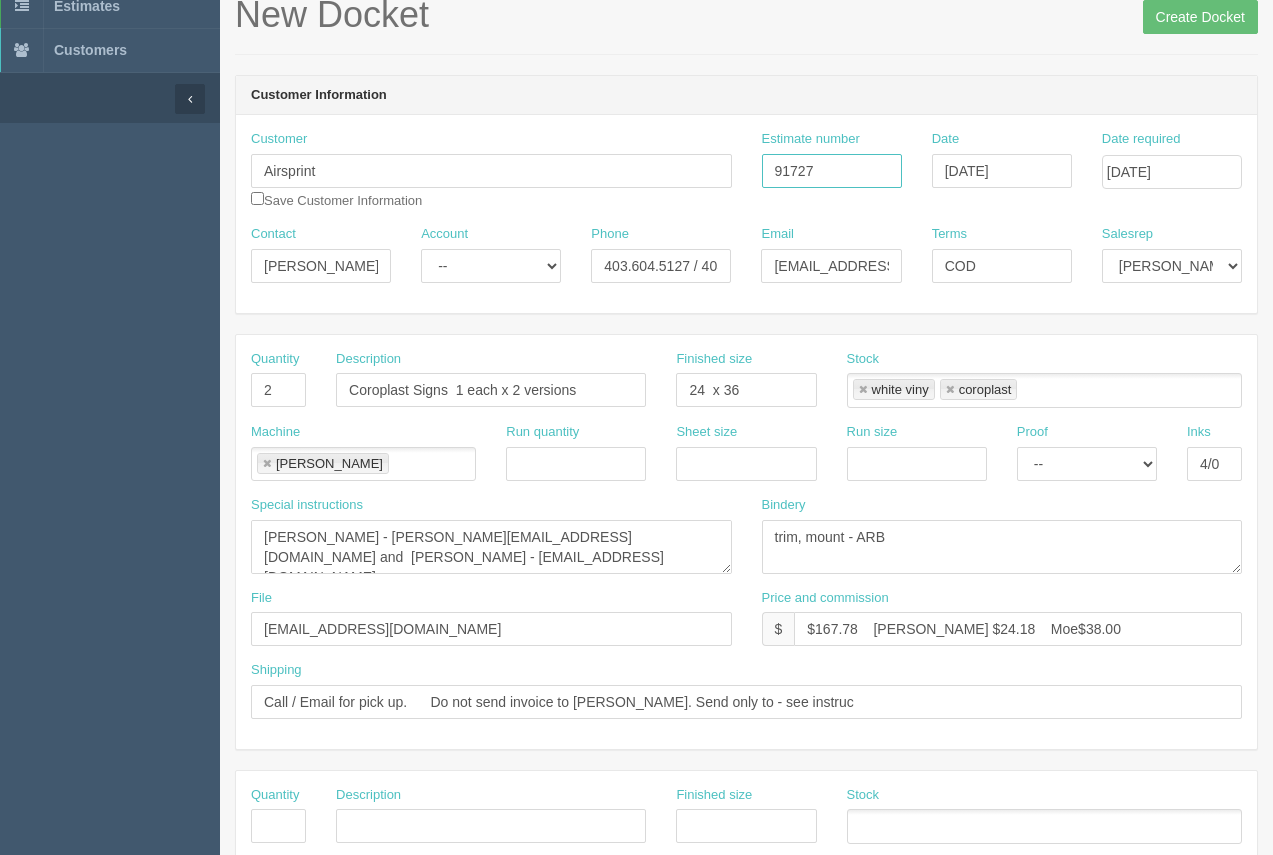 type on "91727" 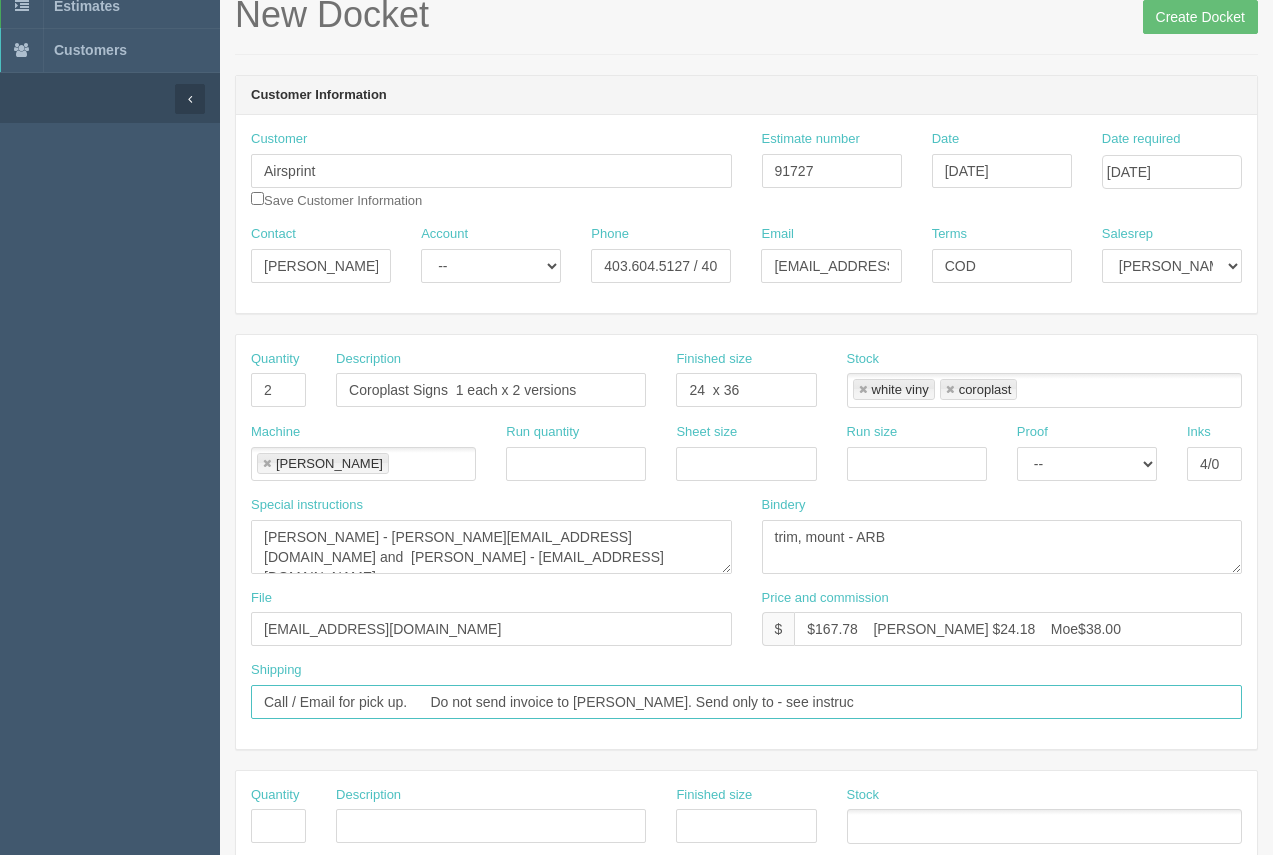 drag, startPoint x: 820, startPoint y: 708, endPoint x: 433, endPoint y: 714, distance: 387.0465 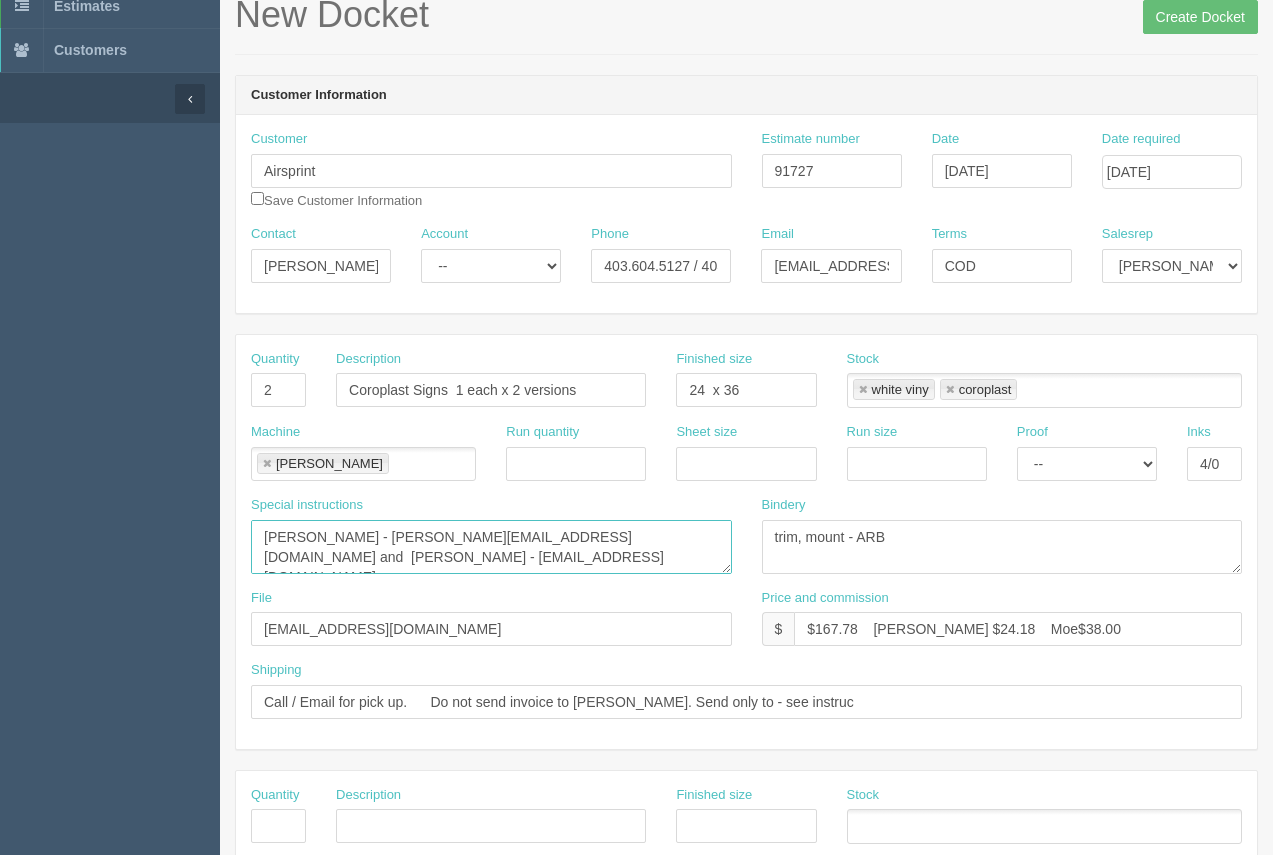 drag, startPoint x: 726, startPoint y: 542, endPoint x: 271, endPoint y: 557, distance: 455.2472 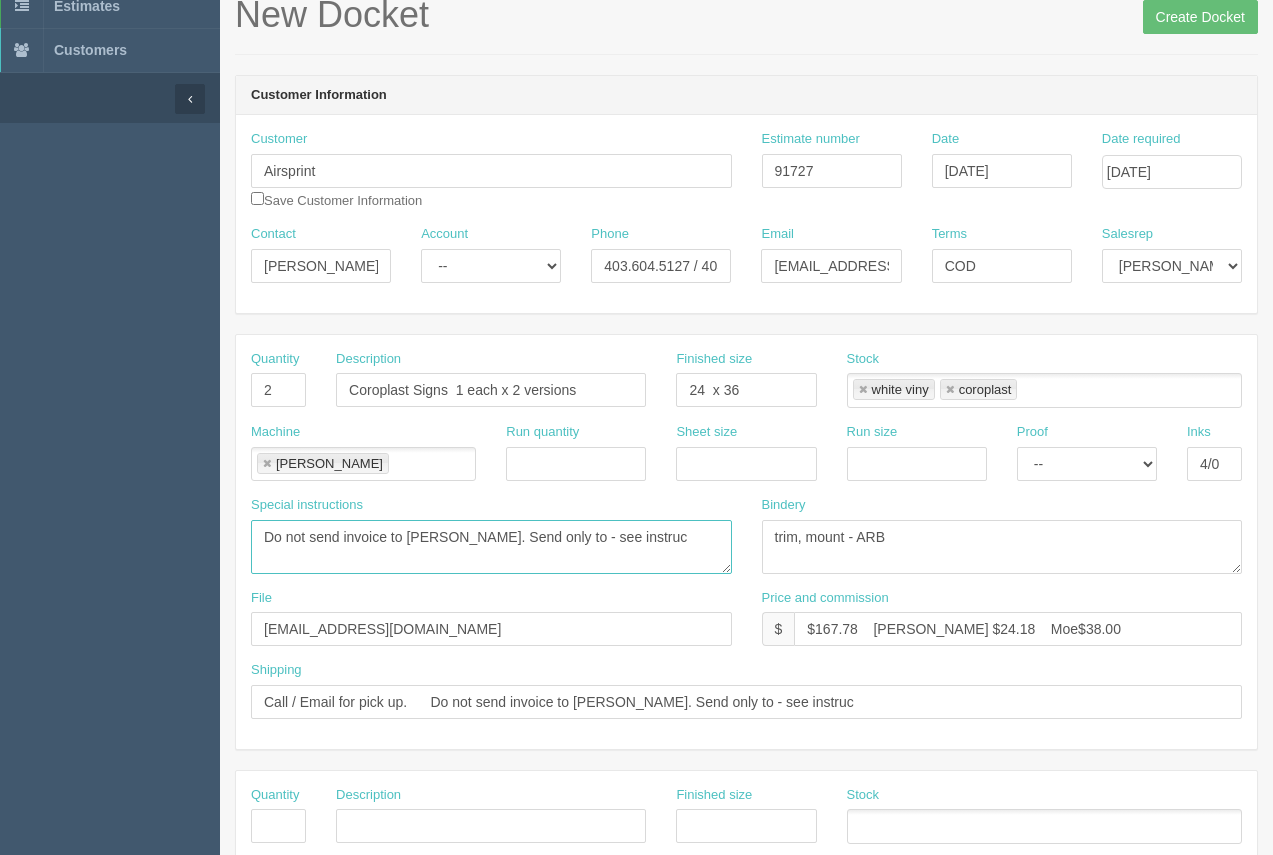 click on "Do not send invoice to Chris. Send only to - see instruc" at bounding box center (491, 547) 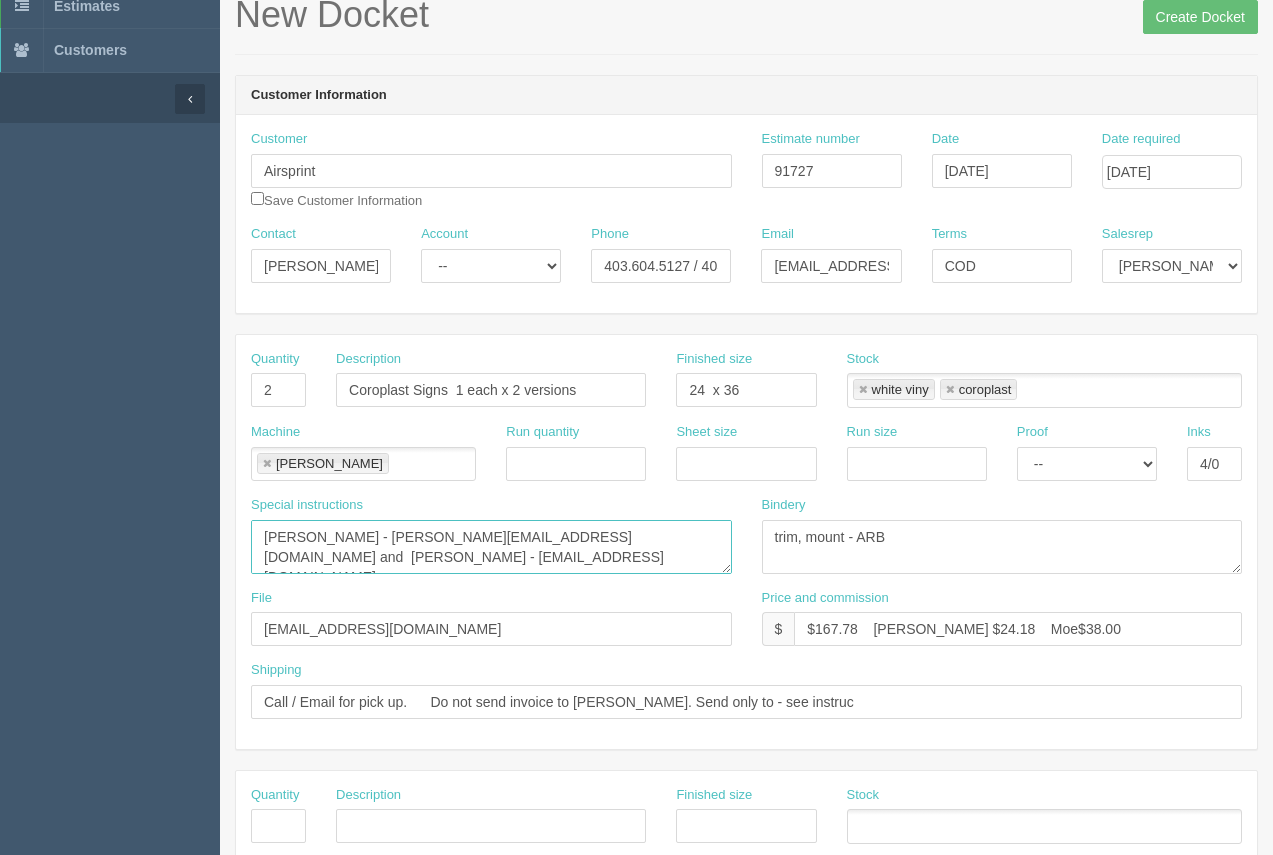 type on "Adriana - abernal@airsprint.com and  Marcia - msimon@airsprint.com" 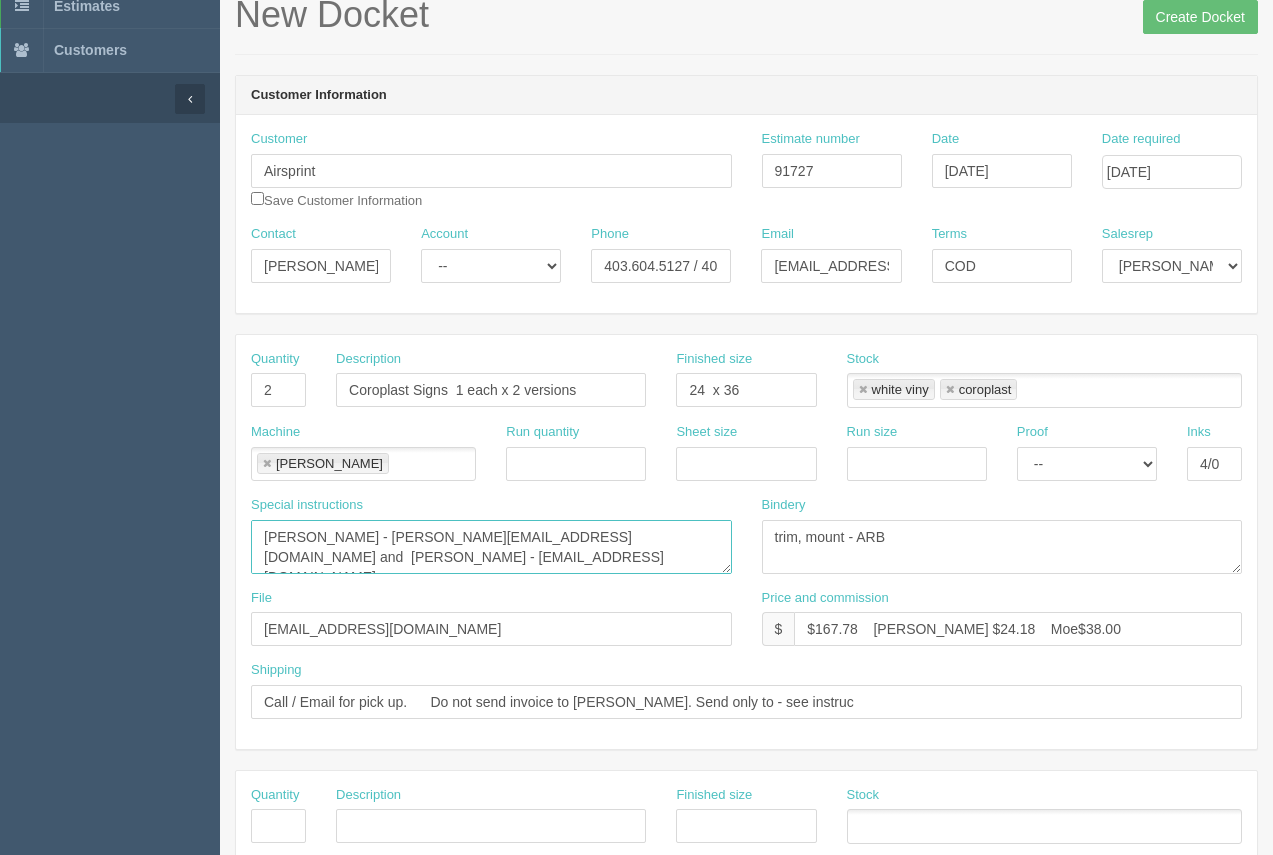 scroll, scrollTop: 0, scrollLeft: 0, axis: both 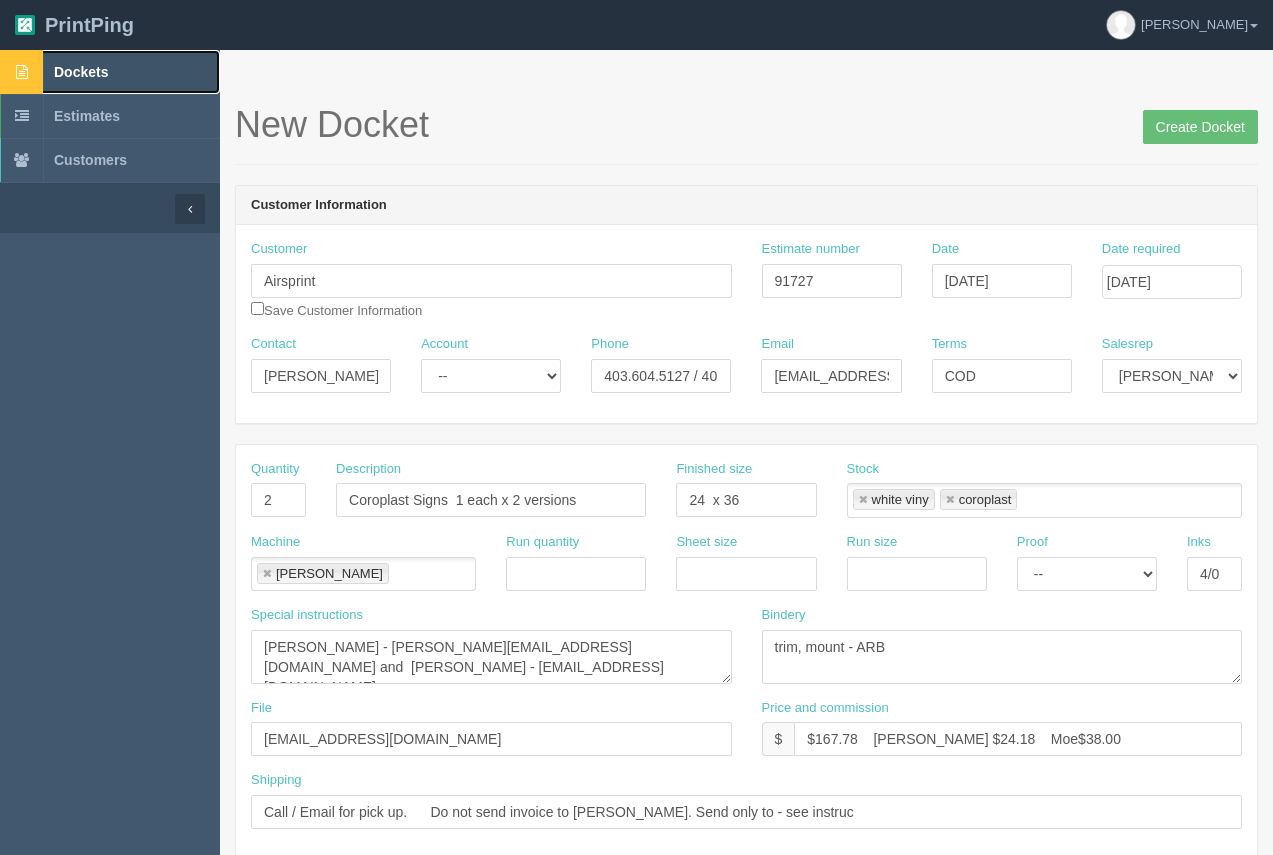 click on "Dockets" at bounding box center (81, 72) 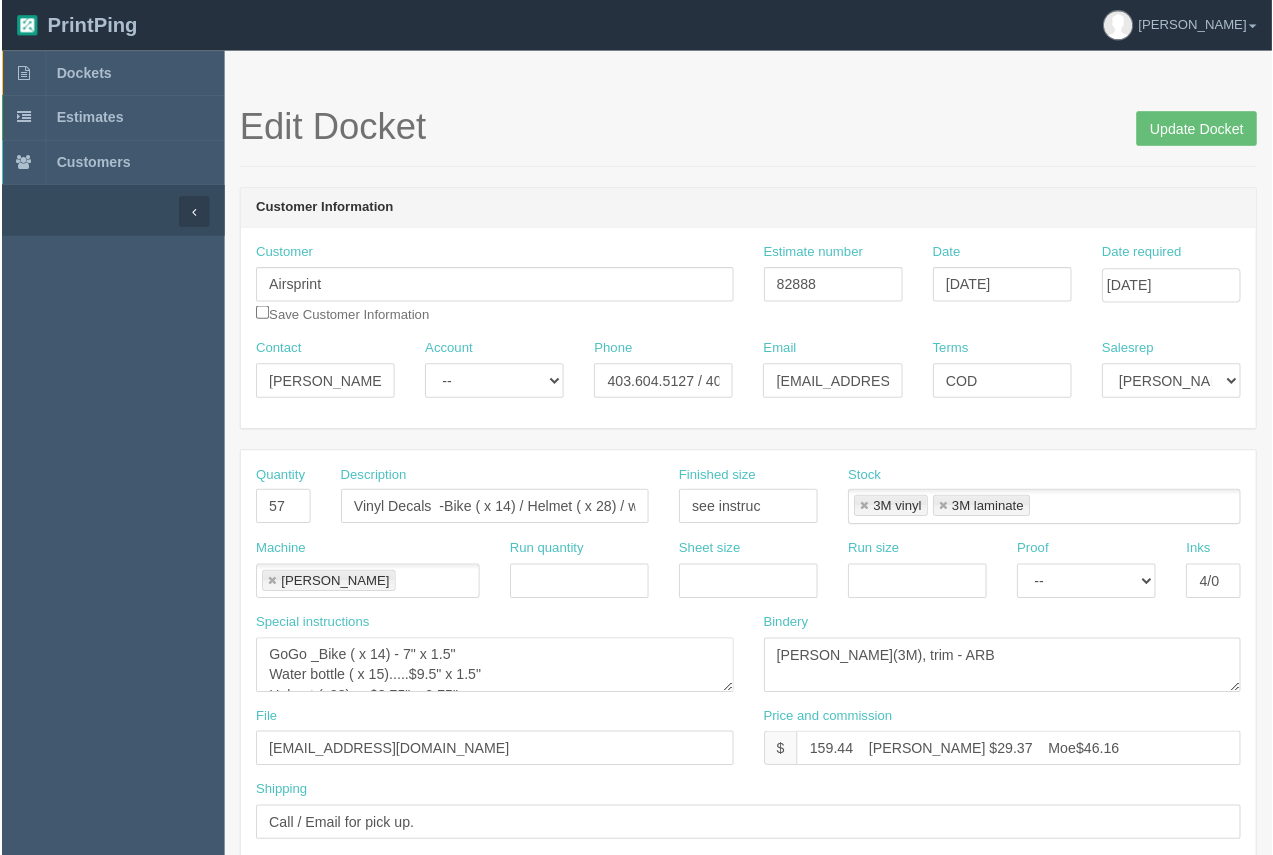 scroll, scrollTop: 236, scrollLeft: 0, axis: vertical 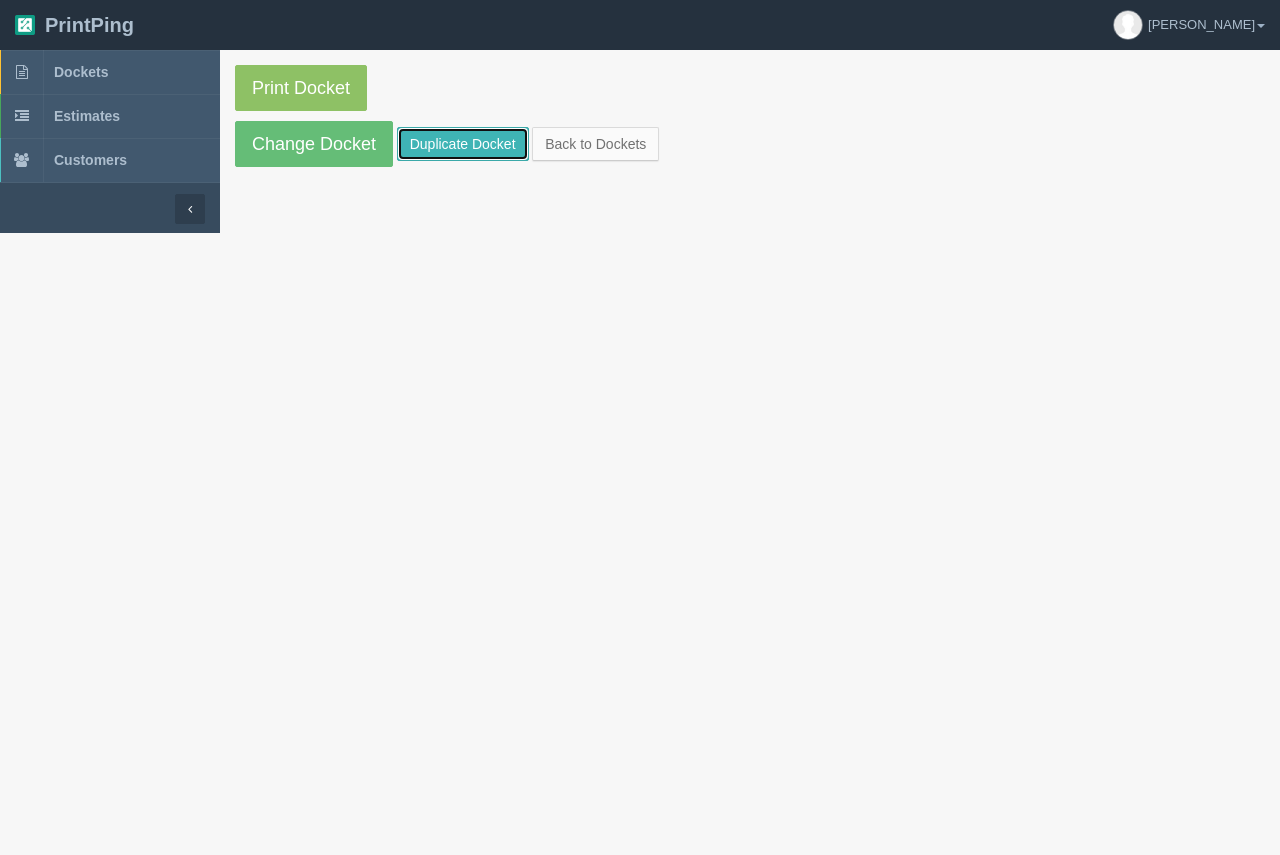 click on "Duplicate Docket" at bounding box center [463, 144] 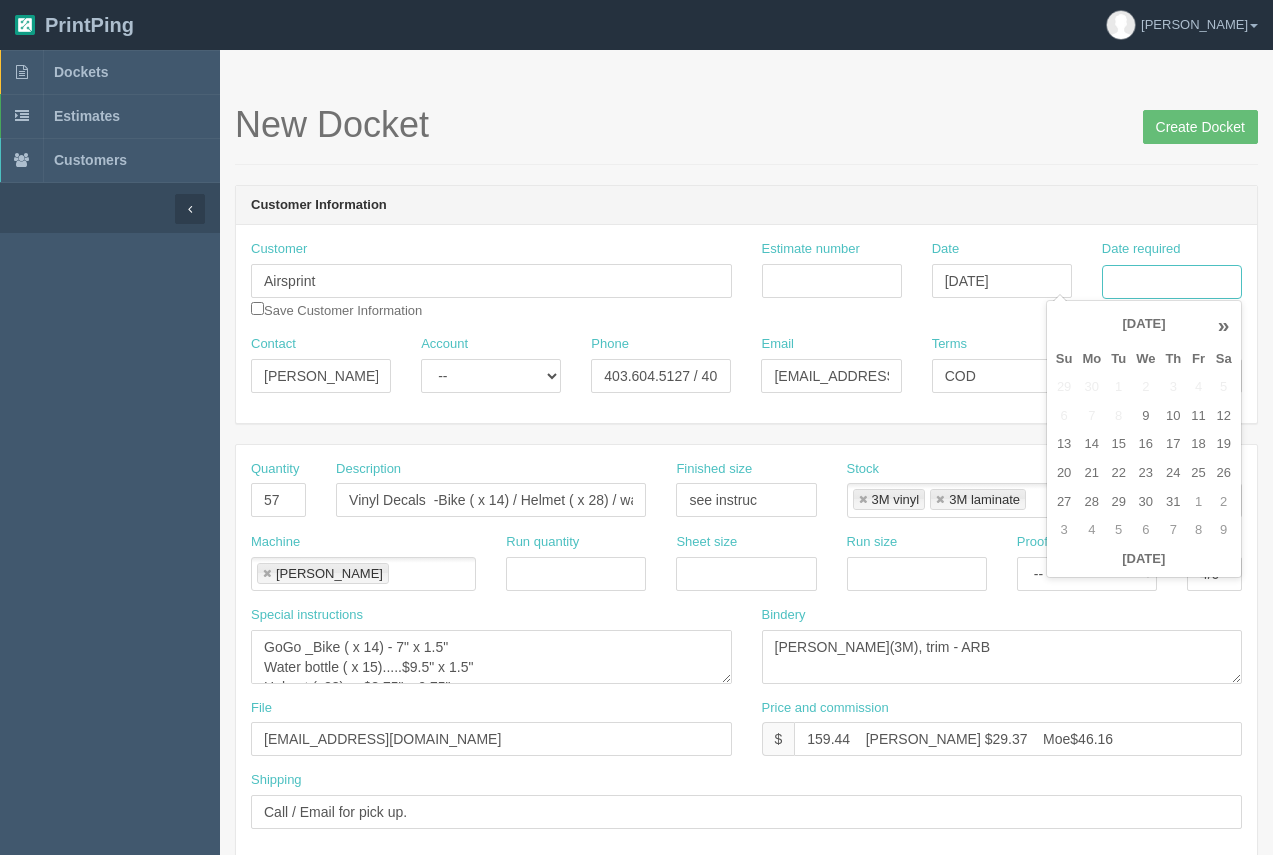 click on "Date required" at bounding box center (1172, 282) 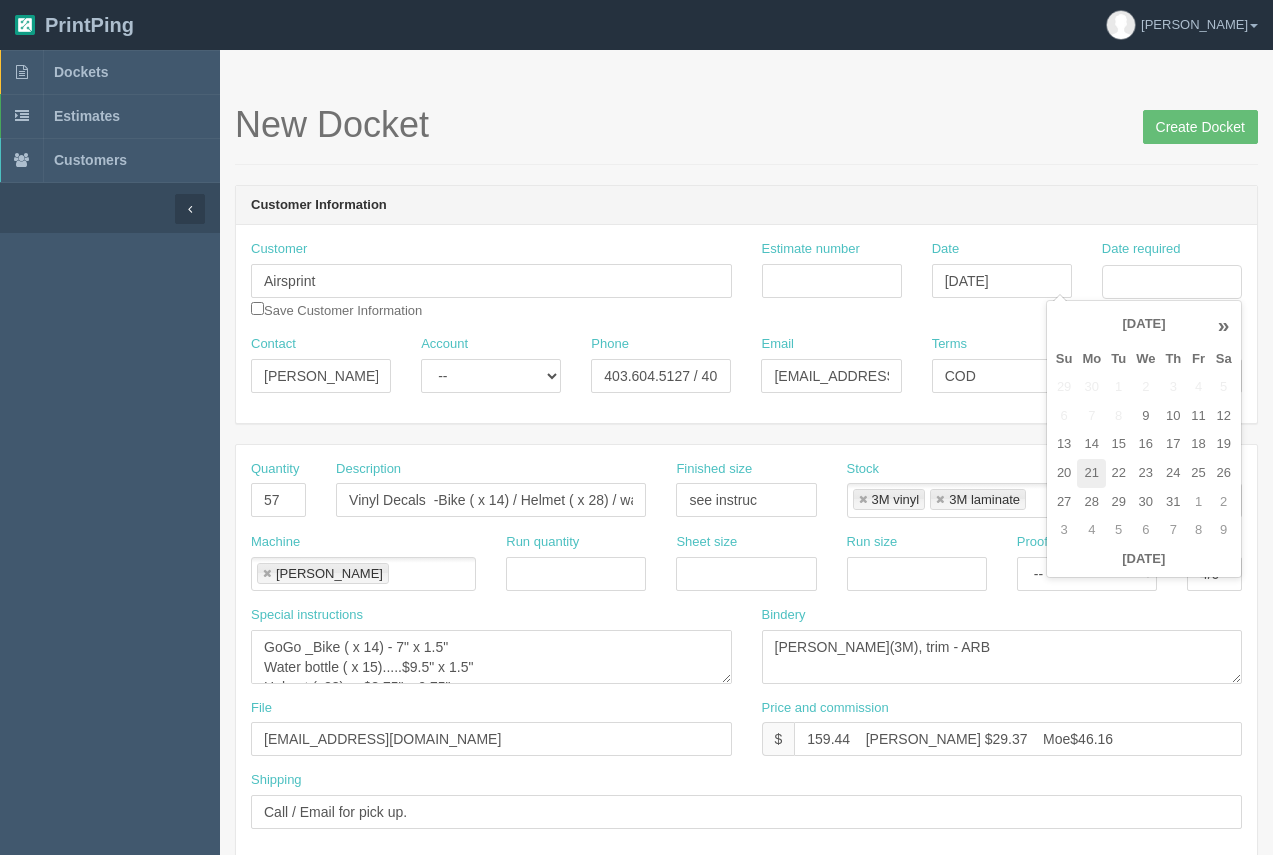 click on "21" at bounding box center (1091, 473) 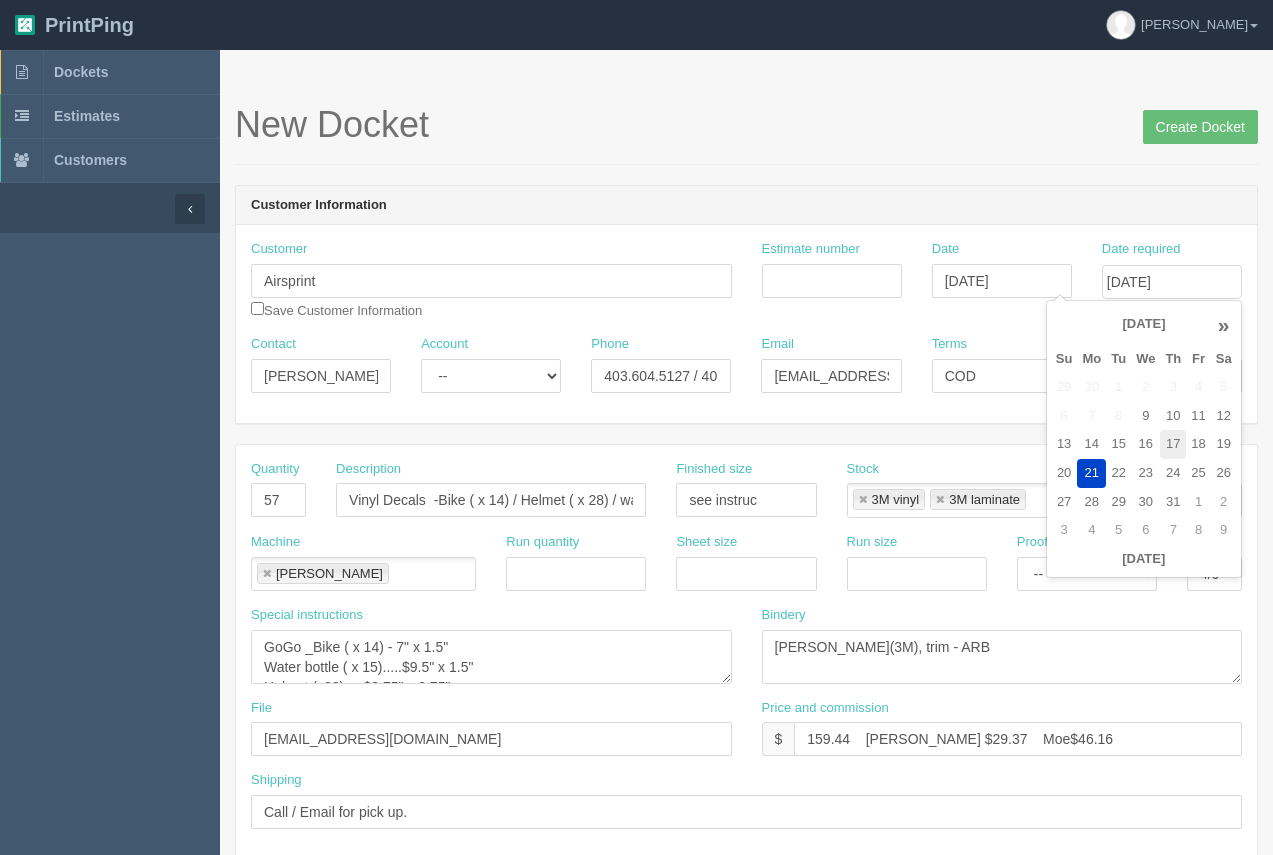click on "17" at bounding box center (1173, 444) 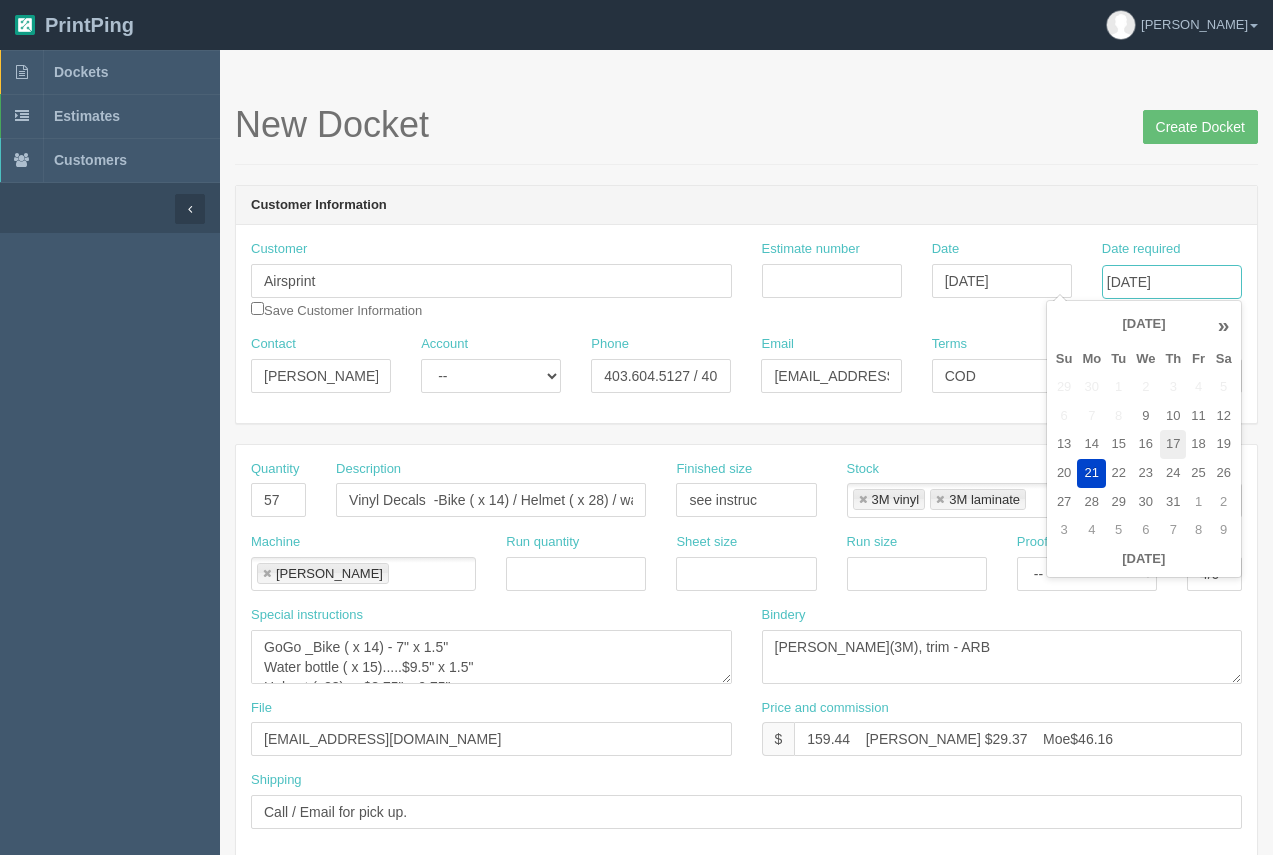 type on "July 17, 2025" 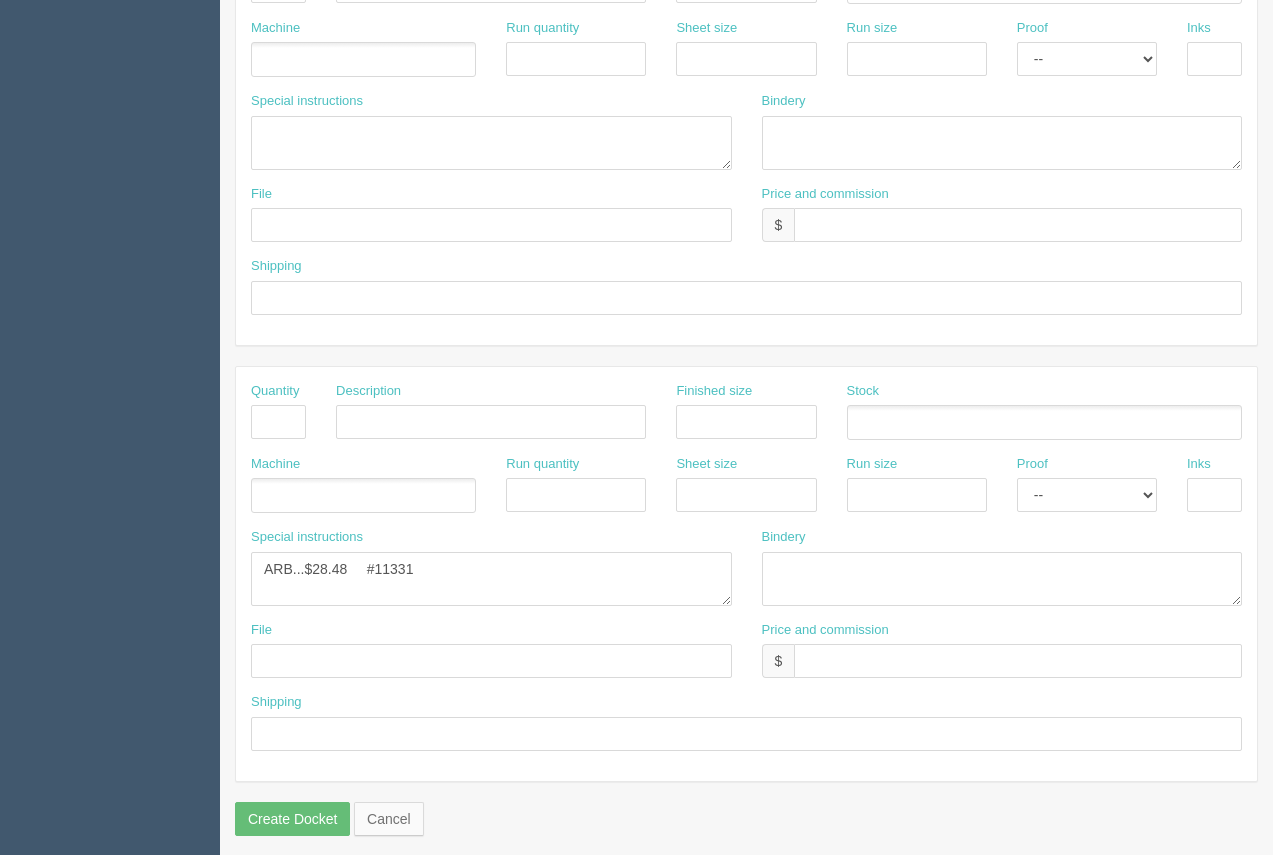 scroll, scrollTop: 949, scrollLeft: 0, axis: vertical 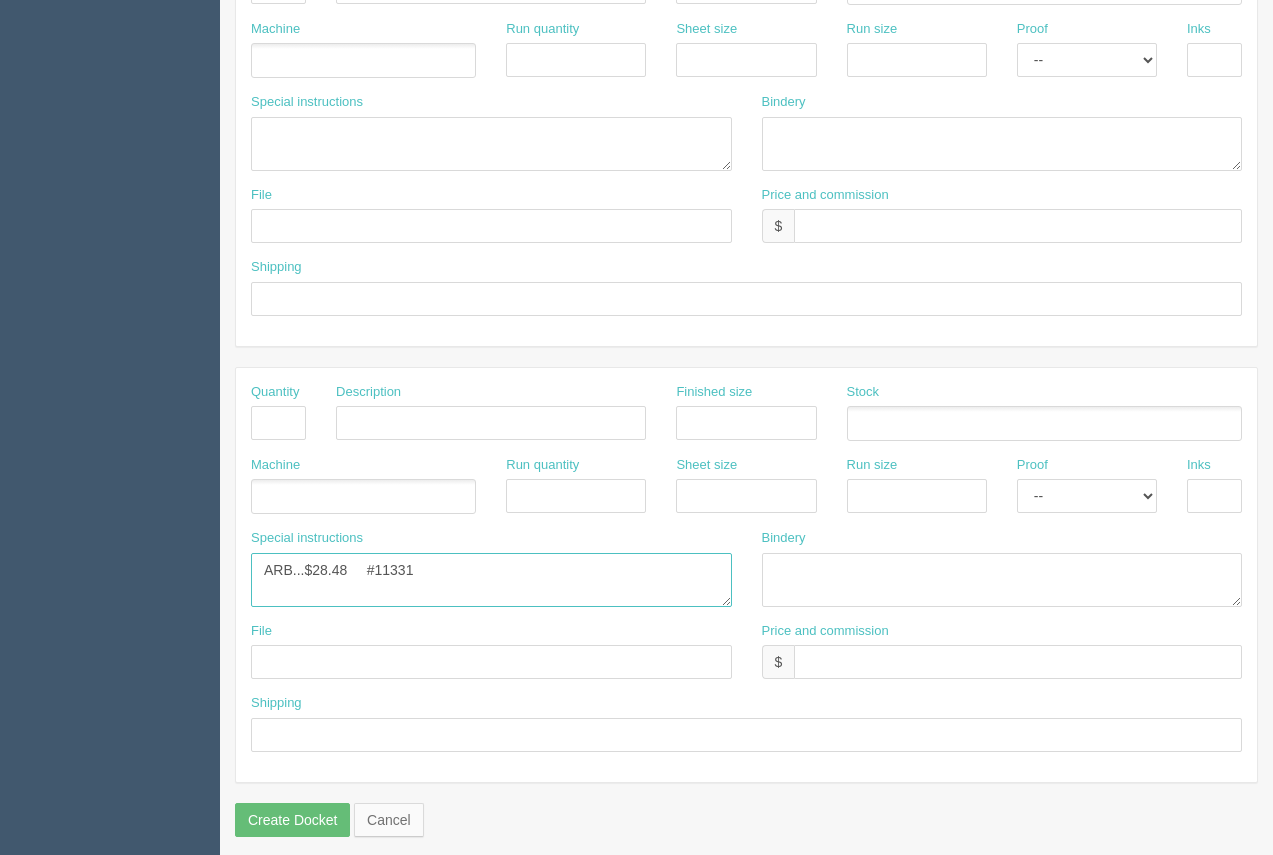 drag, startPoint x: 348, startPoint y: 567, endPoint x: 314, endPoint y: 570, distance: 34.132095 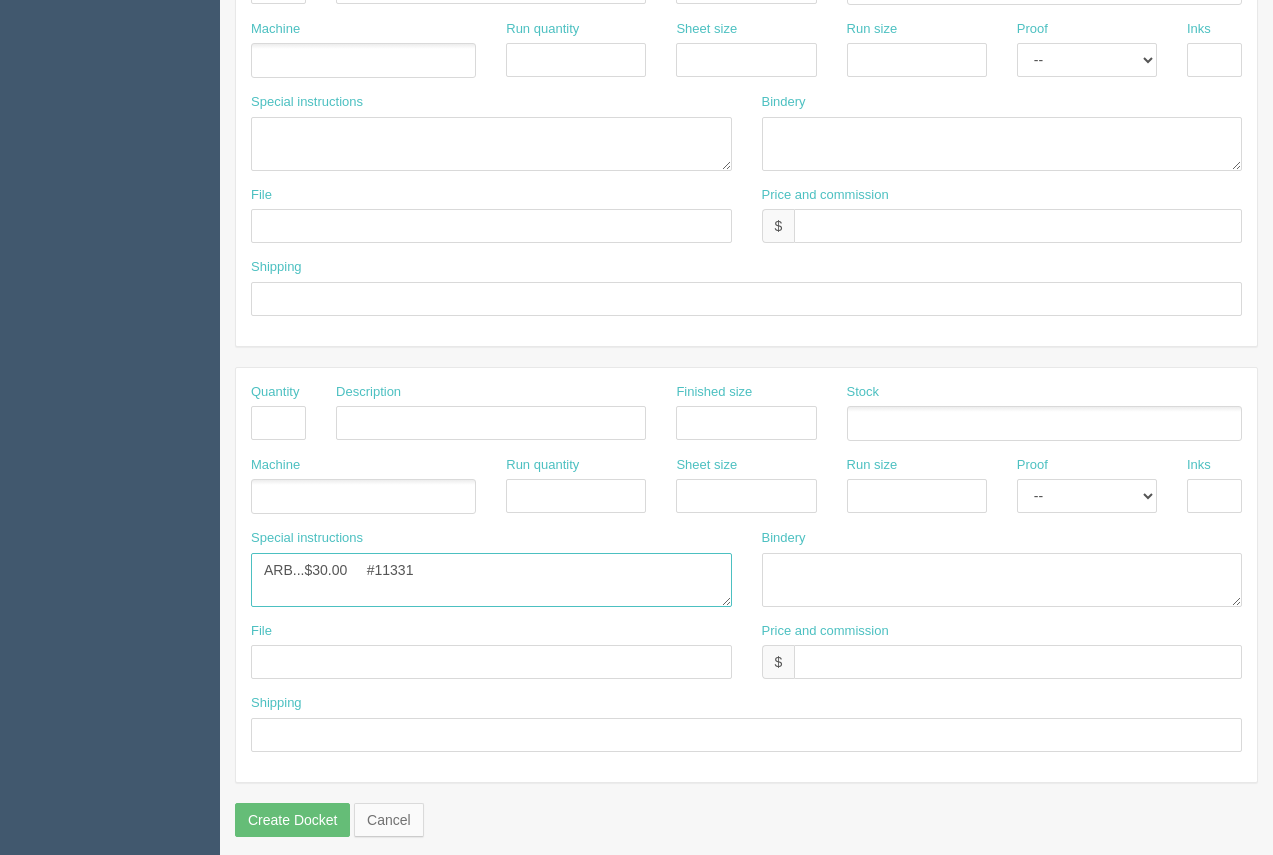 click on "ARB...$28.48     #11331" at bounding box center (491, 580) 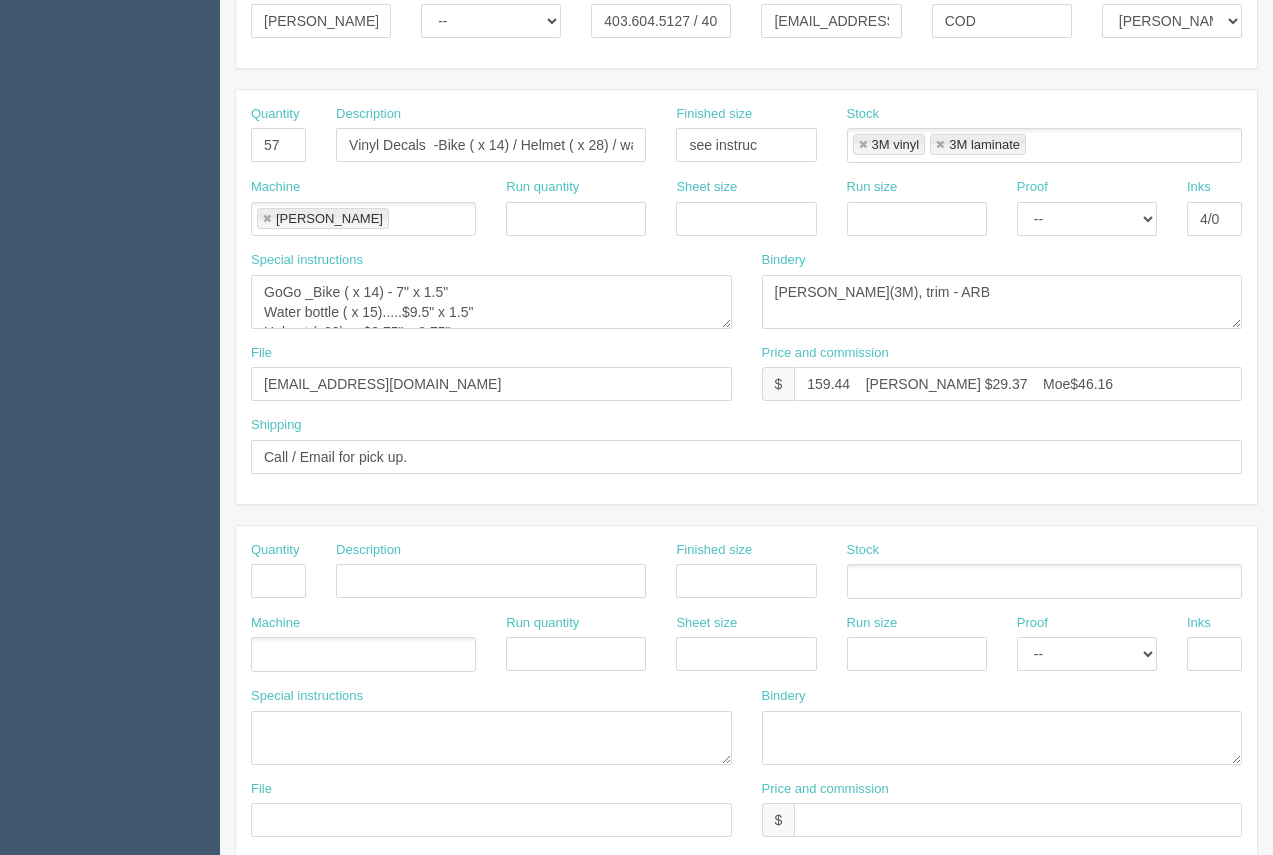 scroll, scrollTop: 332, scrollLeft: 0, axis: vertical 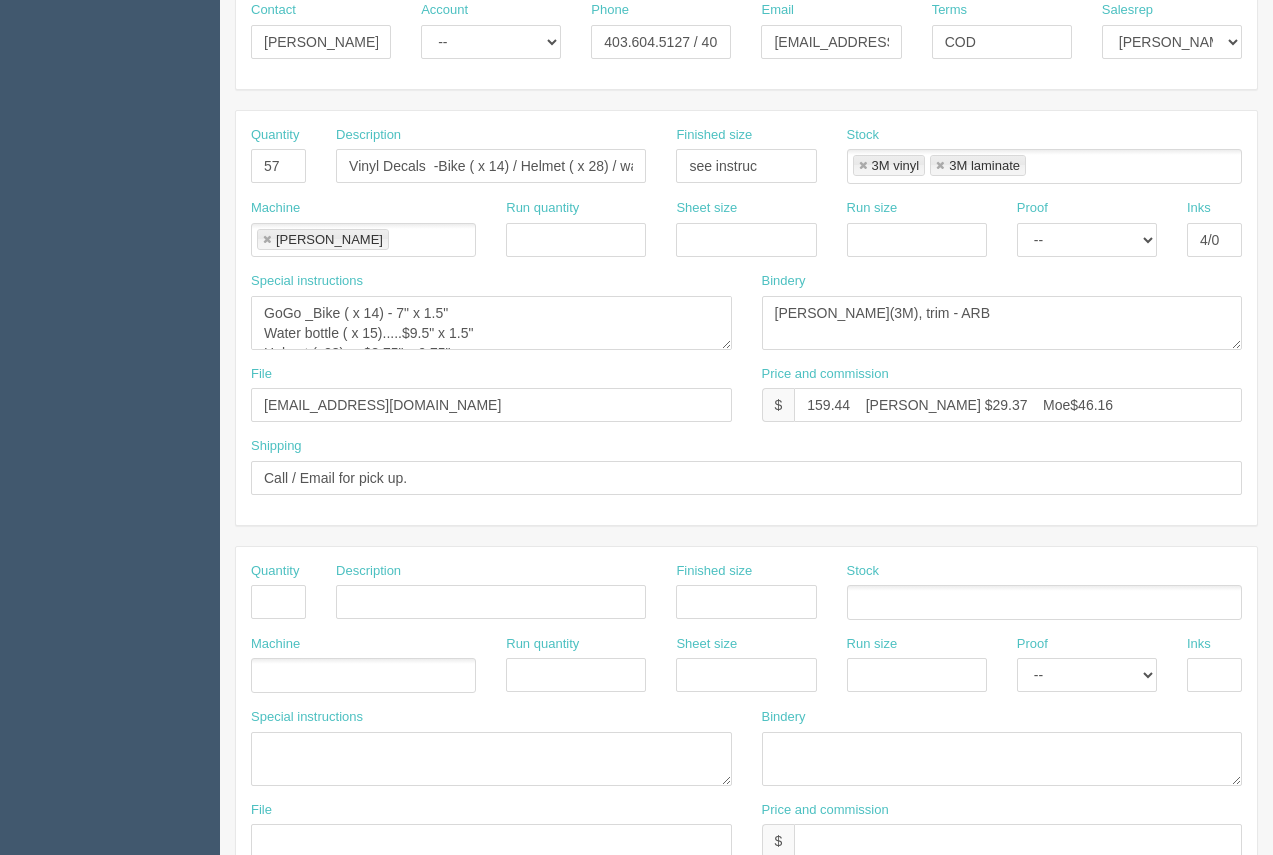 type on "ARB...$30.00     #12542" 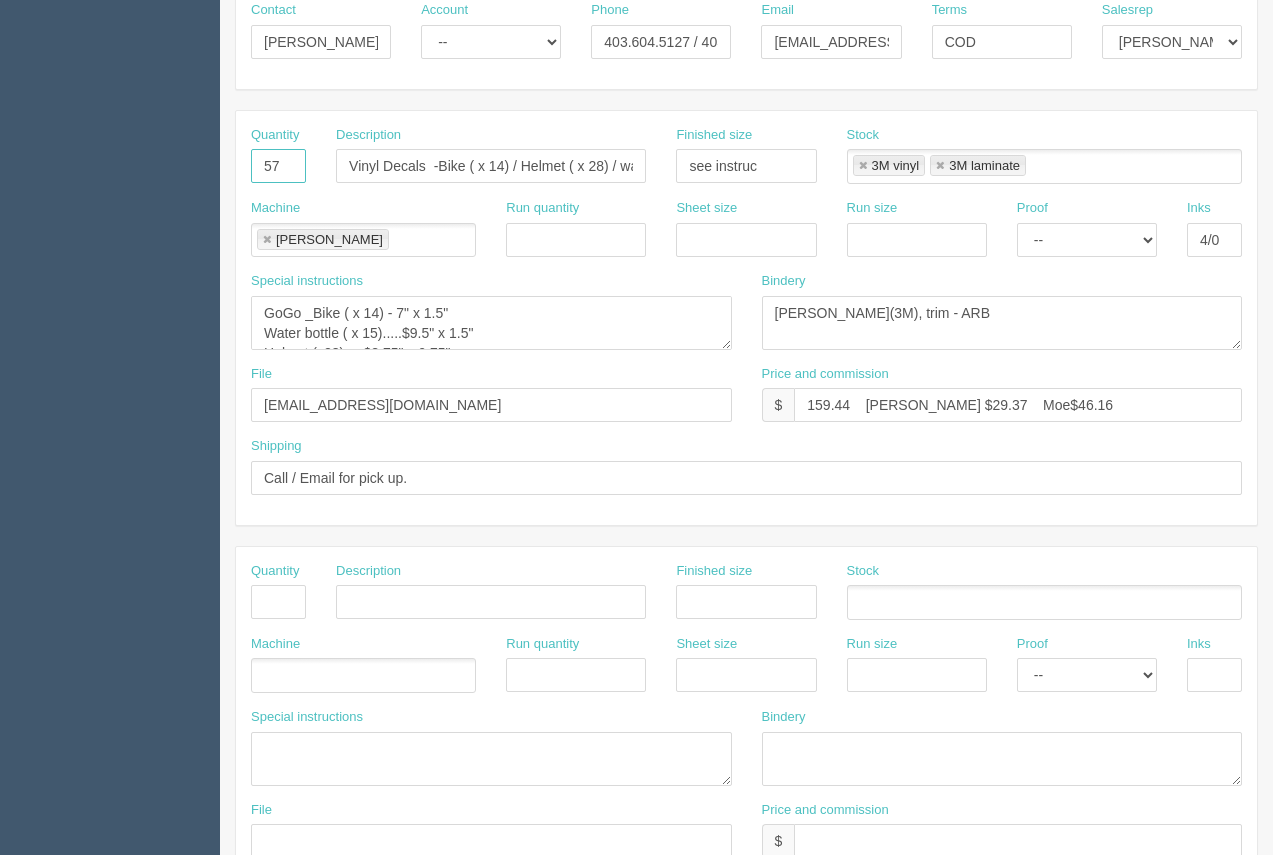 drag, startPoint x: 284, startPoint y: 168, endPoint x: 263, endPoint y: 164, distance: 21.377558 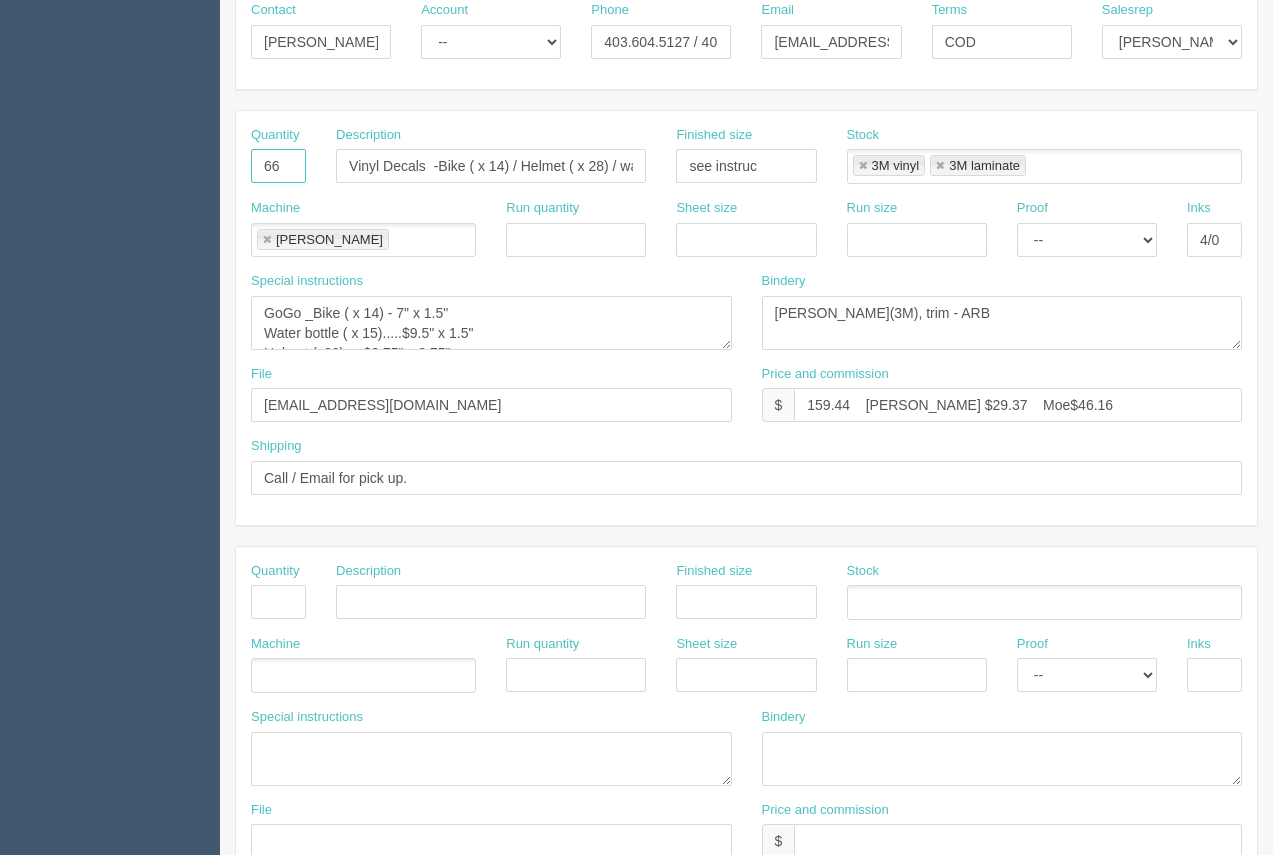 type on "66" 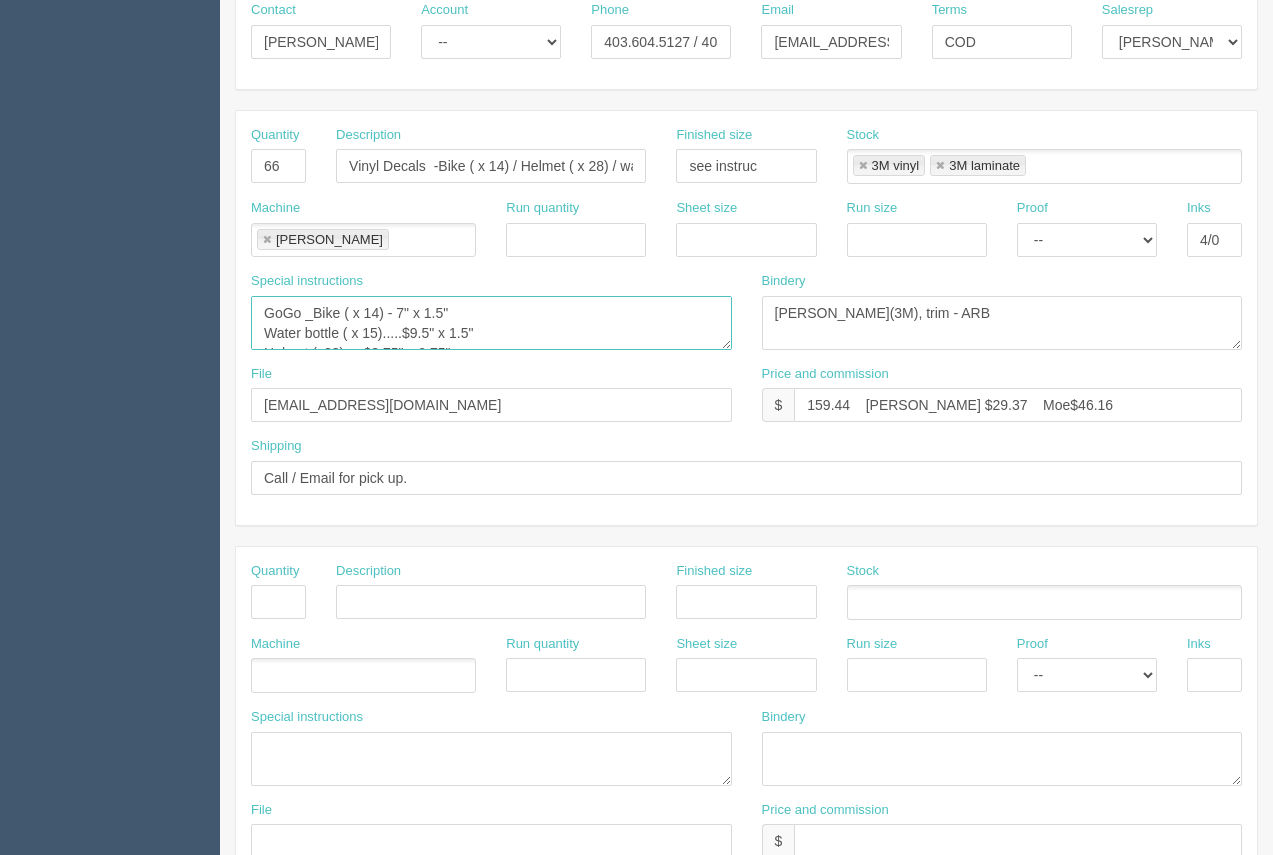 click on "GoGo _Bike ( x 14) - 7" x 1.5"
Water bottle ( x 15).....$9.5" x 1.5"
Helmet (x28).....$3.75" x 0.75"" at bounding box center [491, 323] 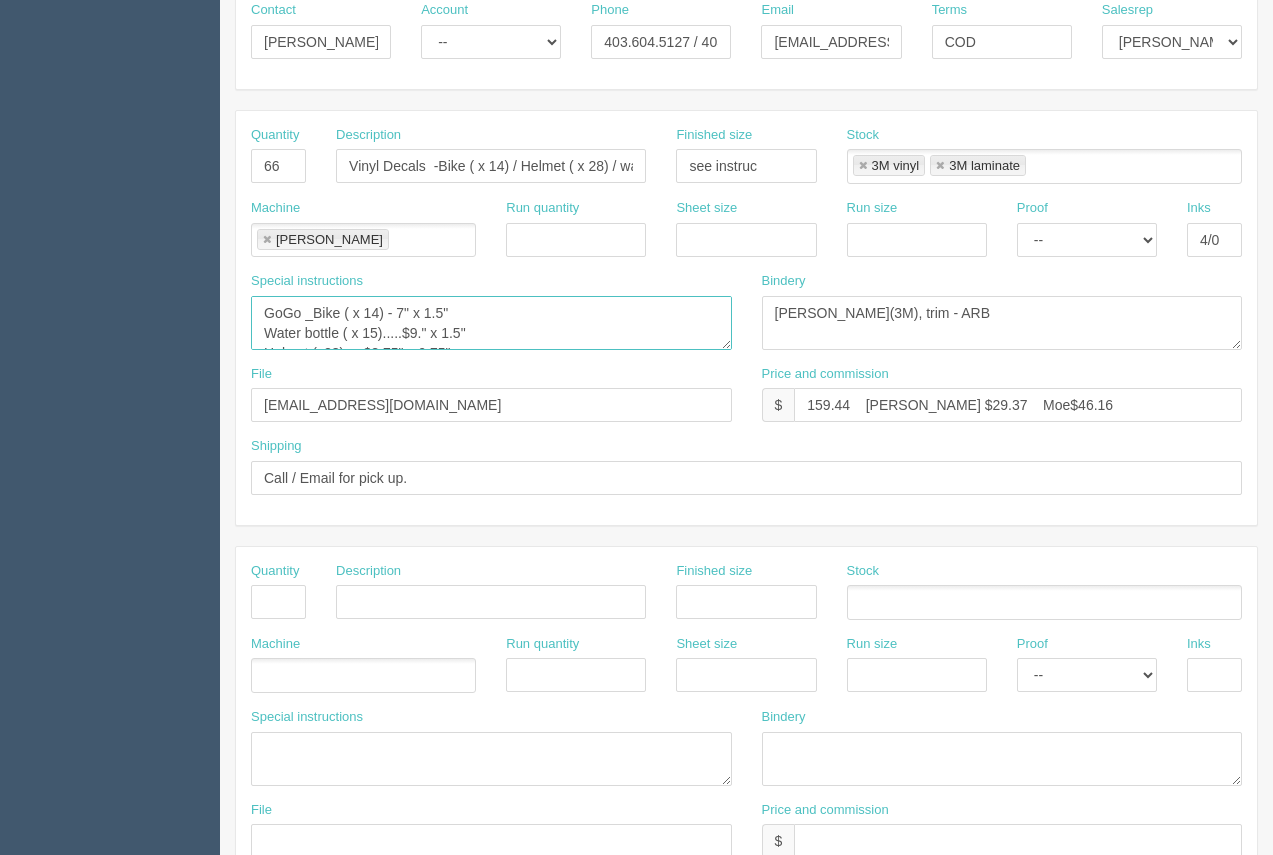 click on "GoGo _Bike ( x 14) - 7" x 1.5"
Water bottle ( x 15).....$9.5" x 1.5"
Helmet (x28).....$3.75" x 0.75"" at bounding box center [491, 323] 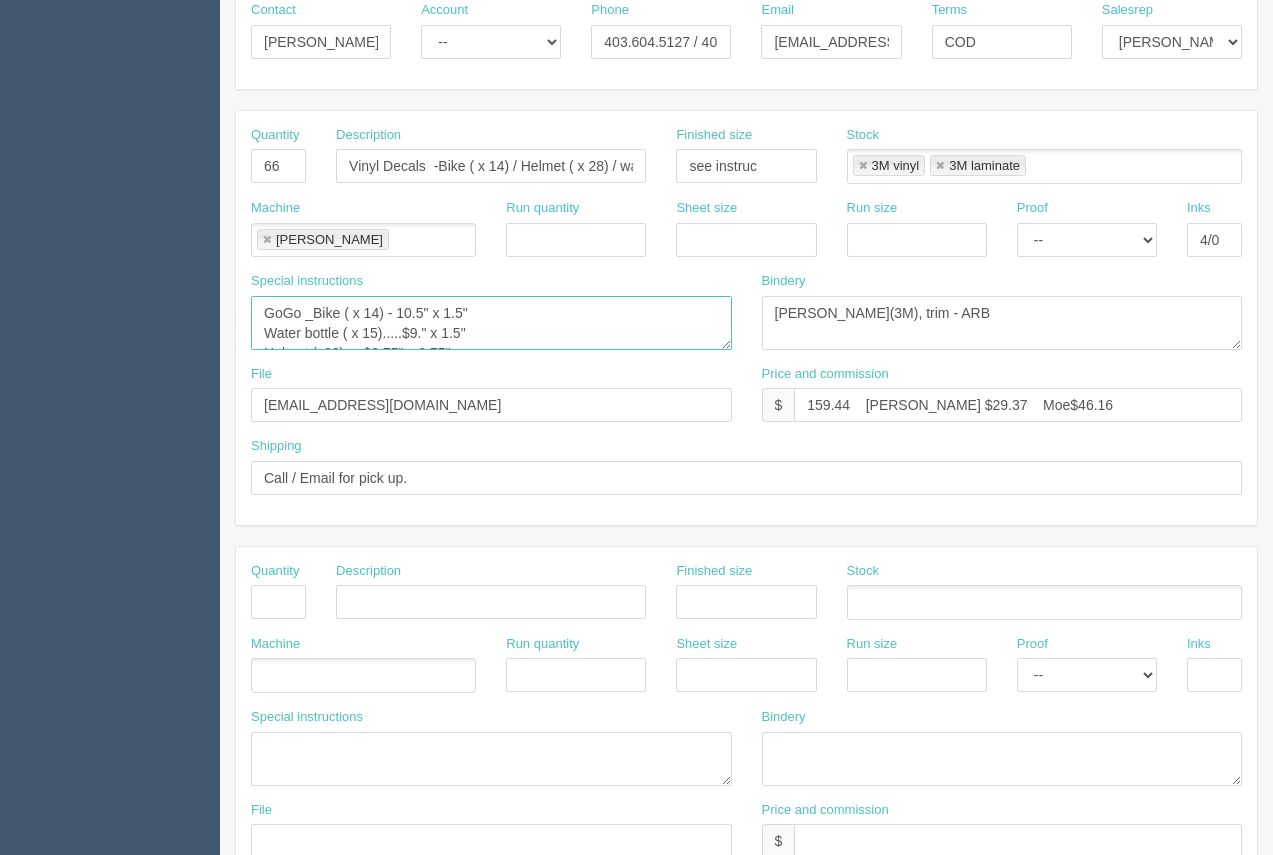 click on "GoGo _Bike ( x 14) - 7" x 1.5"
Water bottle ( x 15).....$9.5" x 1.5"
Helmet (x28).....$3.75" x 0.75"" at bounding box center [491, 323] 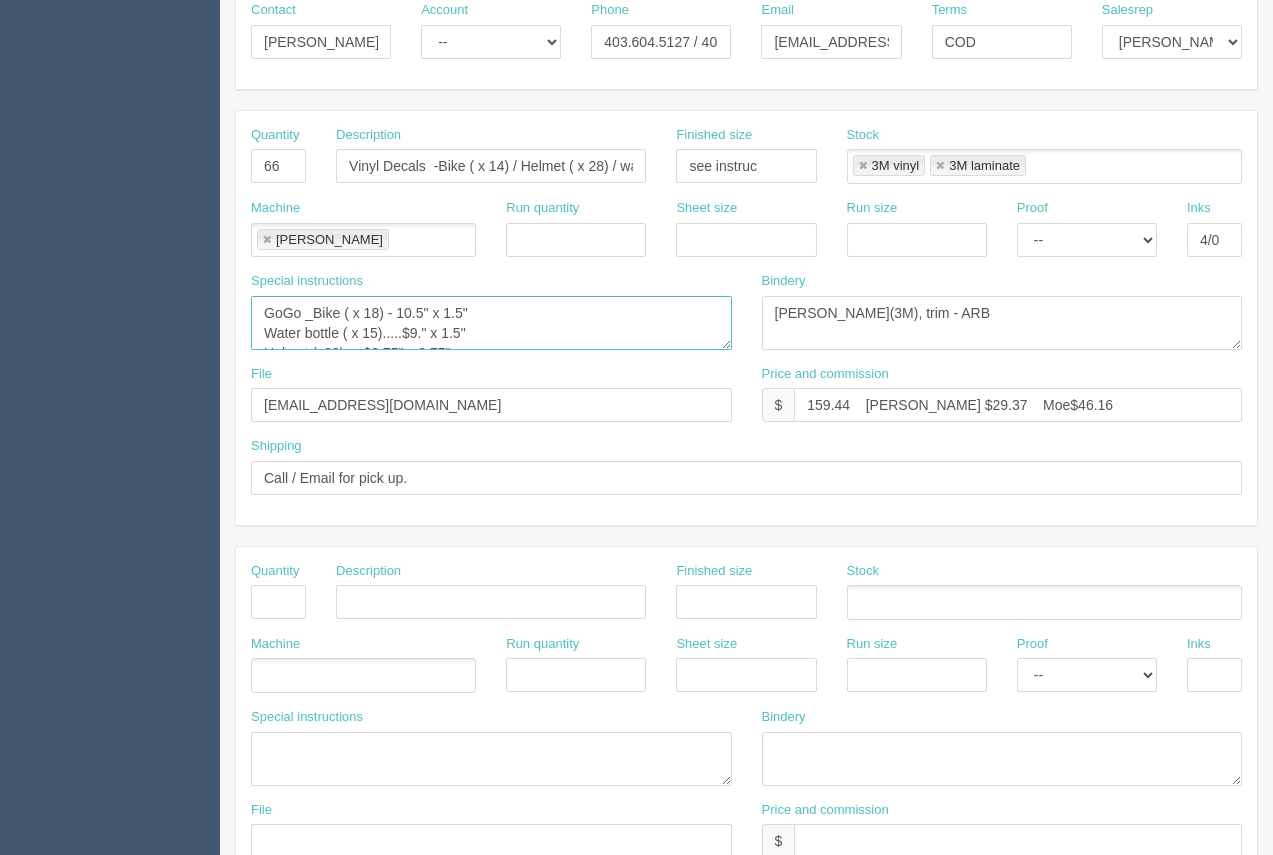click on "GoGo _Bike ( x 14) - 7" x 1.5"
Water bottle ( x 15).....$9.5" x 1.5"
Helmet (x28).....$3.75" x 0.75"" at bounding box center [491, 323] 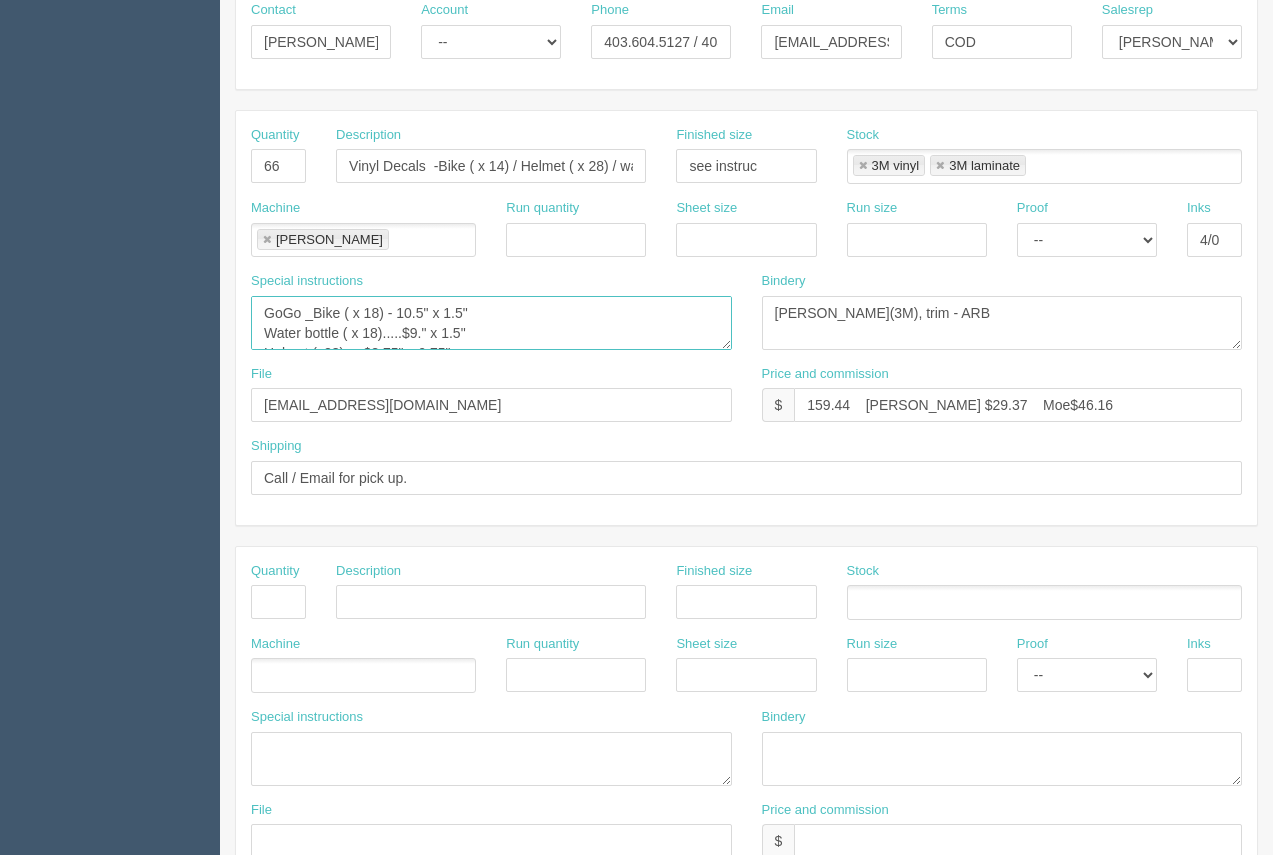 scroll, scrollTop: 12, scrollLeft: 0, axis: vertical 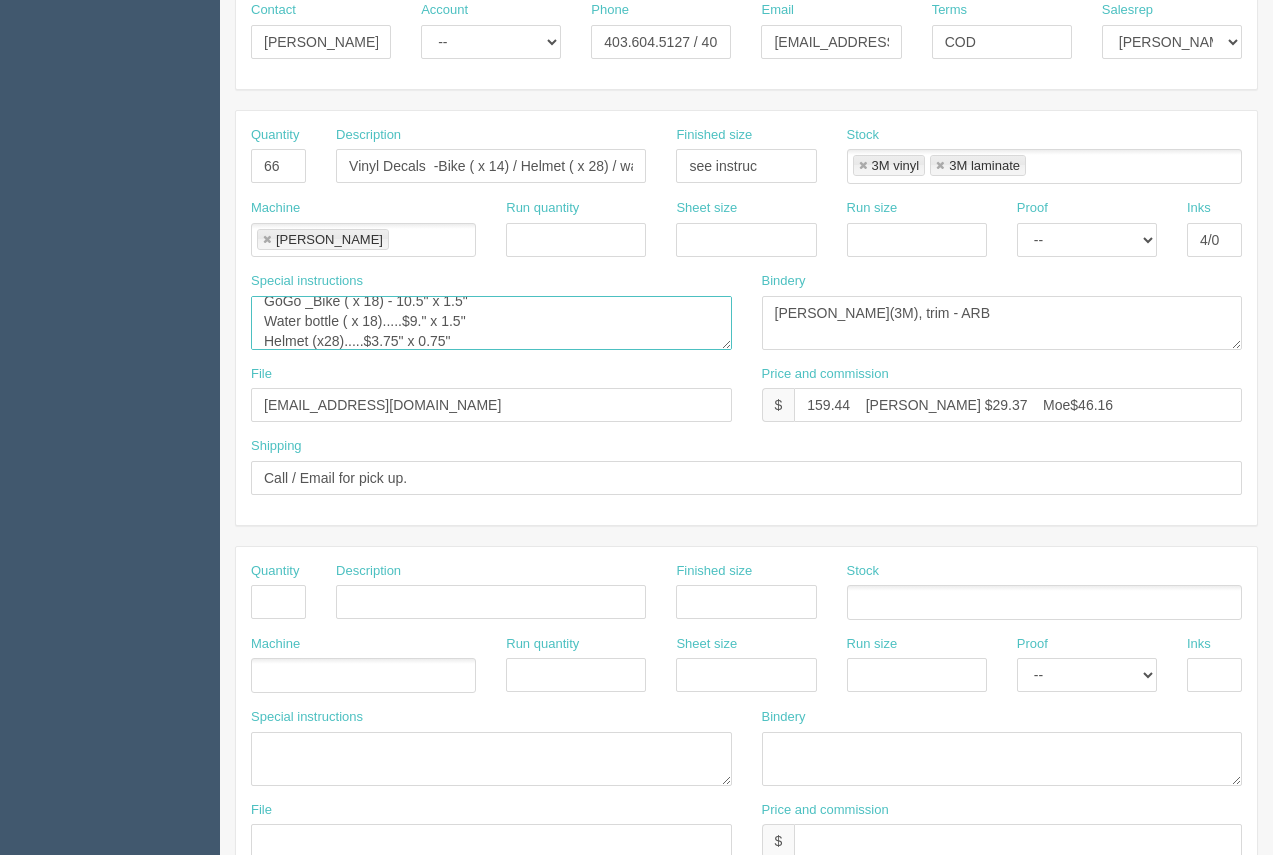 click on "GoGo _Bike ( x 14) - 7" x 1.5"
Water bottle ( x 15).....$9.5" x 1.5"
Helmet (x28).....$3.75" x 0.75"" at bounding box center (491, 323) 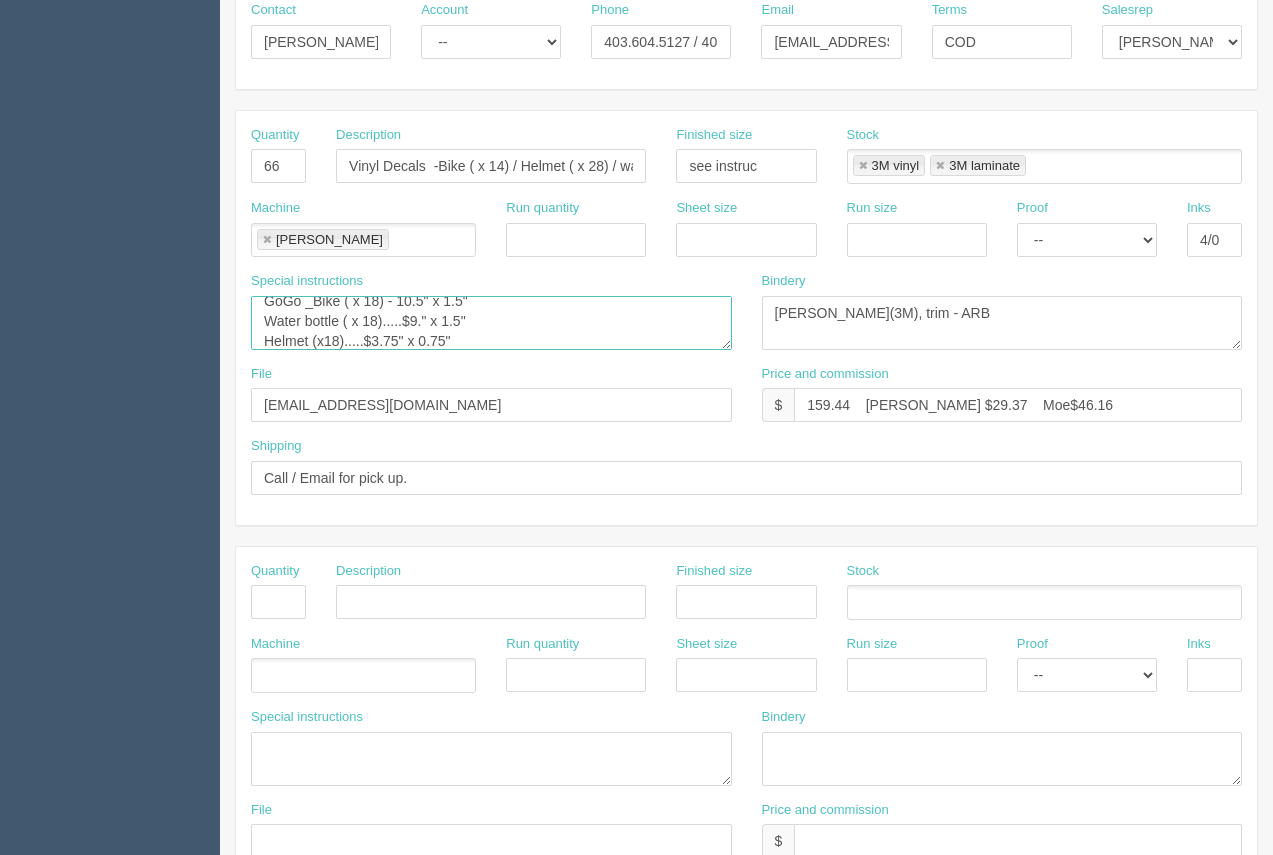 click on "GoGo _Bike ( x 14) - 7" x 1.5"
Water bottle ( x 15).....$9.5" x 1.5"
Helmet (x28).....$3.75" x 0.75"" at bounding box center [491, 323] 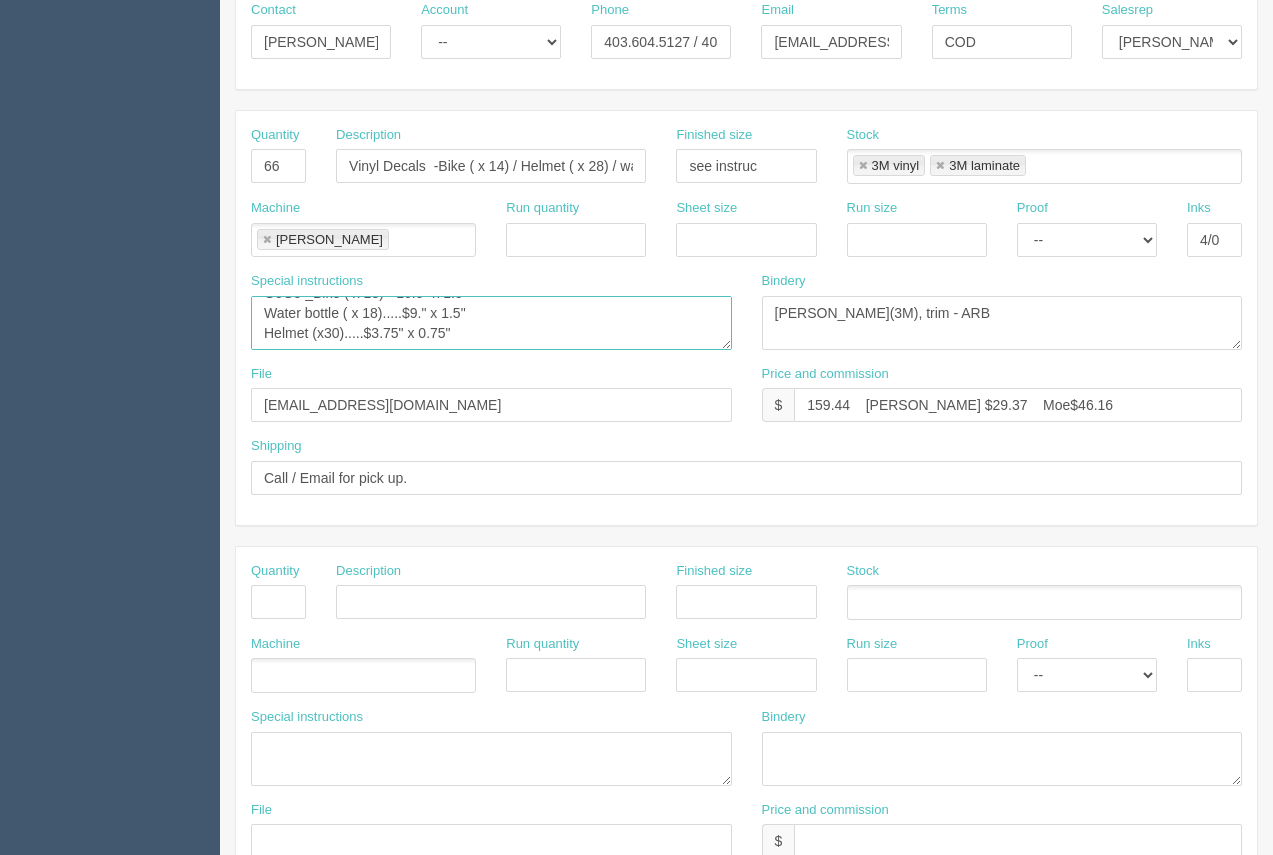 click on "GoGo _Bike ( x 14) - 7" x 1.5"
Water bottle ( x 15).....$9.5" x 1.5"
Helmet (x28).....$3.75" x 0.75"" at bounding box center (491, 323) 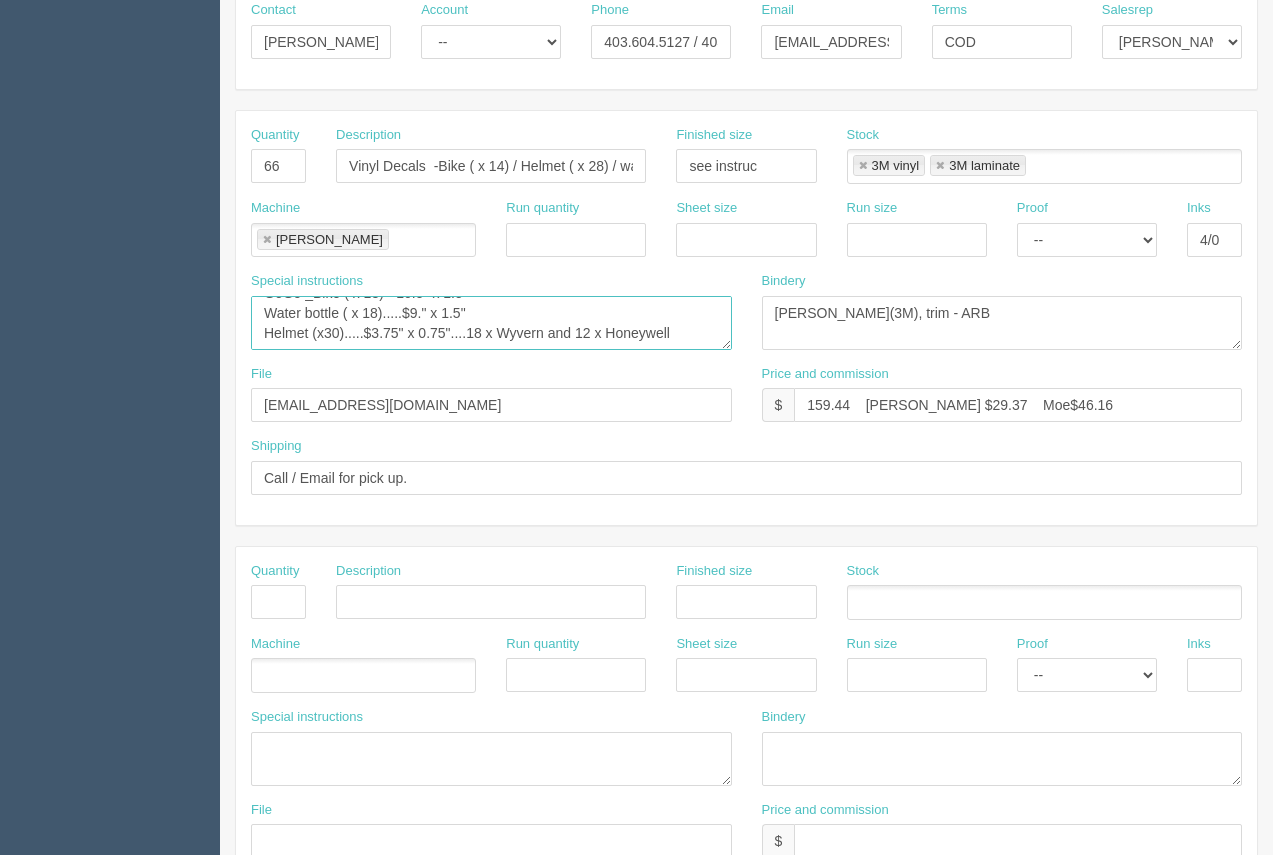 click on "GoGo _Bike ( x 14) - 7" x 1.5"
Water bottle ( x 15).....$9.5" x 1.5"
Helmet (x28).....$3.75" x 0.75"" at bounding box center [491, 323] 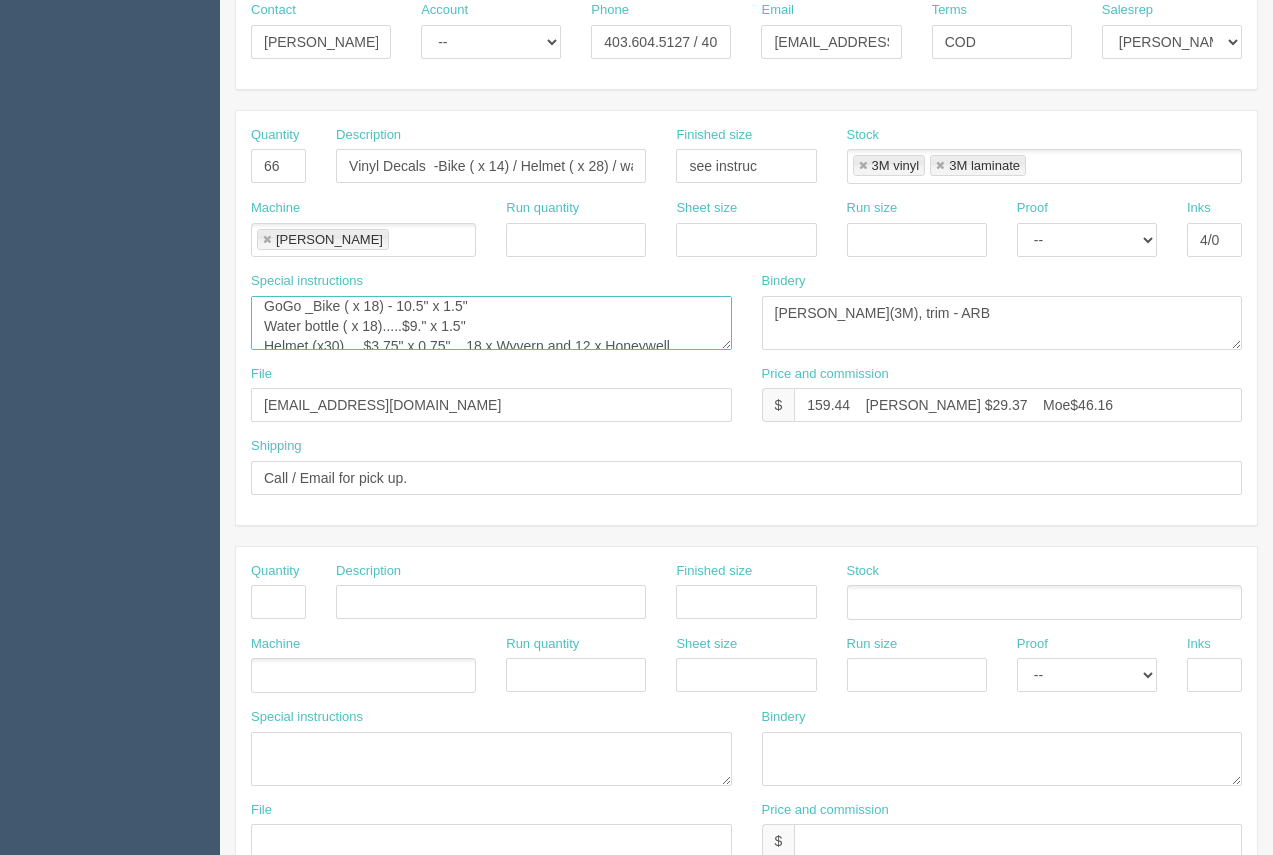 scroll, scrollTop: 0, scrollLeft: 0, axis: both 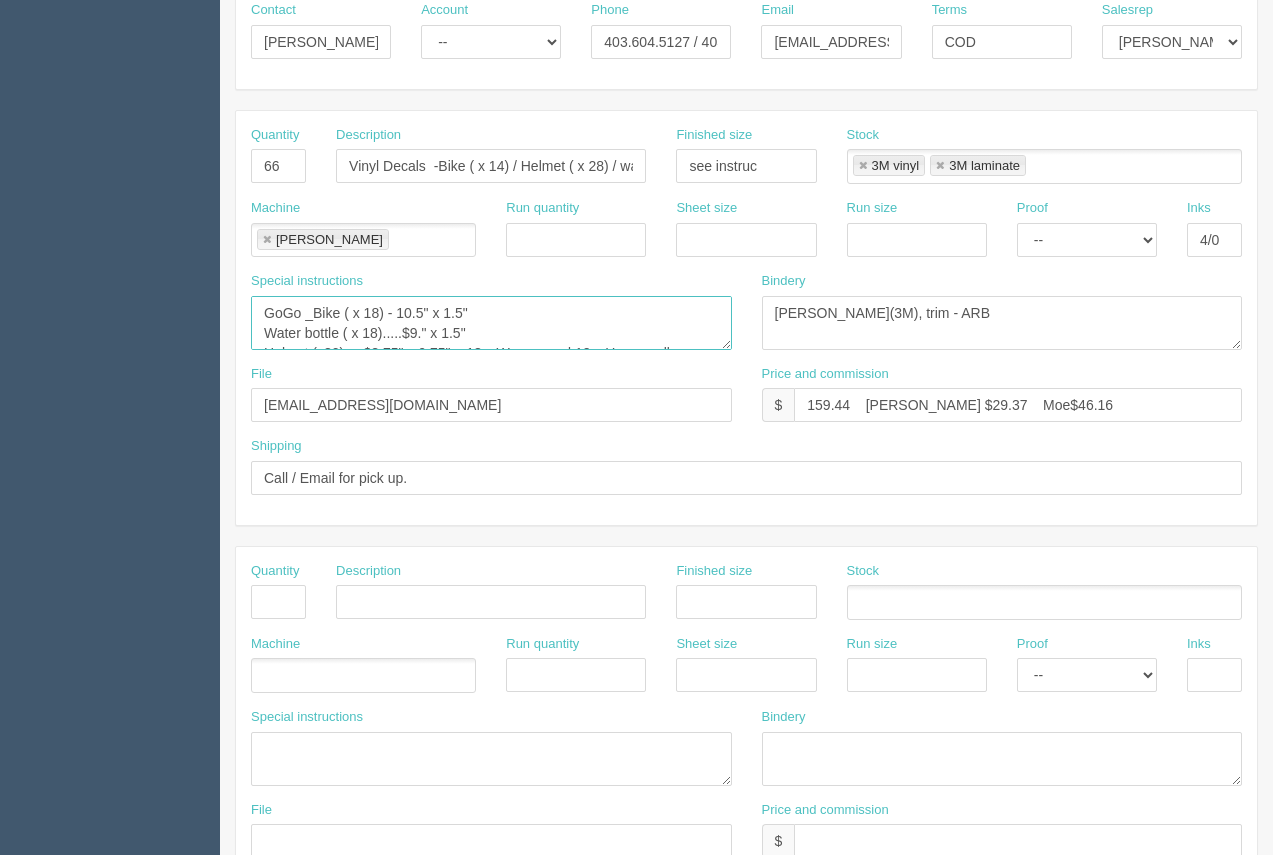 drag, startPoint x: 313, startPoint y: 307, endPoint x: 213, endPoint y: 310, distance: 100.04499 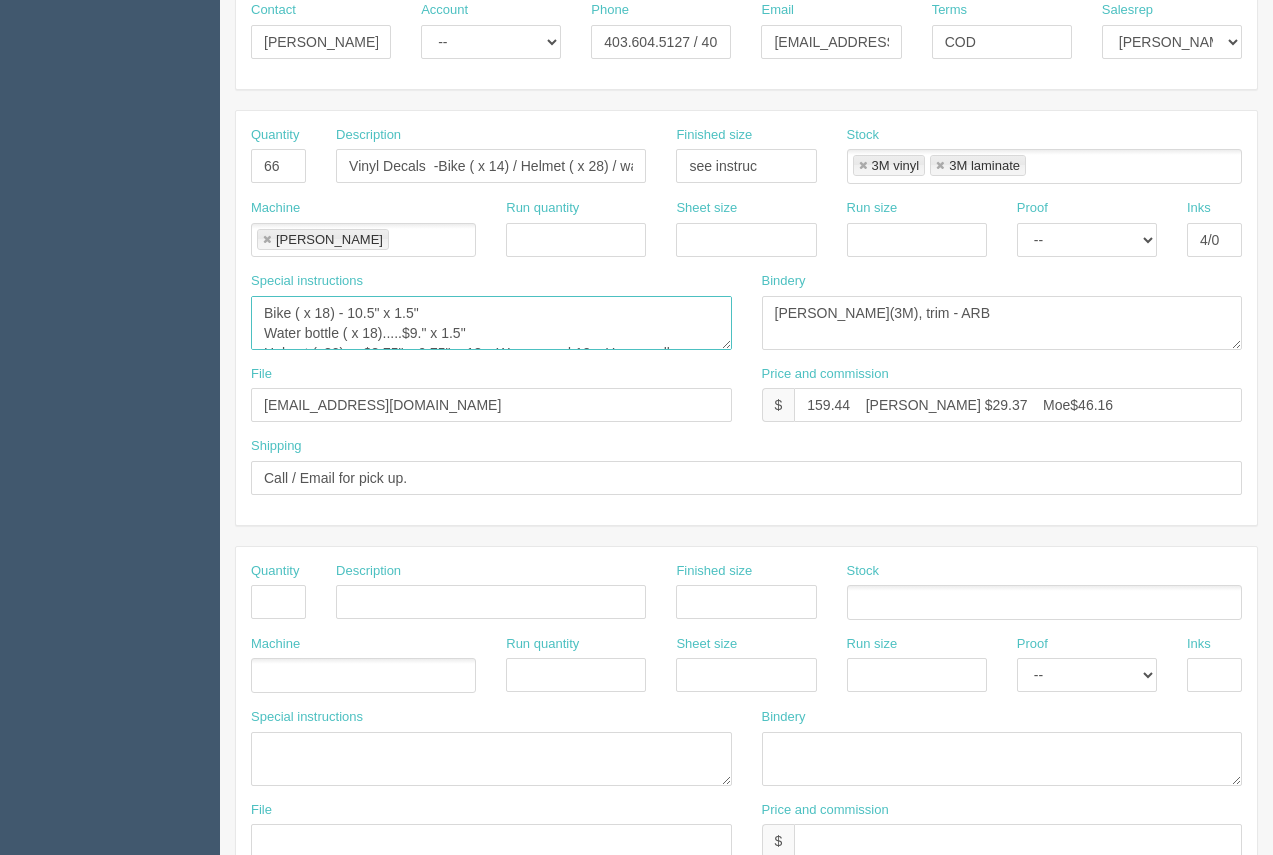 scroll, scrollTop: 20, scrollLeft: 0, axis: vertical 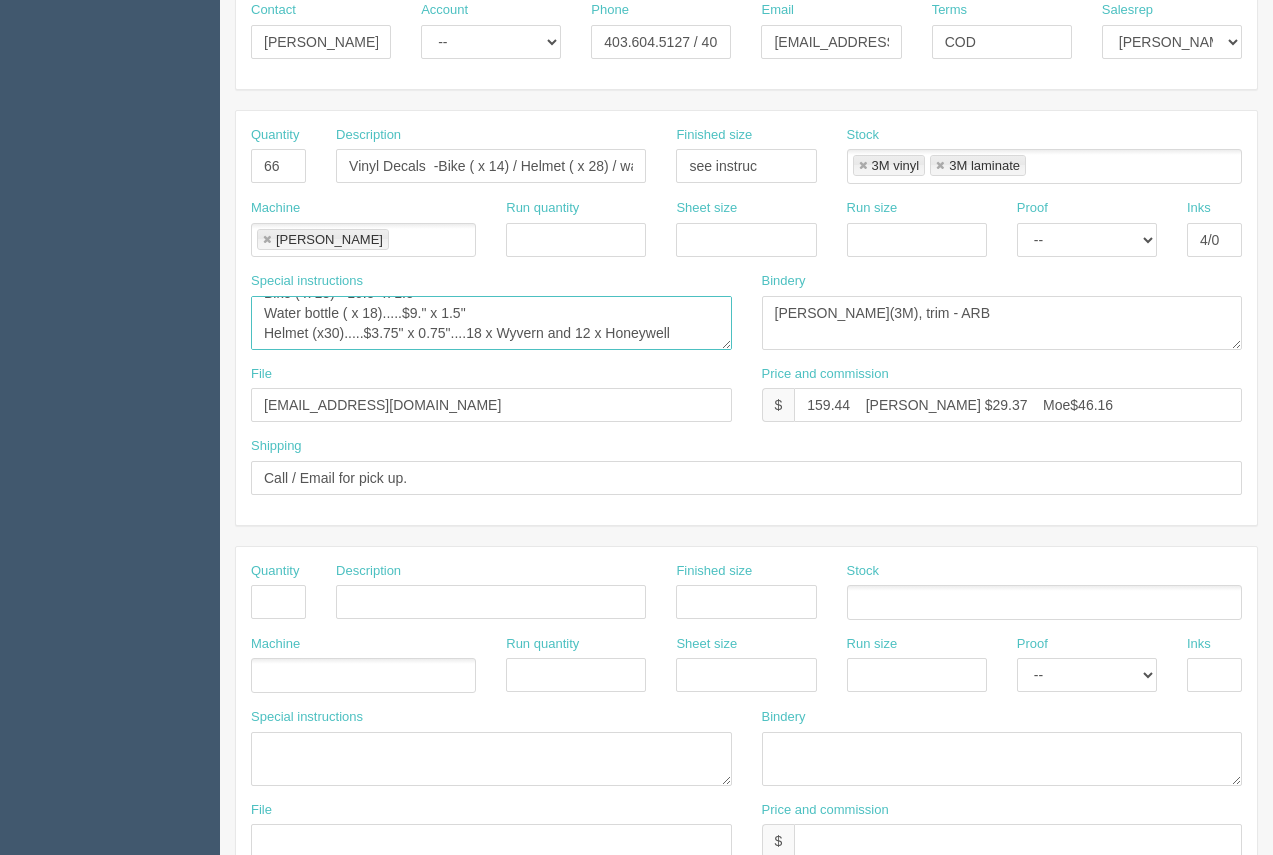 drag, startPoint x: 336, startPoint y: 332, endPoint x: 218, endPoint y: 318, distance: 118.82761 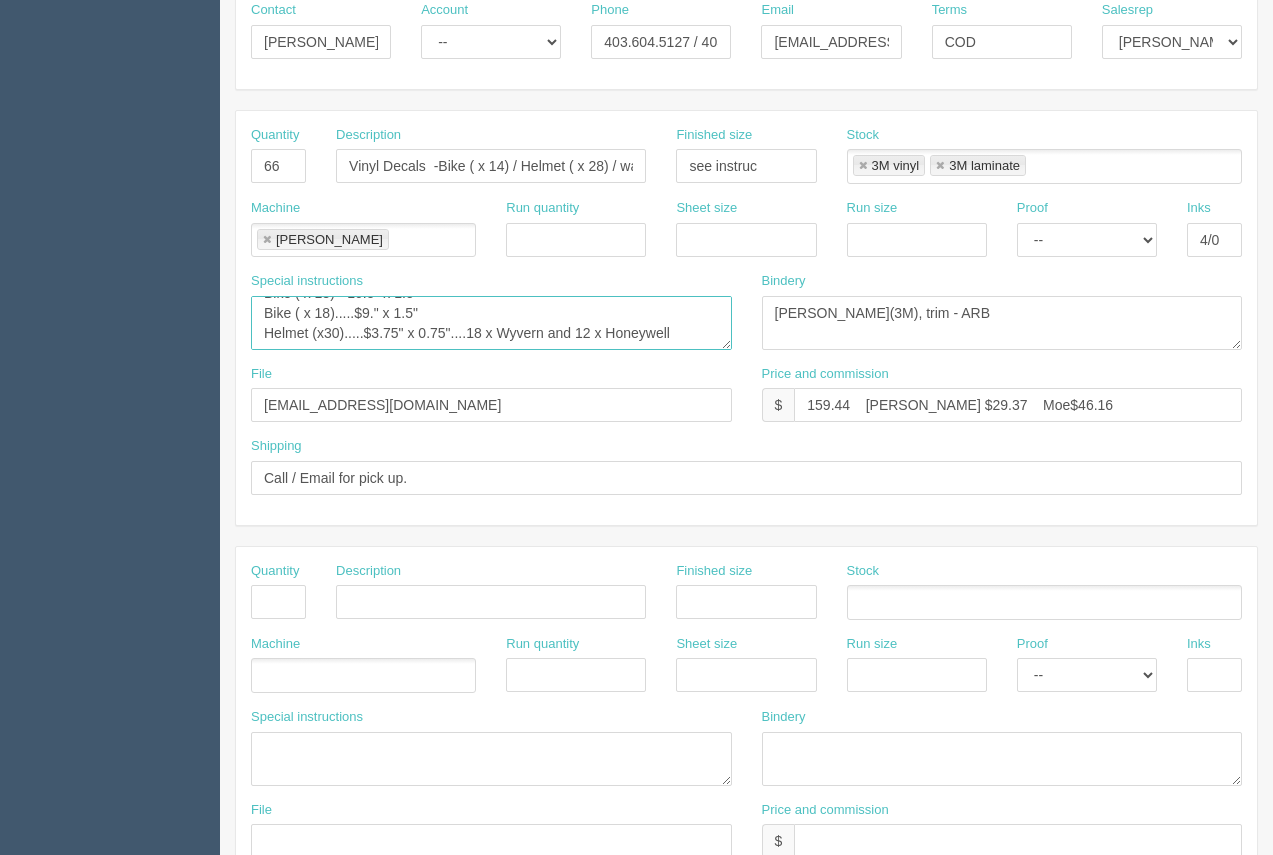 click on "GoGo _Bike ( x 14) - 7" x 1.5"
Water bottle ( x 15).....$9.5" x 1.5"
Helmet (x28).....$3.75" x 0.75"" at bounding box center [491, 323] 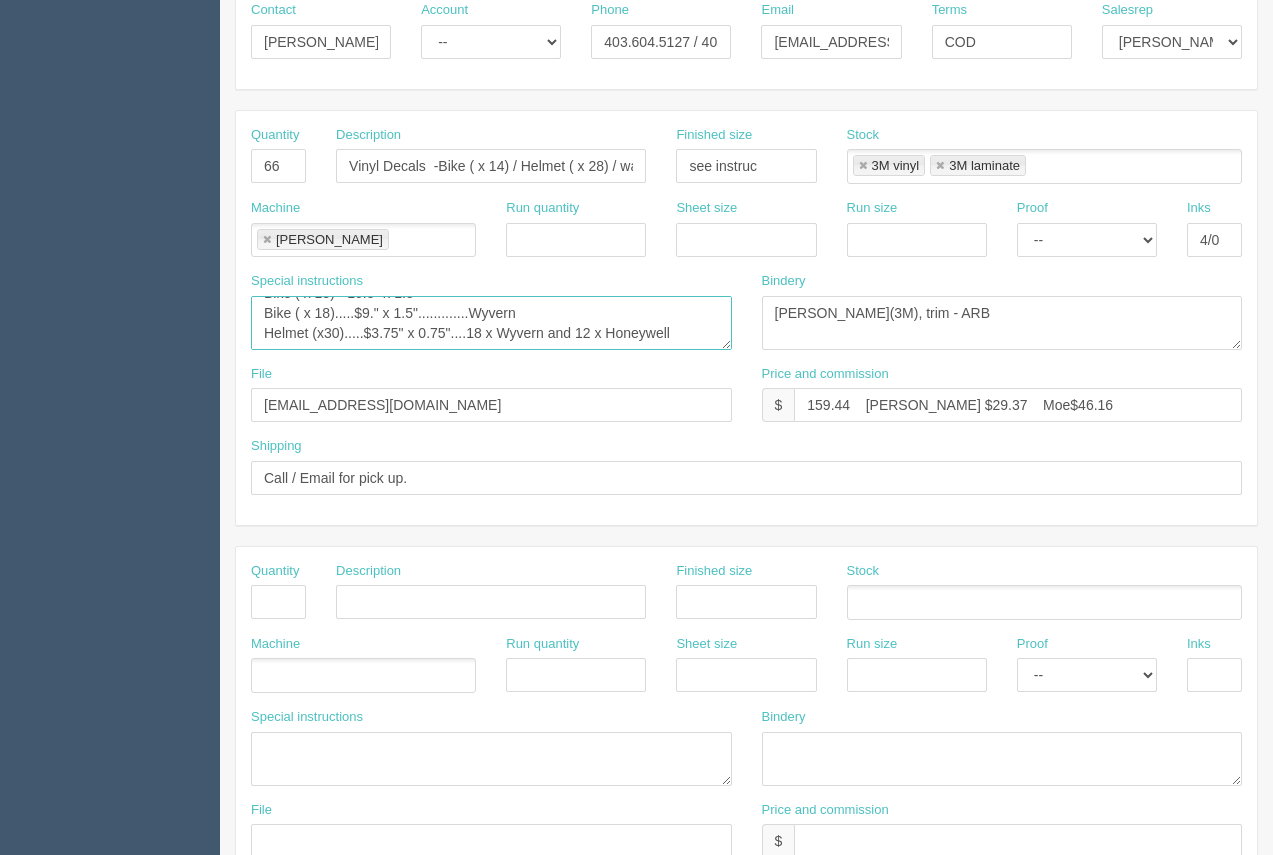 click on "GoGo _Bike ( x 14) - 7" x 1.5"
Water bottle ( x 15).....$9.5" x 1.5"
Helmet (x28).....$3.75" x 0.75"" at bounding box center [491, 323] 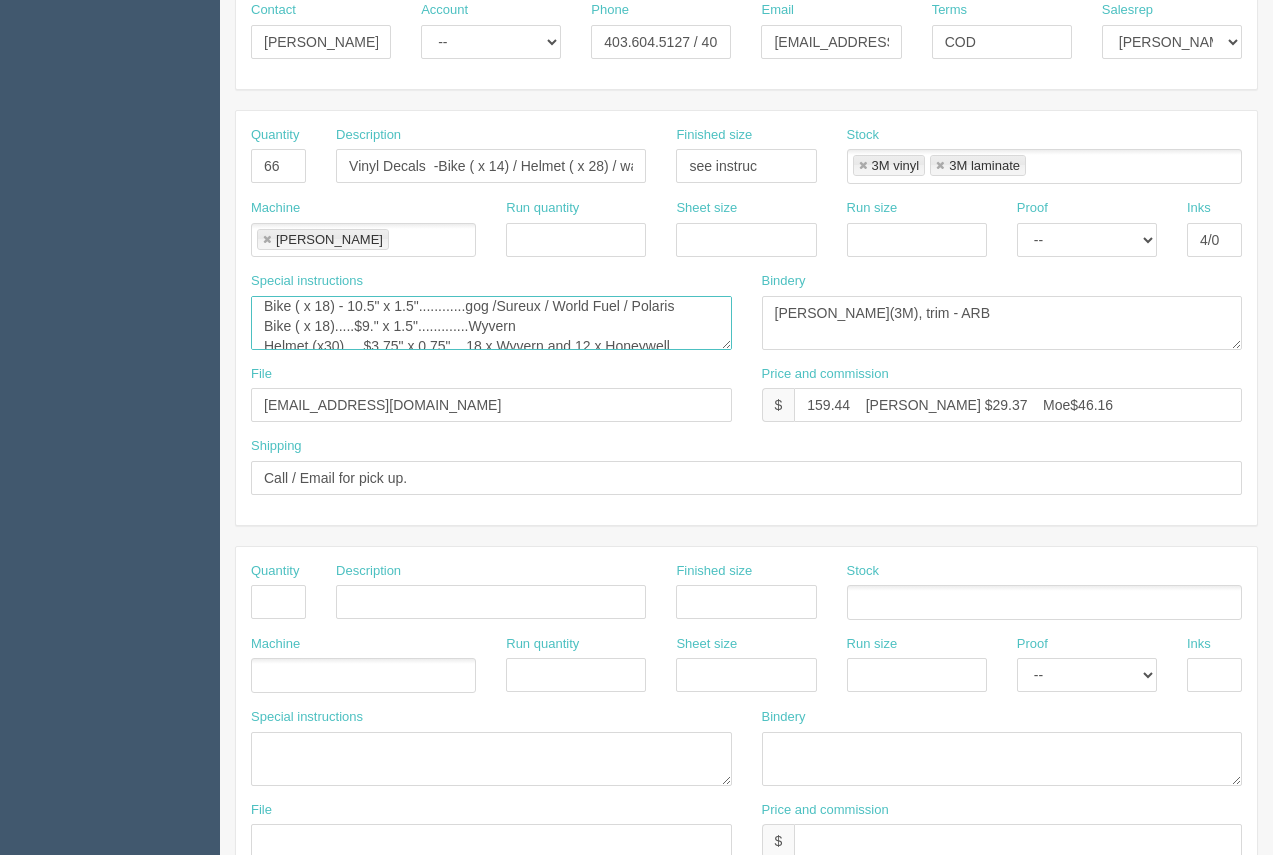click on "GoGo _Bike ( x 14) - 7" x 1.5"
Water bottle ( x 15).....$9.5" x 1.5"
Helmet (x28).....$3.75" x 0.75"" at bounding box center [491, 323] 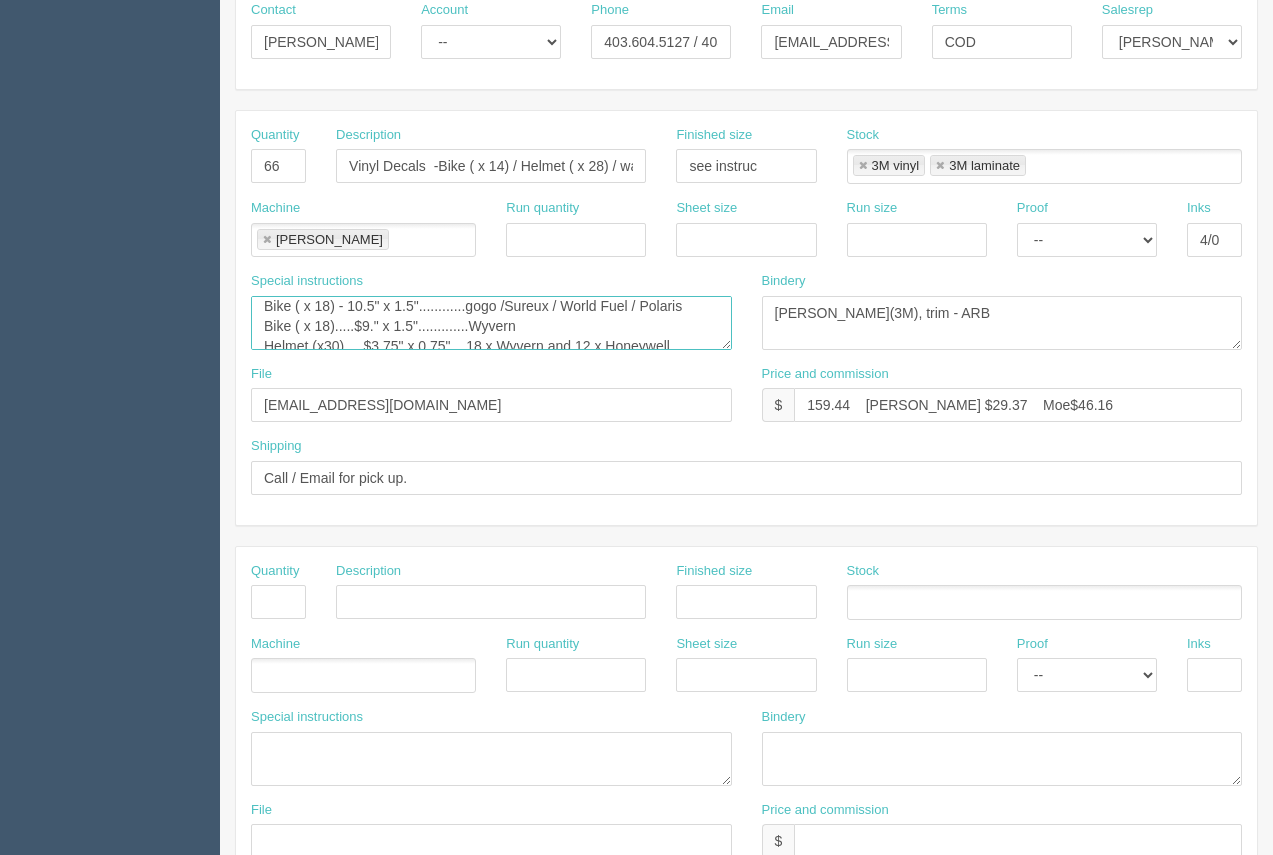 type on "Bike ( x 18) - 10.5" x 1.5"............gogo /Sureux / World Fuel / Polaris
Bike ( x 18).....$9." x 1.5".............Wyvern
Helmet (x30).....$3.75" x 0.75"....18 x Wyvern and 12 x Honeywell" 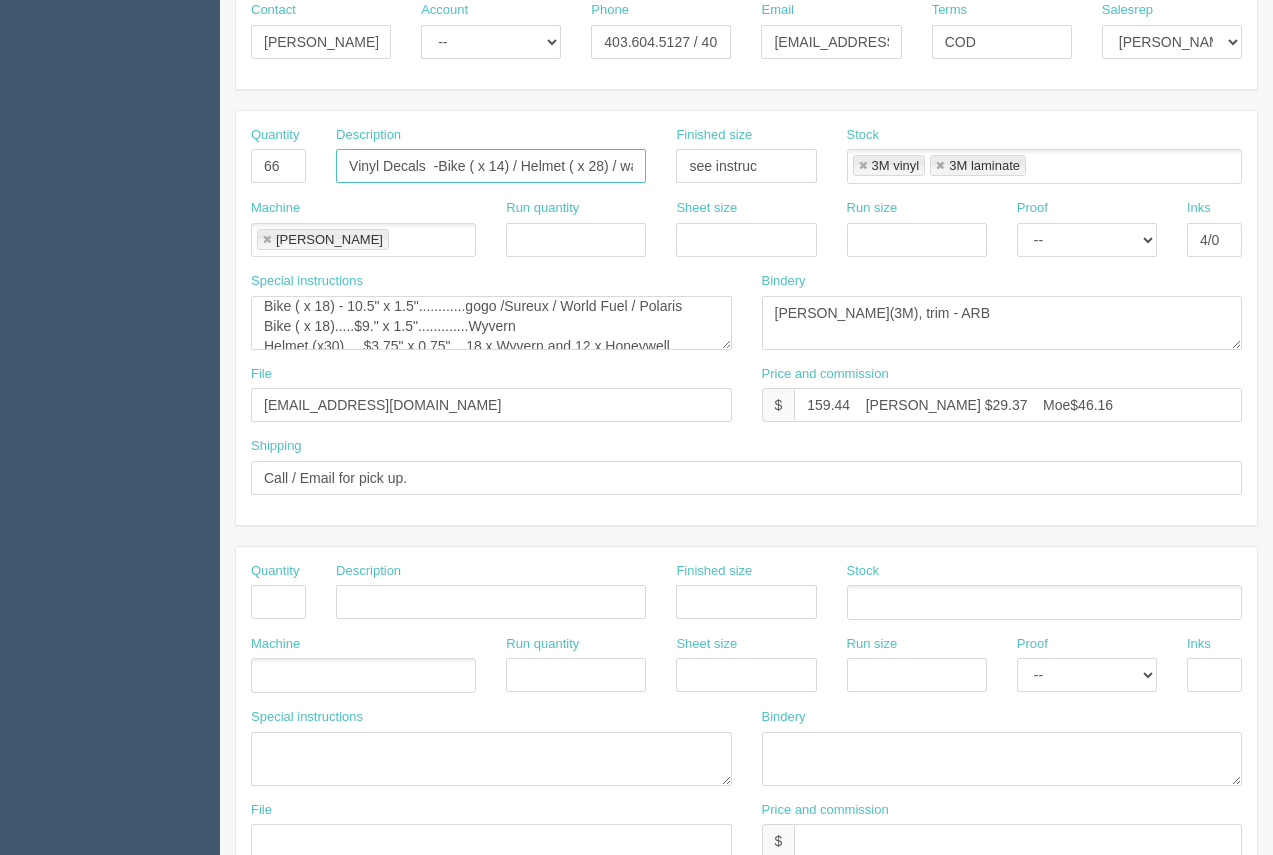 scroll, scrollTop: 0, scrollLeft: 103, axis: horizontal 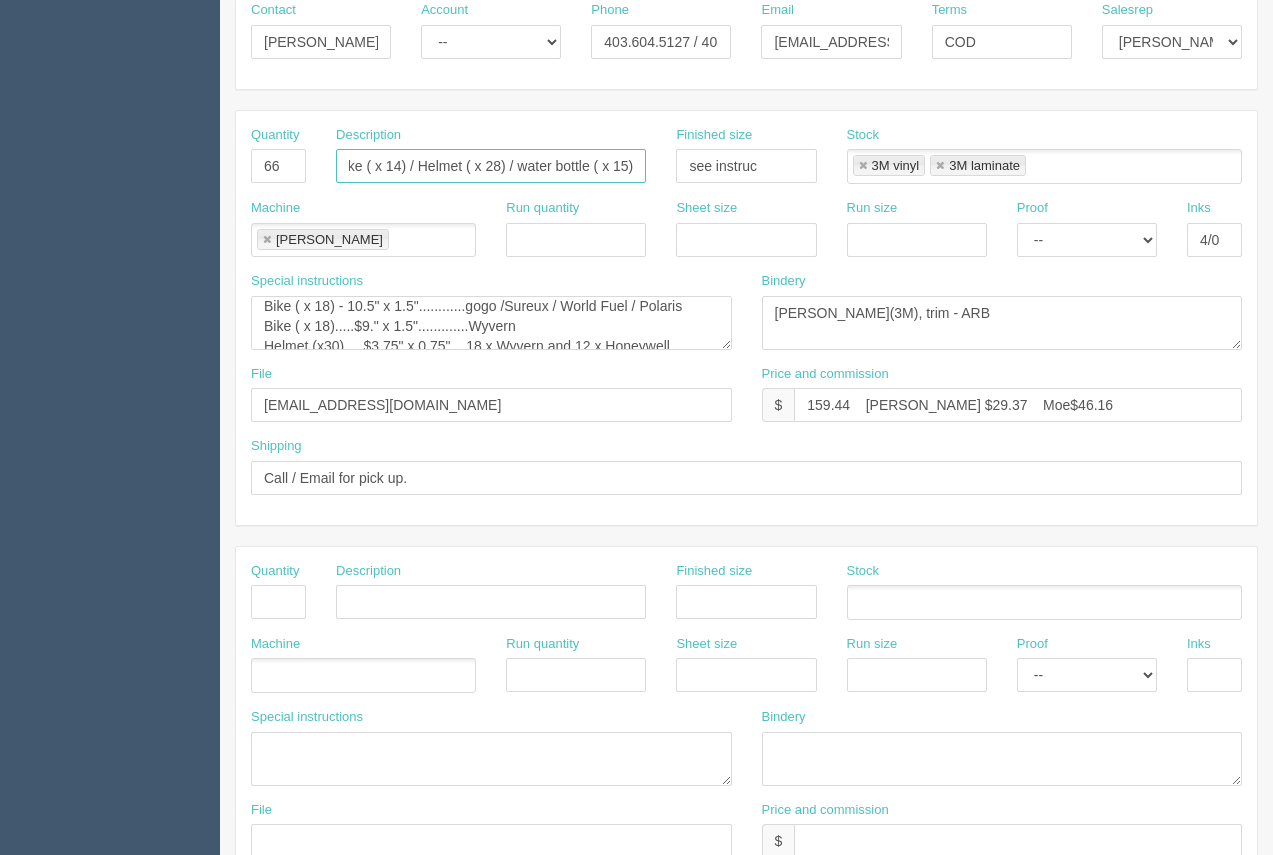 drag, startPoint x: 440, startPoint y: 166, endPoint x: 688, endPoint y: 169, distance: 248.01814 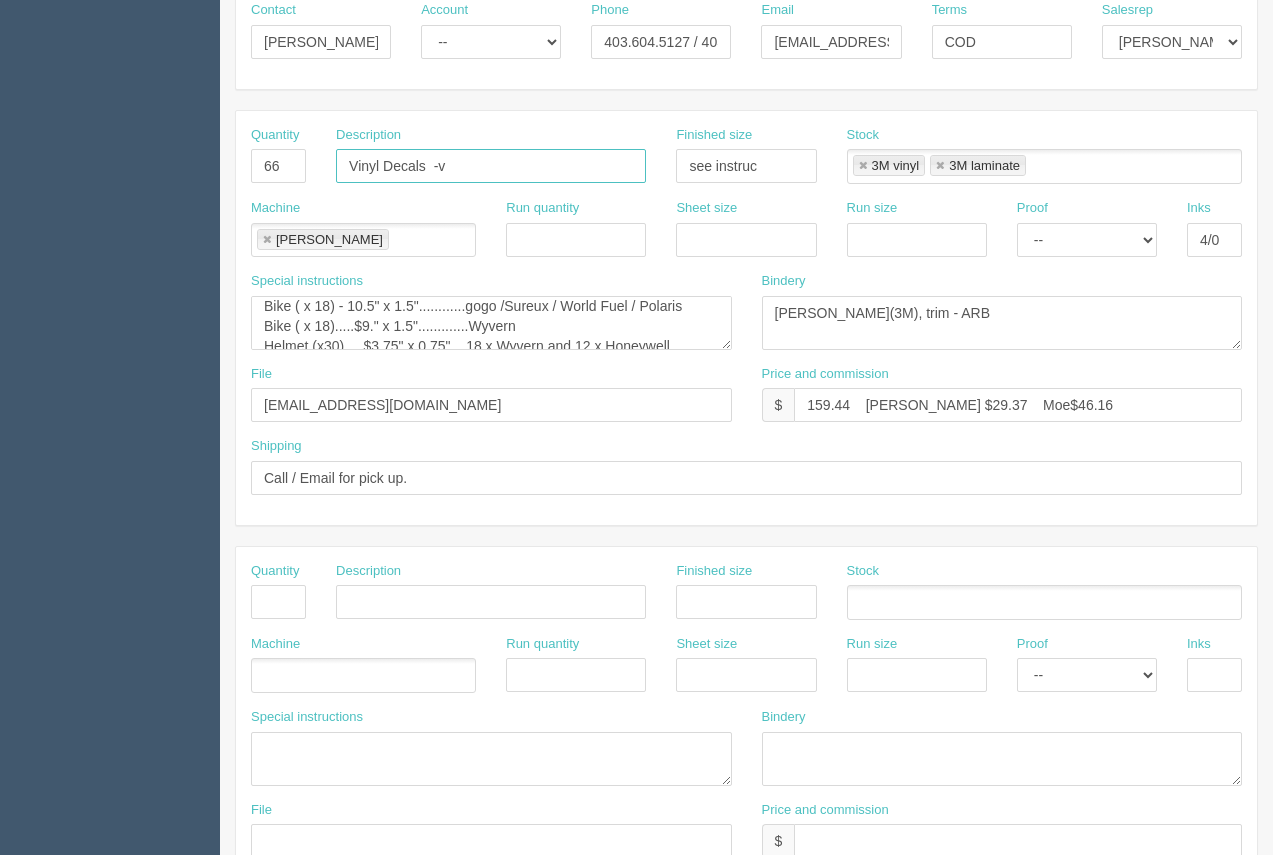 scroll, scrollTop: 0, scrollLeft: 0, axis: both 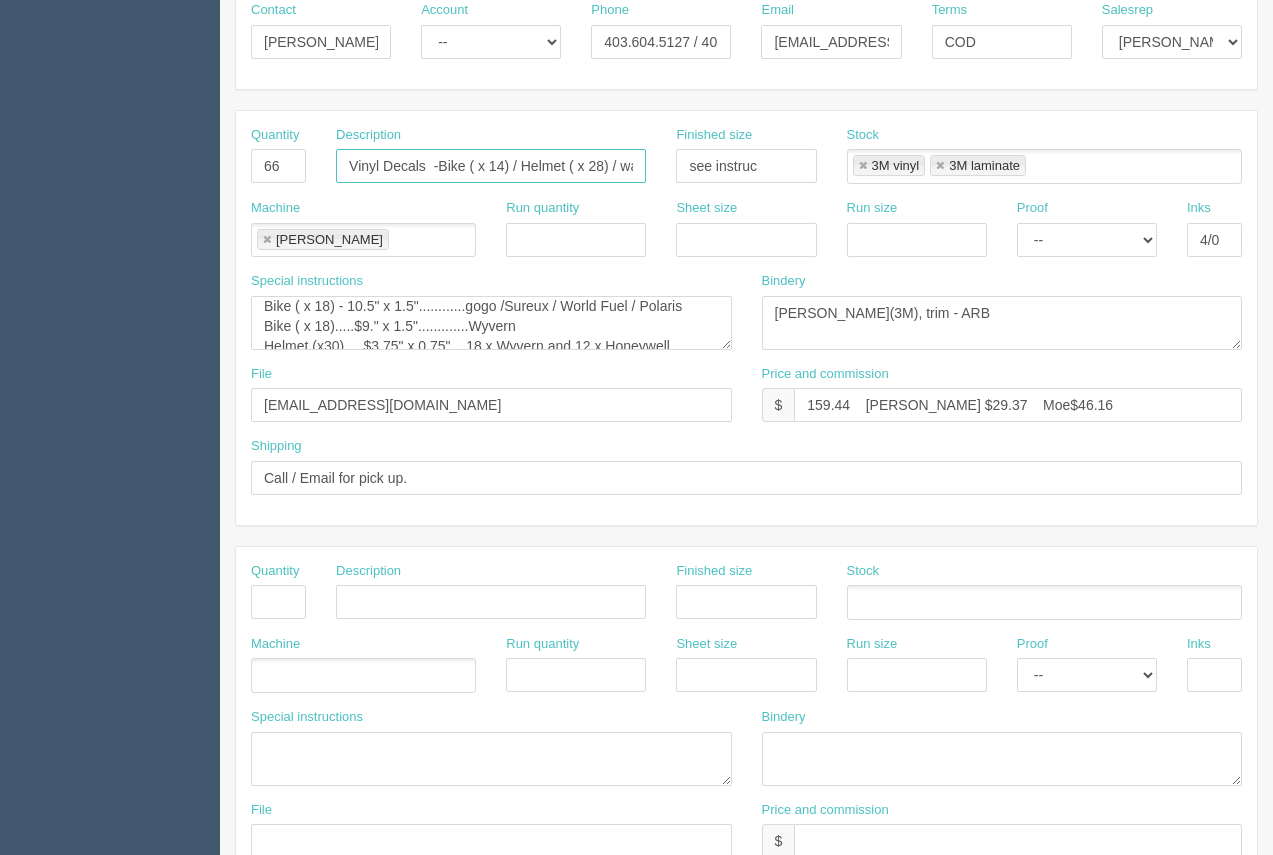 click on "Vinyl Decals  -Bike ( x 14) / Helmet ( x 28) / water bottle ( x 15)" at bounding box center [491, 166] 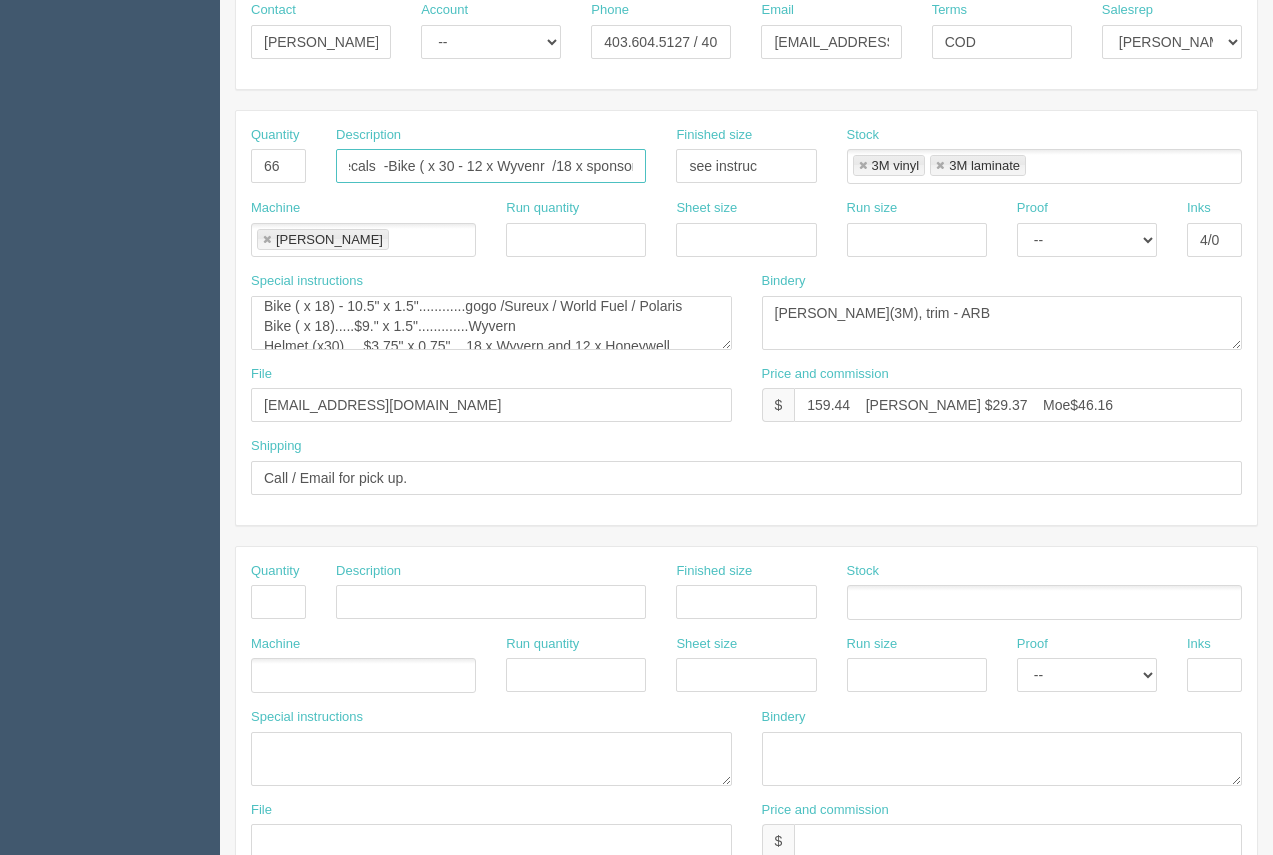 scroll, scrollTop: 0, scrollLeft: 55, axis: horizontal 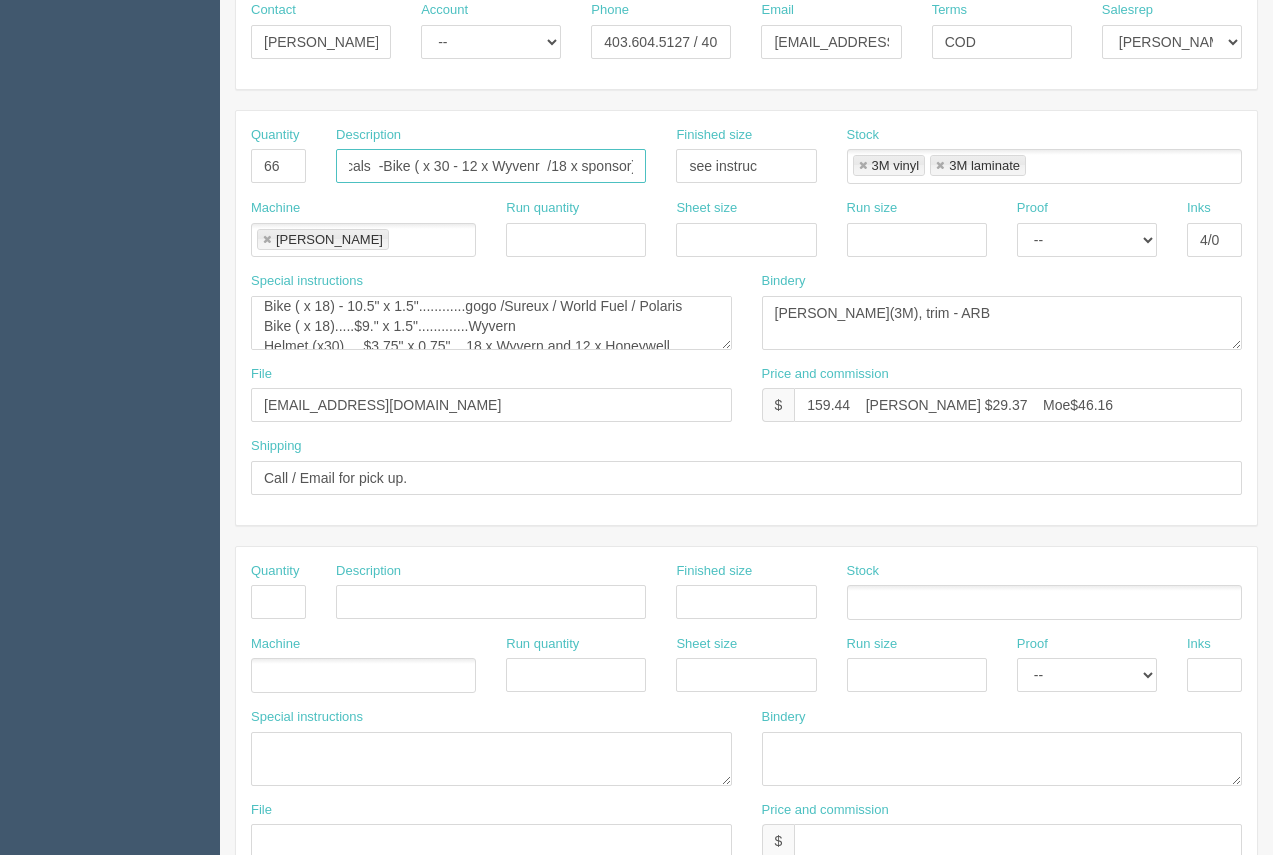 click on "Vinyl Decals  -Bike ( x 30 - 12 x Wyvenr  /18 x sponsor) / Helmet ( x 28) / water bottle ( x 15)" at bounding box center [491, 166] 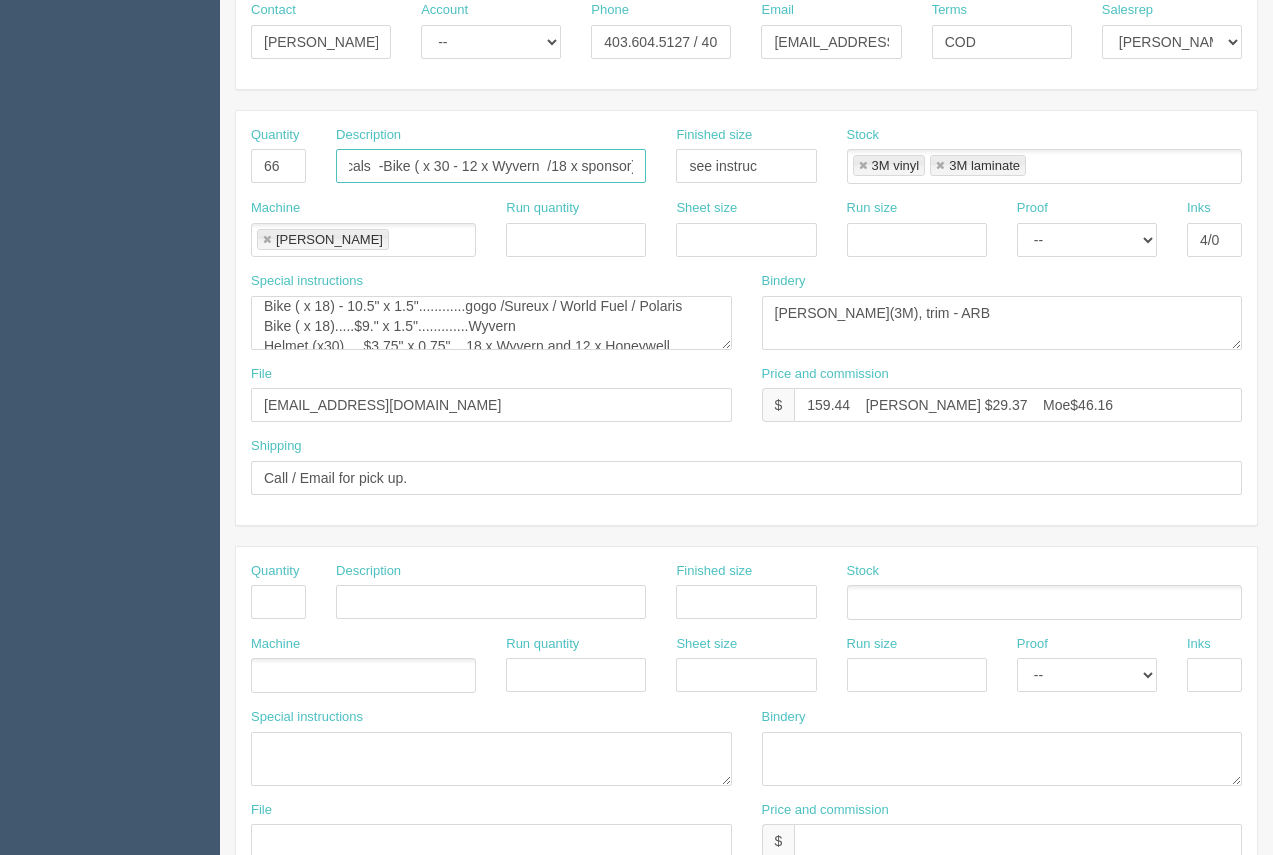 scroll, scrollTop: 0, scrollLeft: 285, axis: horizontal 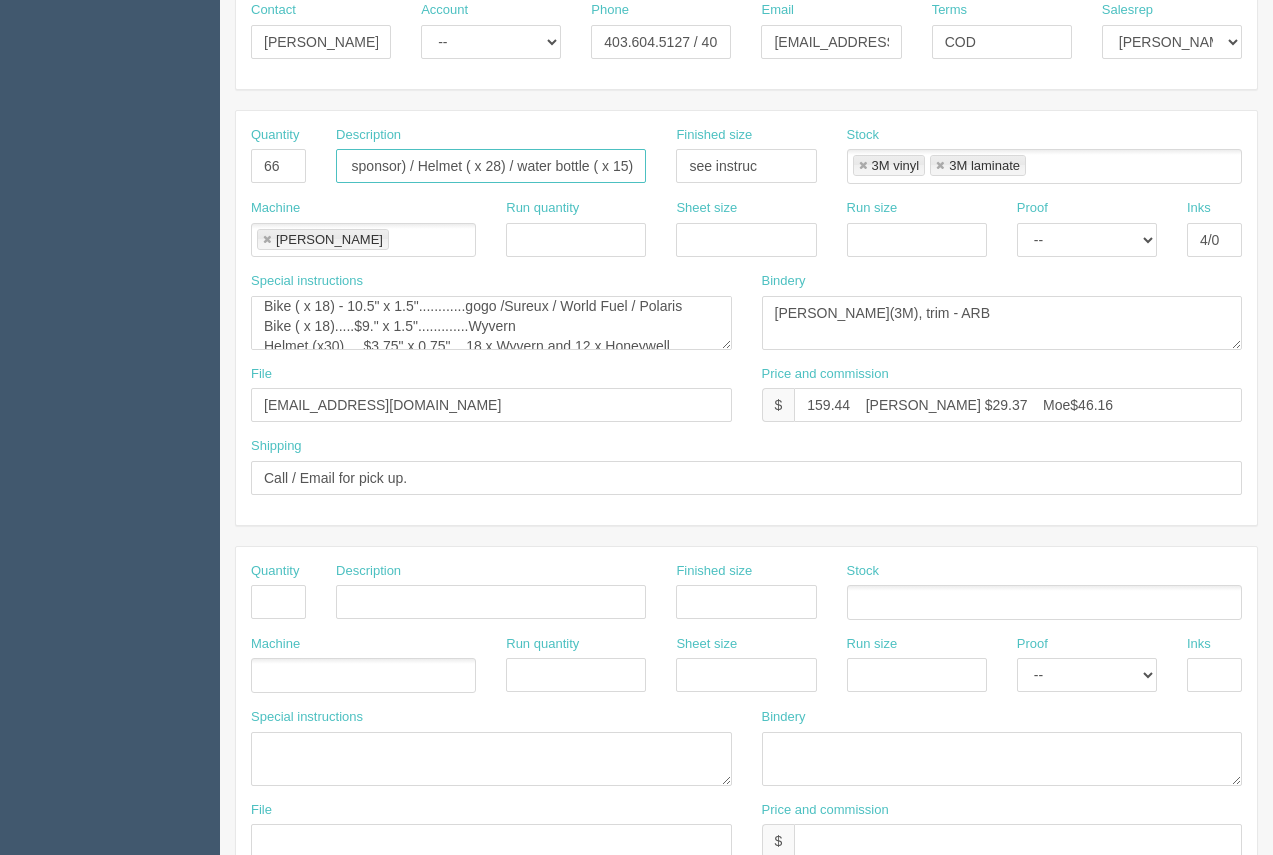 click on "Vinyl Decals  -Bike ( x 30 - 12 x Wyvern  /18 x sponsor) / Helmet ( x 28) / water bottle ( x 15)" at bounding box center (491, 166) 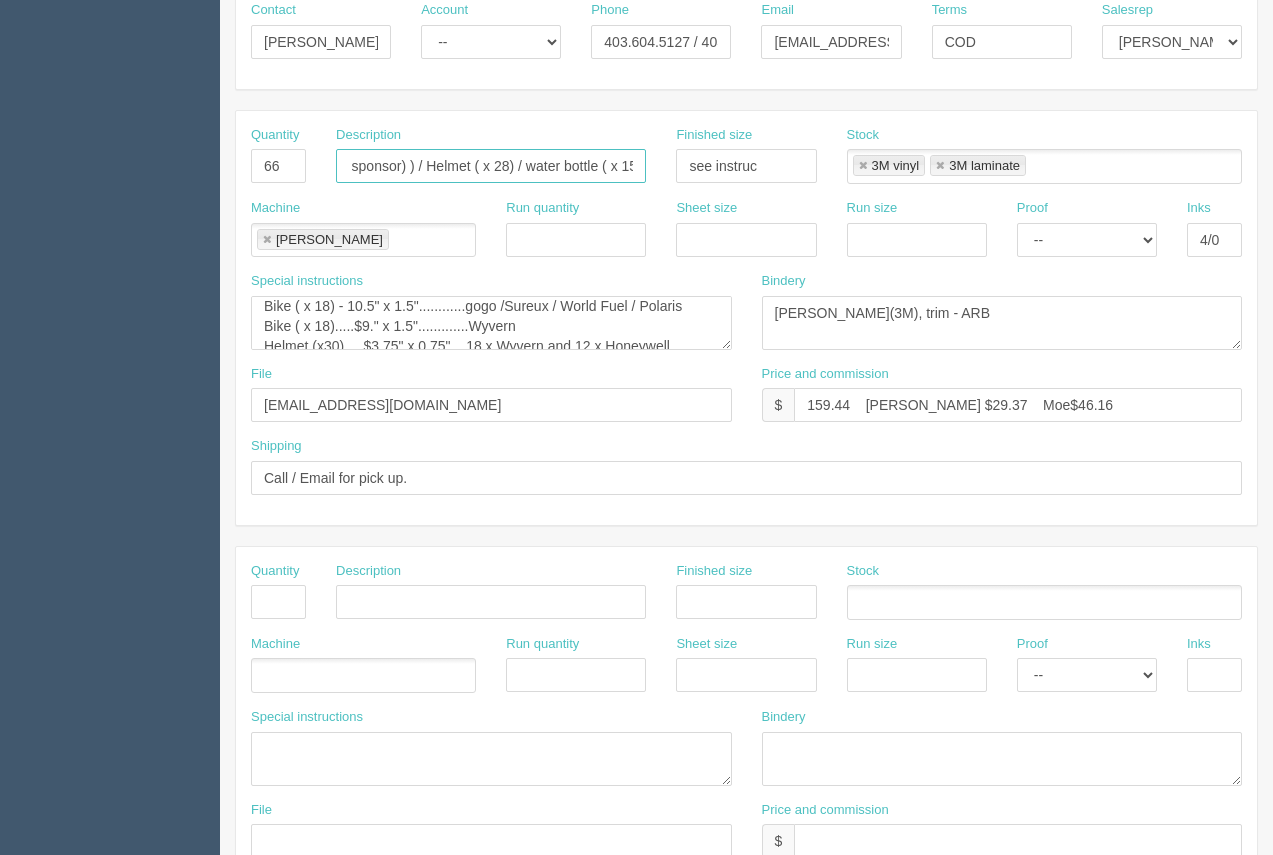 click on "Vinyl Decals  -Bike ( x 30 - 12 x Wyvern  /18 x sponsor) ) / Helmet ( x 28) / water bottle ( x 15)" at bounding box center [491, 166] 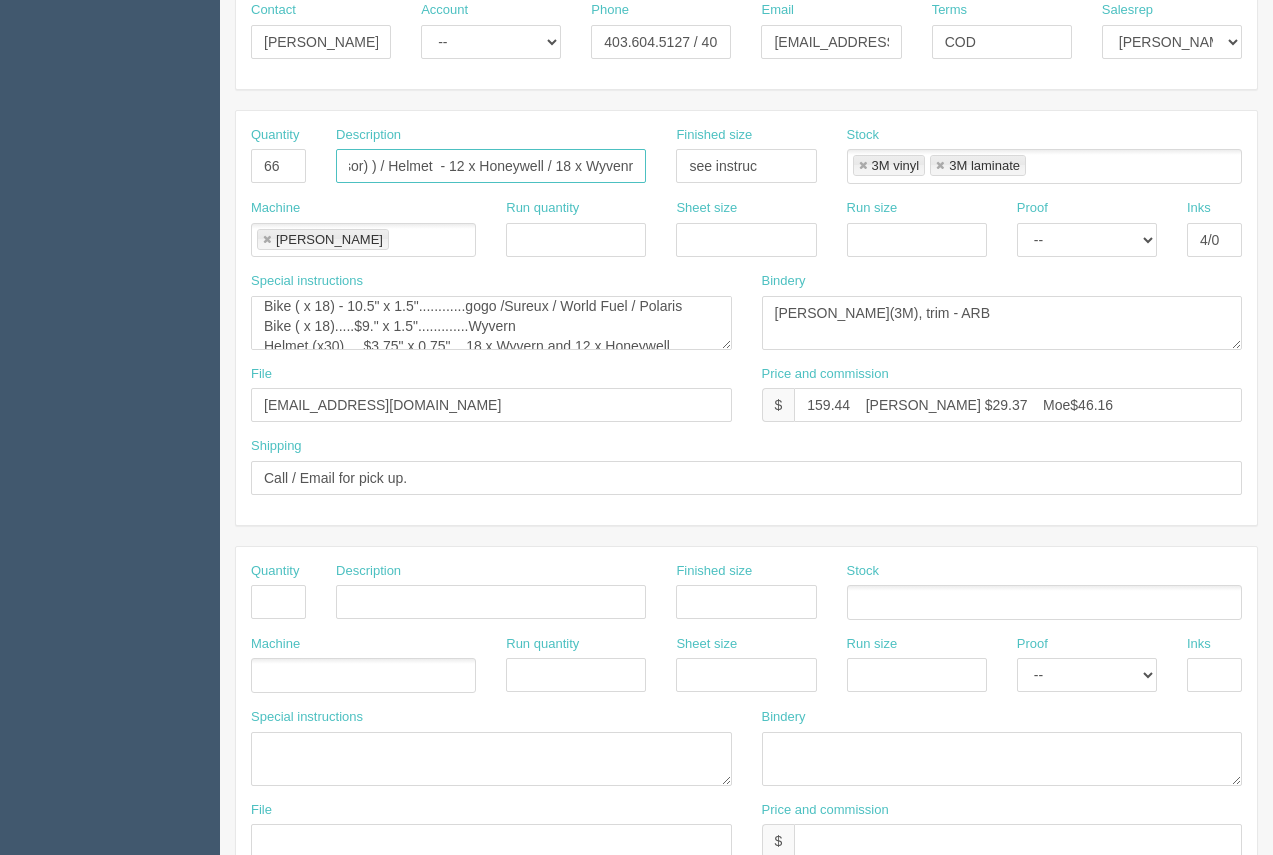 scroll, scrollTop: 0, scrollLeft: 328, axis: horizontal 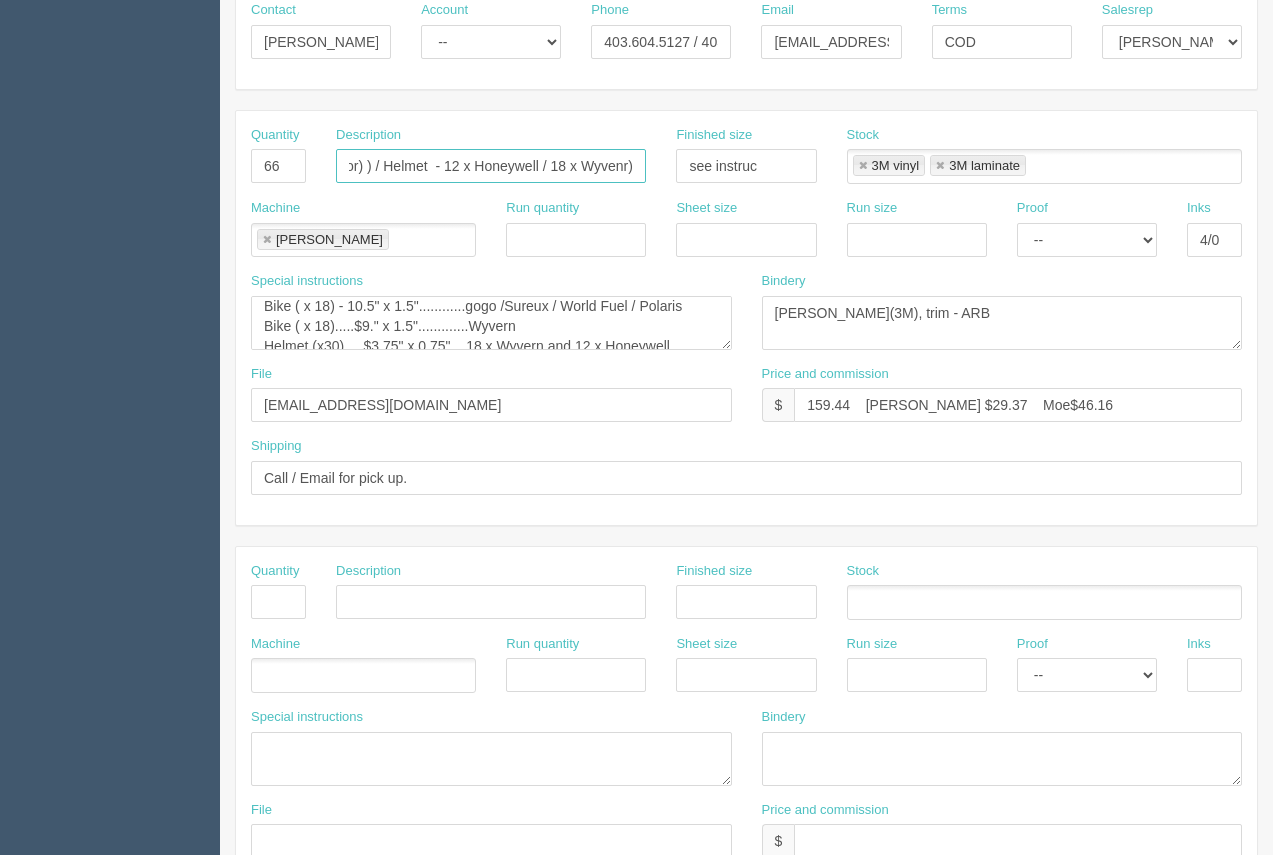 drag, startPoint x: 445, startPoint y: 165, endPoint x: 468, endPoint y: 166, distance: 23.021729 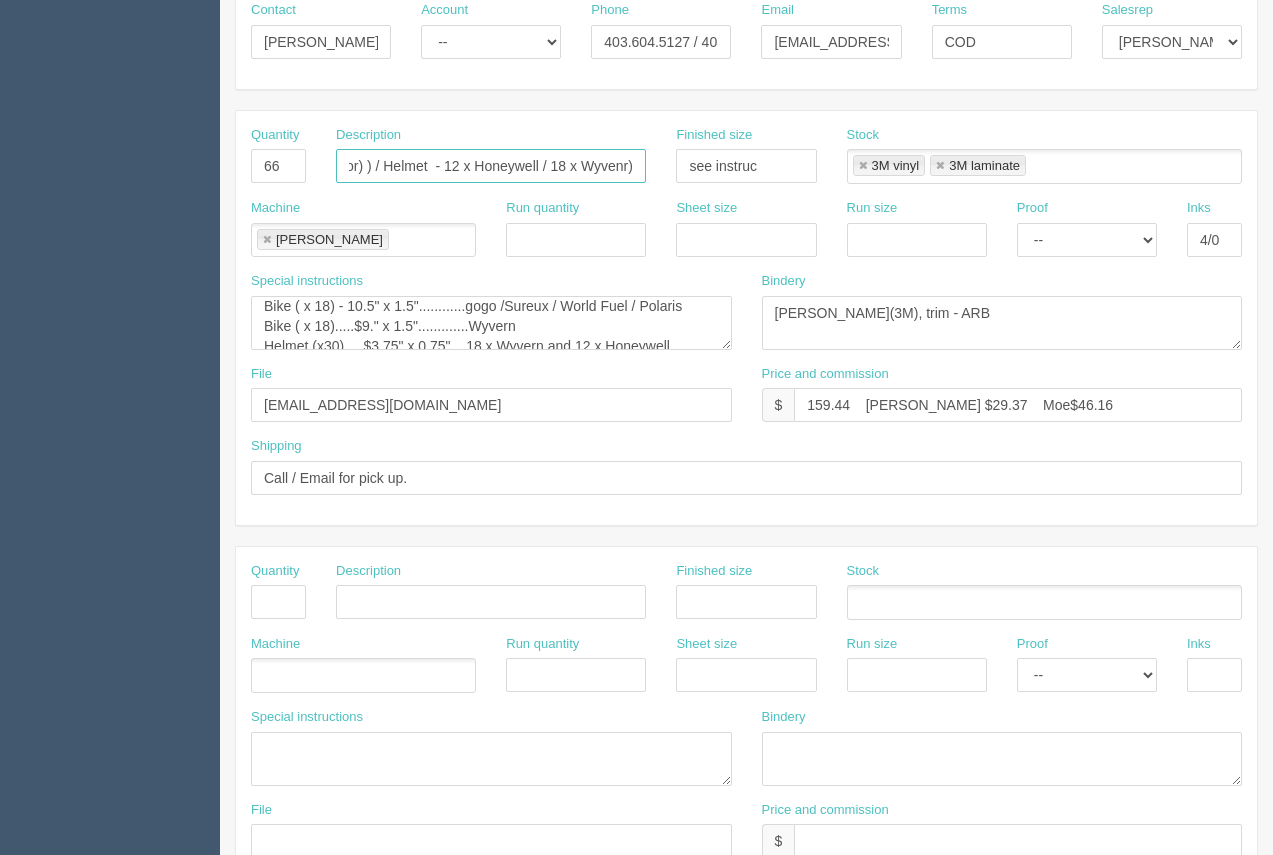 click on "Vinyl Decals  -Bike ( x 30 - 12 x Wyvern  /18 x sponsor) ) / Helmet  - 12 x Honeywell / 18 x Wyvenr)" at bounding box center (491, 166) 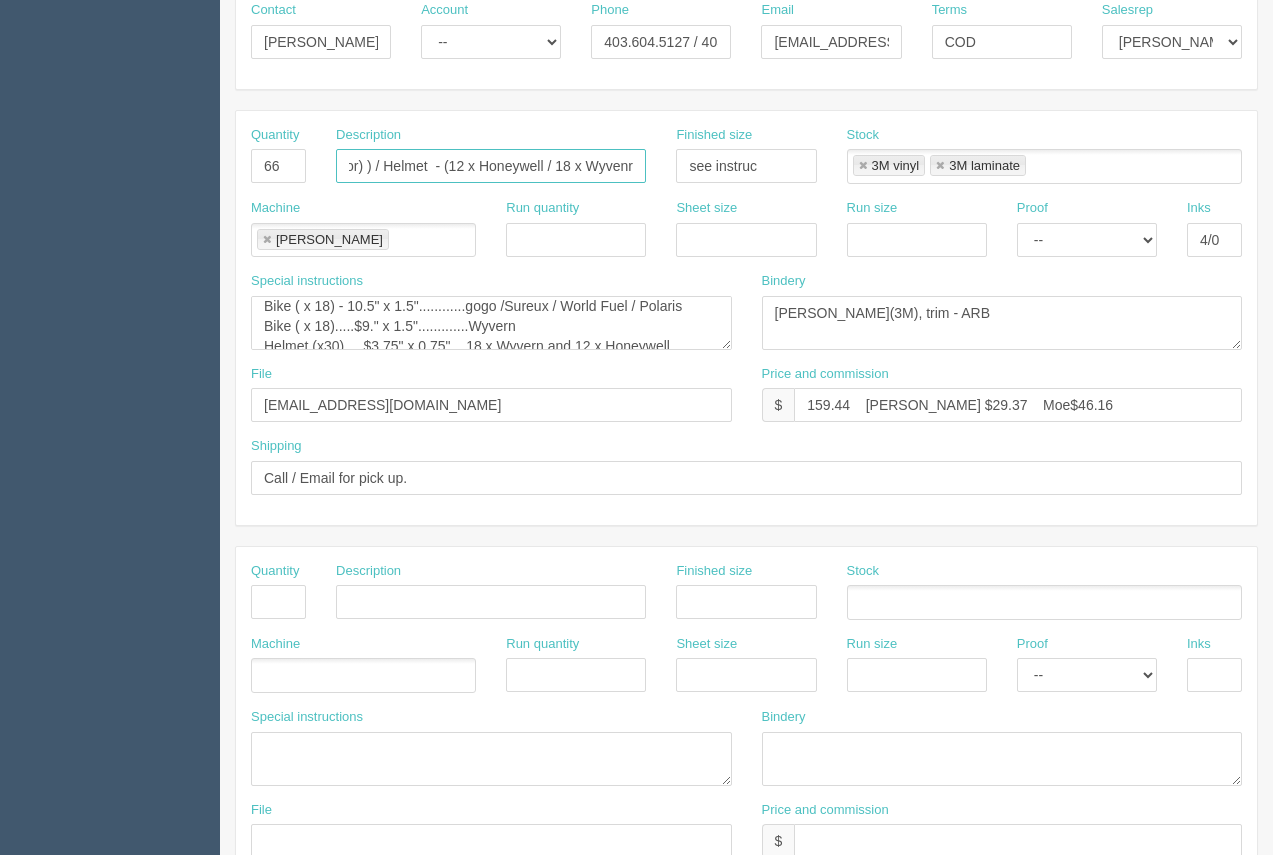 click on "Vinyl Decals  -Bike ( x 30 - 12 x Wyvern  /18 x sponsor) ) / Helmet  - (12 x Honeywell / 18 x Wyvenr)" at bounding box center (491, 166) 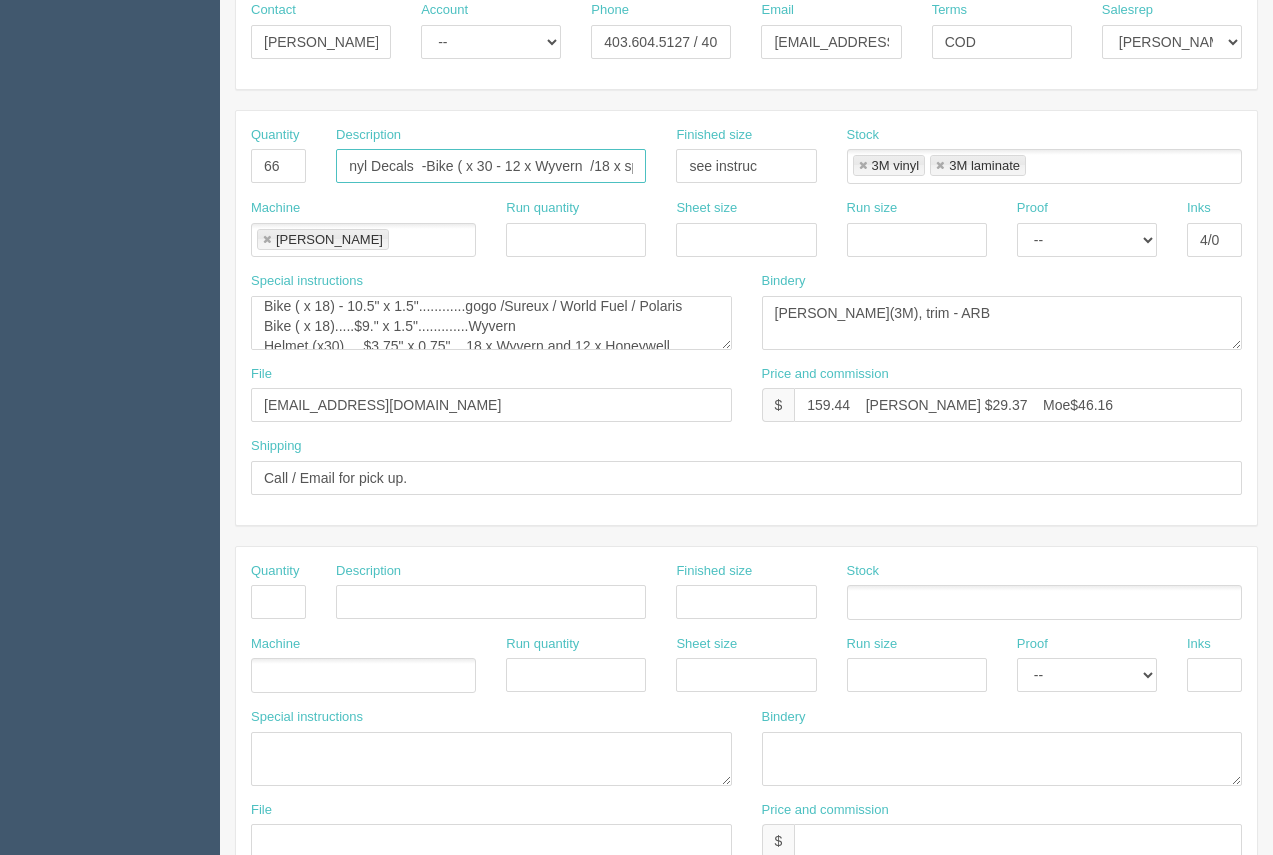 scroll, scrollTop: 0, scrollLeft: 0, axis: both 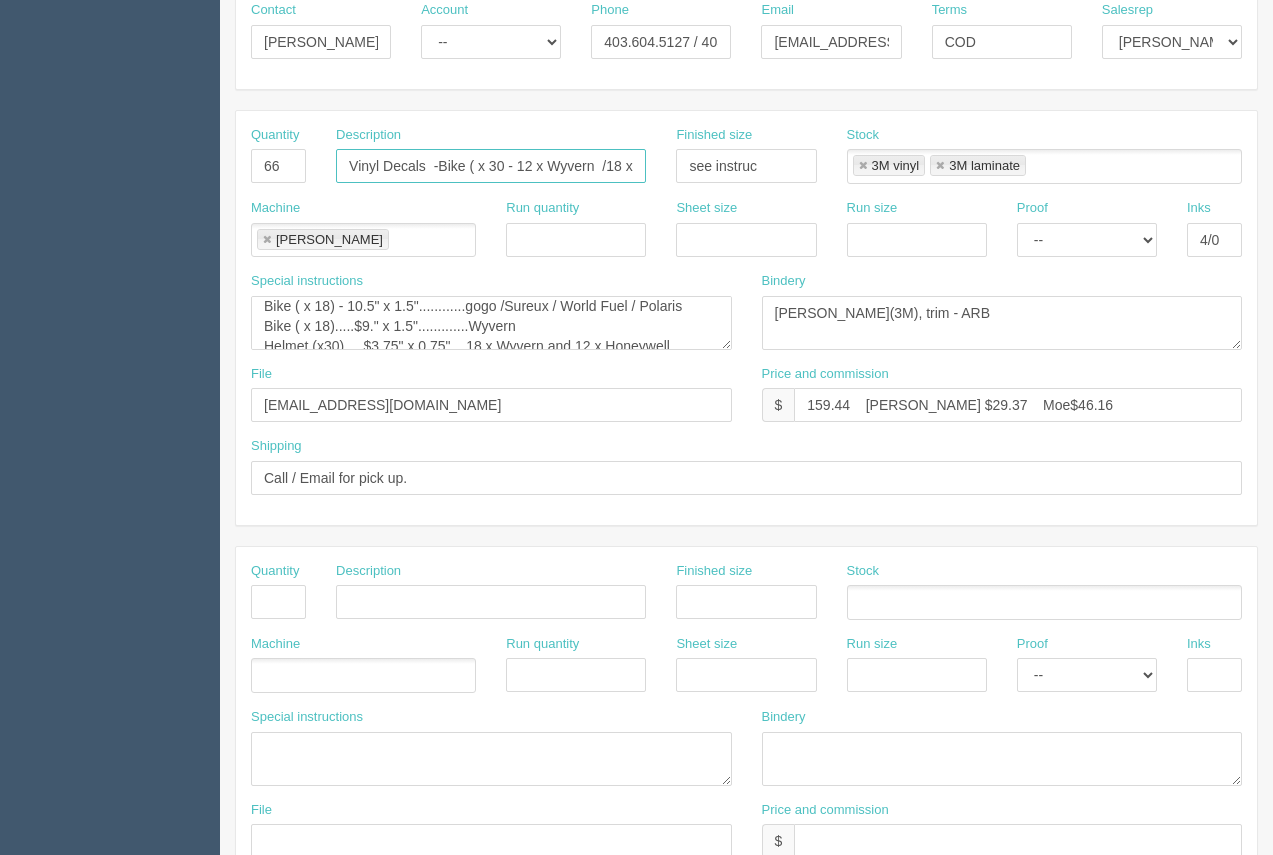 click on "Vinyl Decals  -Bike ( x 30 - 12 x Wyvern  /18 x sponsor) ) / Helmet  - (12 x Honeywell / 18 x Wyvern)" at bounding box center (491, 166) 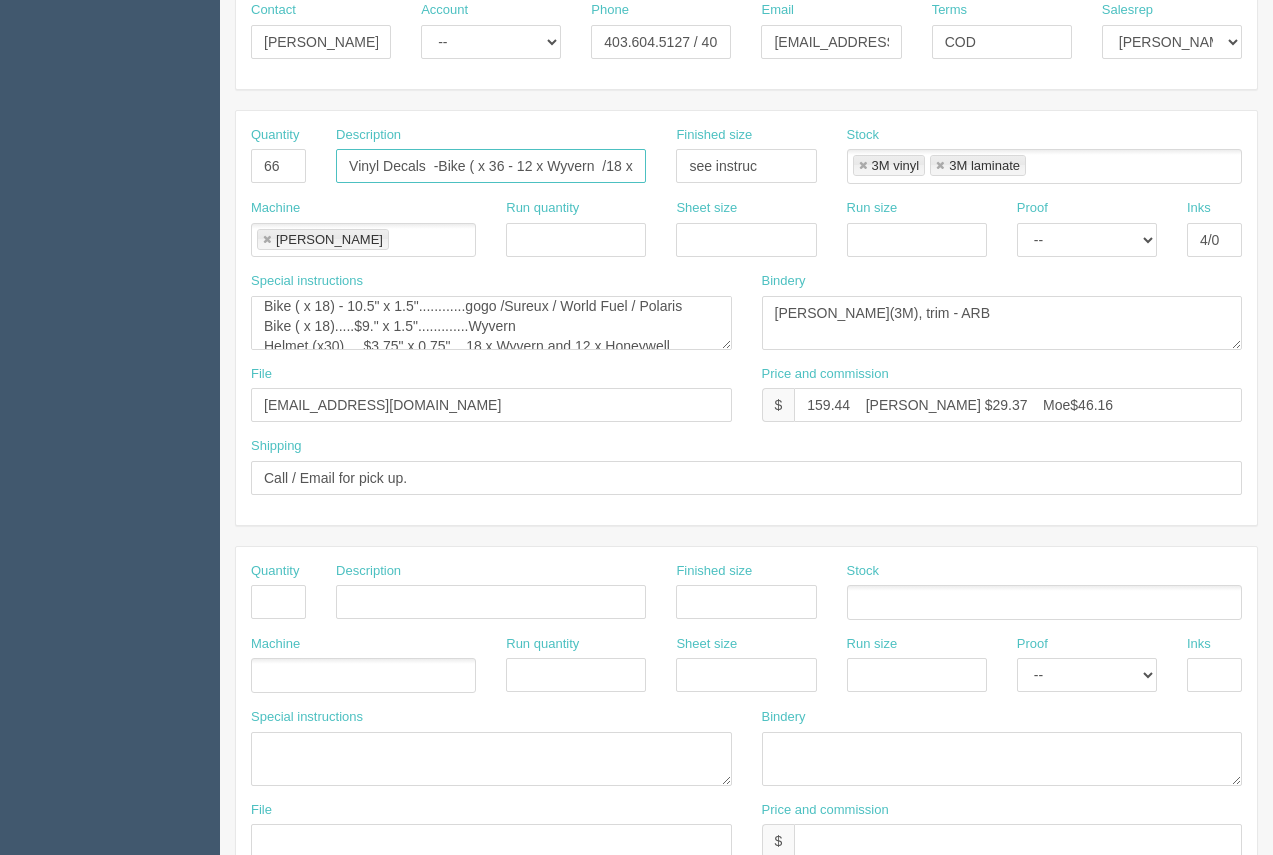 click on "Vinyl Decals  -Bike ( x 36 - 12 x Wyvern  /18 x sponsor) ) / Helmet  - (12 x Honeywell / 18 x Wyvern)" at bounding box center (491, 166) 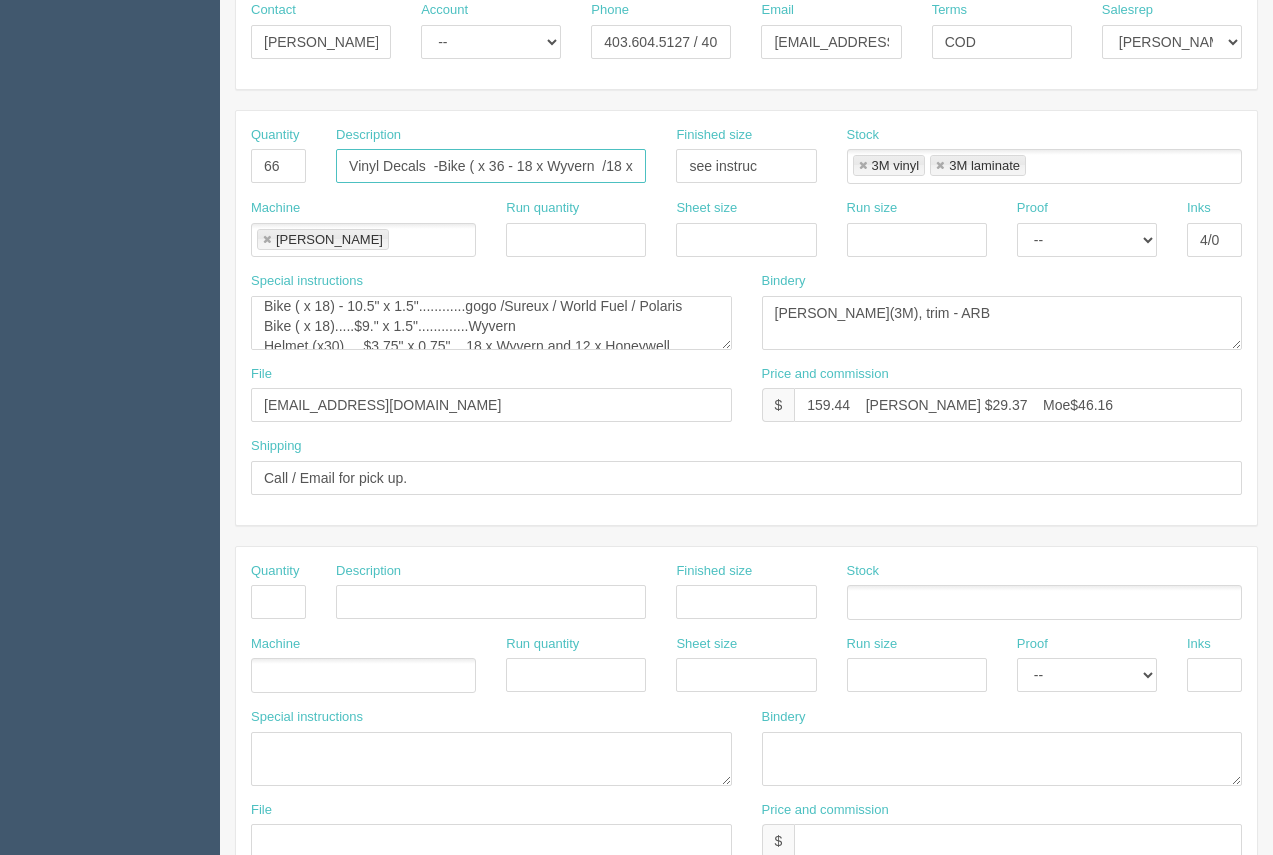 click on "Vinyl Decals  -Bike ( x 36 - 18 x Wyvern  /18 x sponsor) ) / Helmet  - (12 x Honeywell / 18 x Wyvern)" at bounding box center [491, 166] 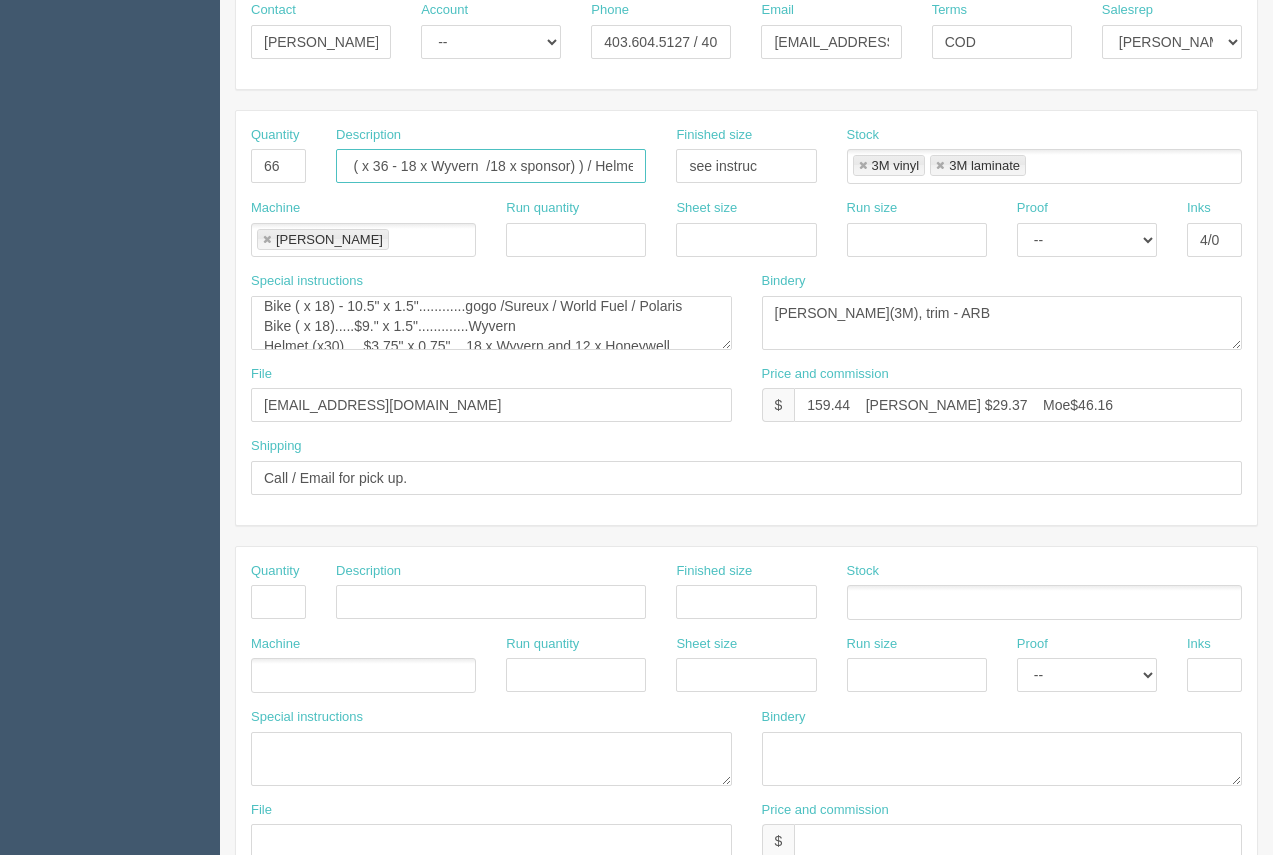 scroll, scrollTop: 0, scrollLeft: 89, axis: horizontal 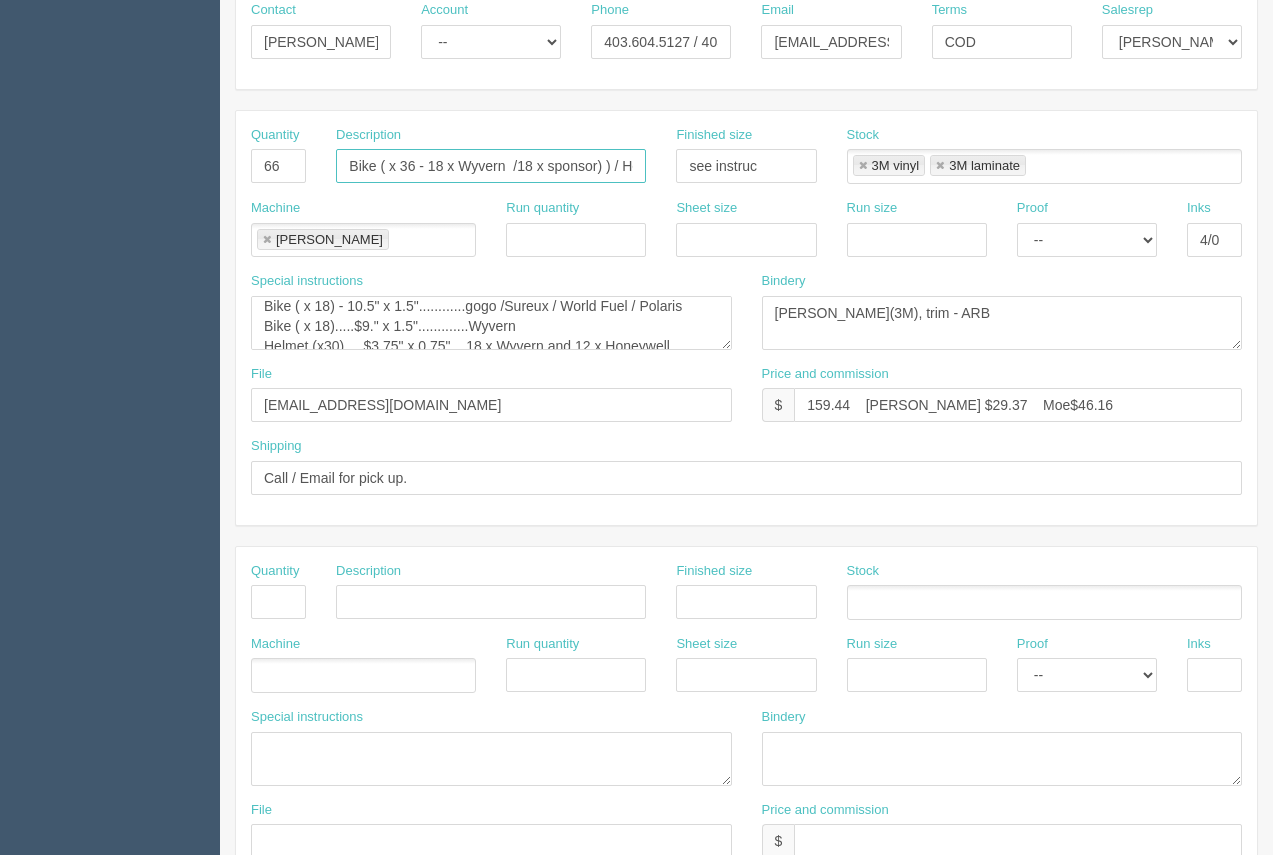 click on "Vinyl Decals  -Bike ( x 36 - 18 x Wyvern  /18 x sponsor) ) / Helmet  - (12 x Honeywell / 18 x Wyvern)" at bounding box center (491, 166) 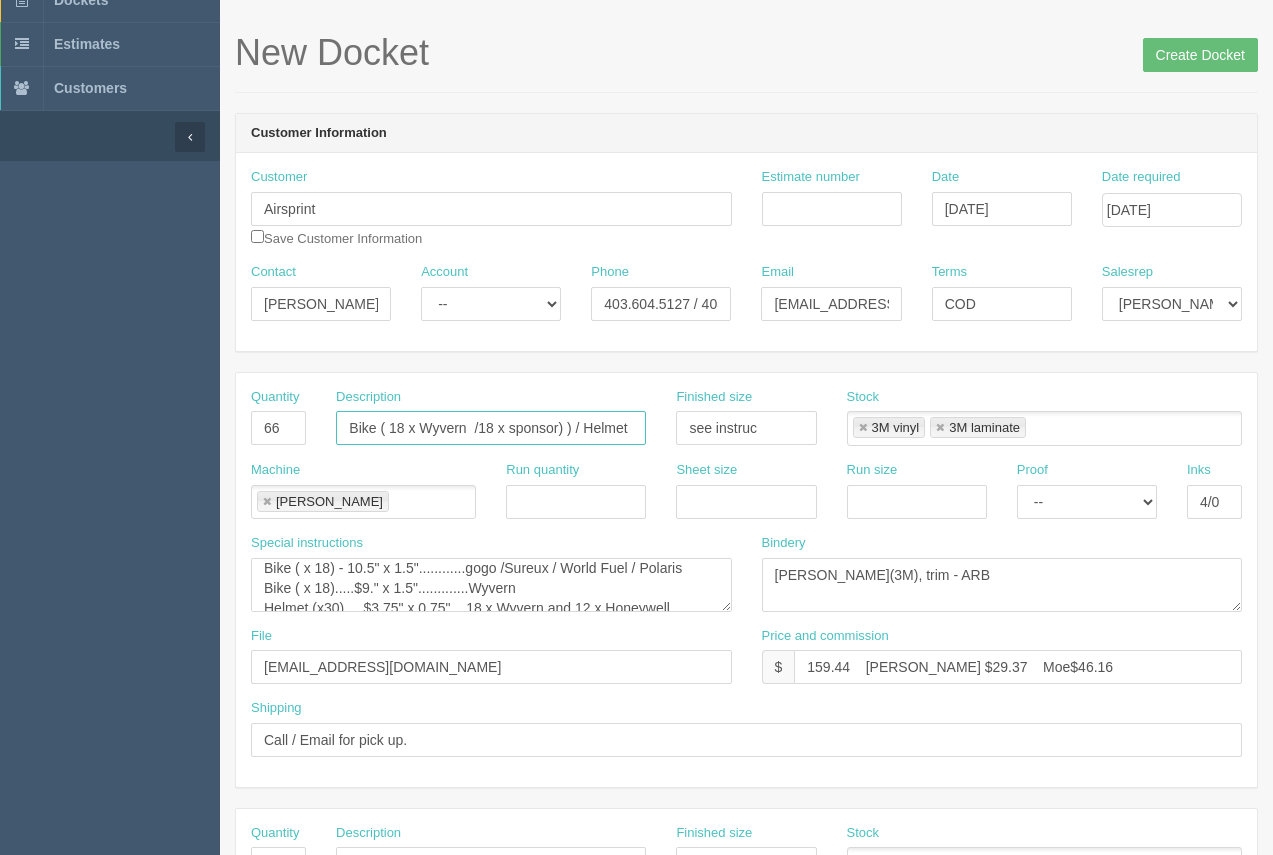 scroll, scrollTop: 255, scrollLeft: 0, axis: vertical 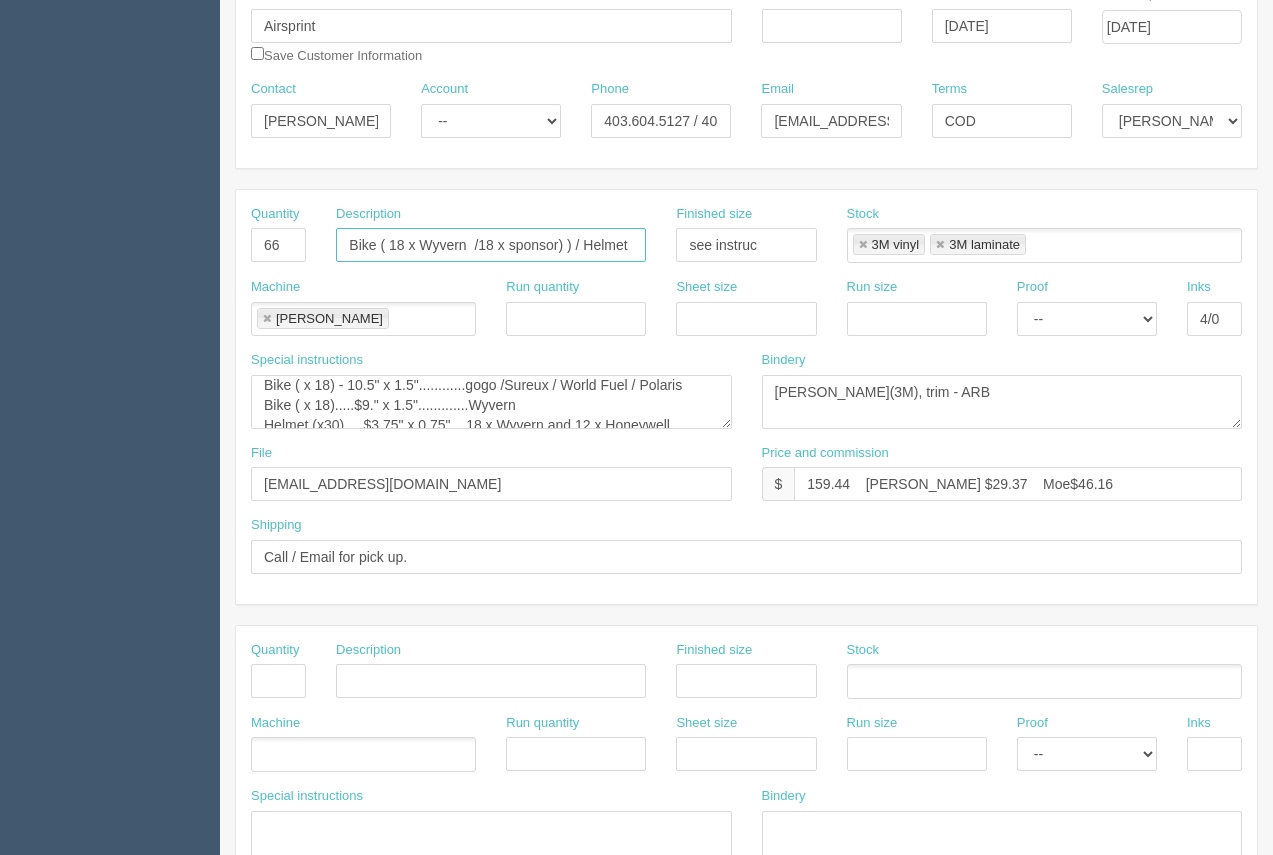 type on "Vinyl Decals  -Bike ( 18 x Wyvern  /18 x sponsor) ) / Helmet  - (12 x Honeywell / 18 x Wyvern)" 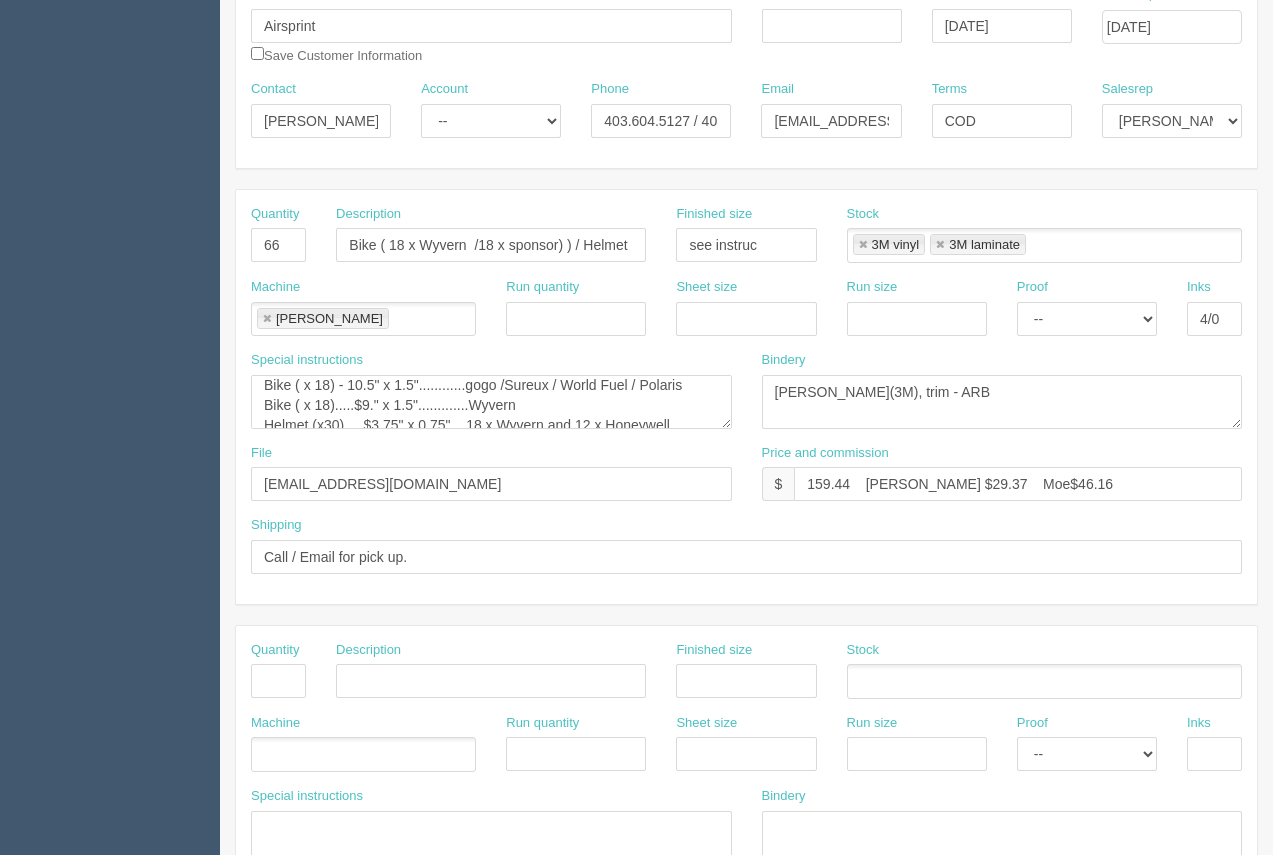 scroll, scrollTop: 0, scrollLeft: 0, axis: both 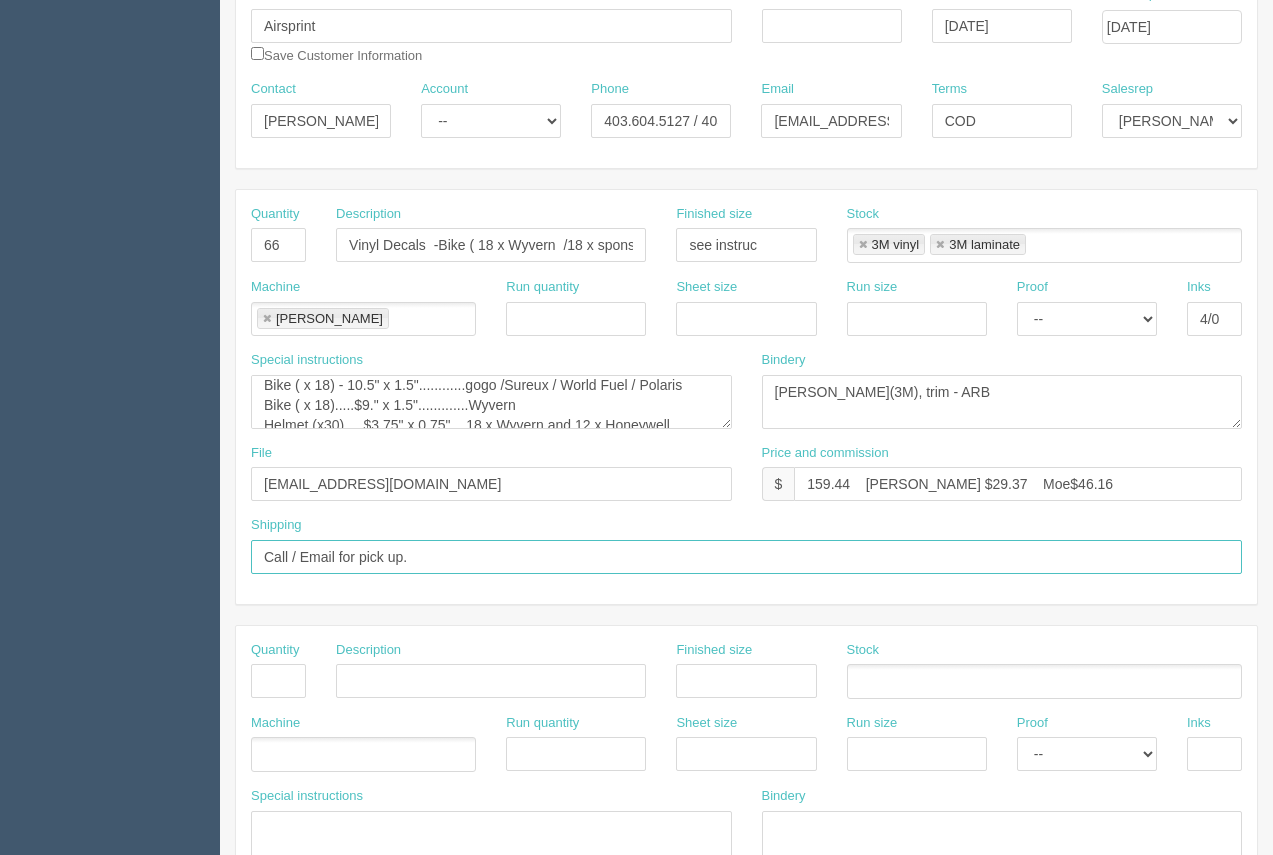 click on "Call / Email for pick up." at bounding box center [746, 557] 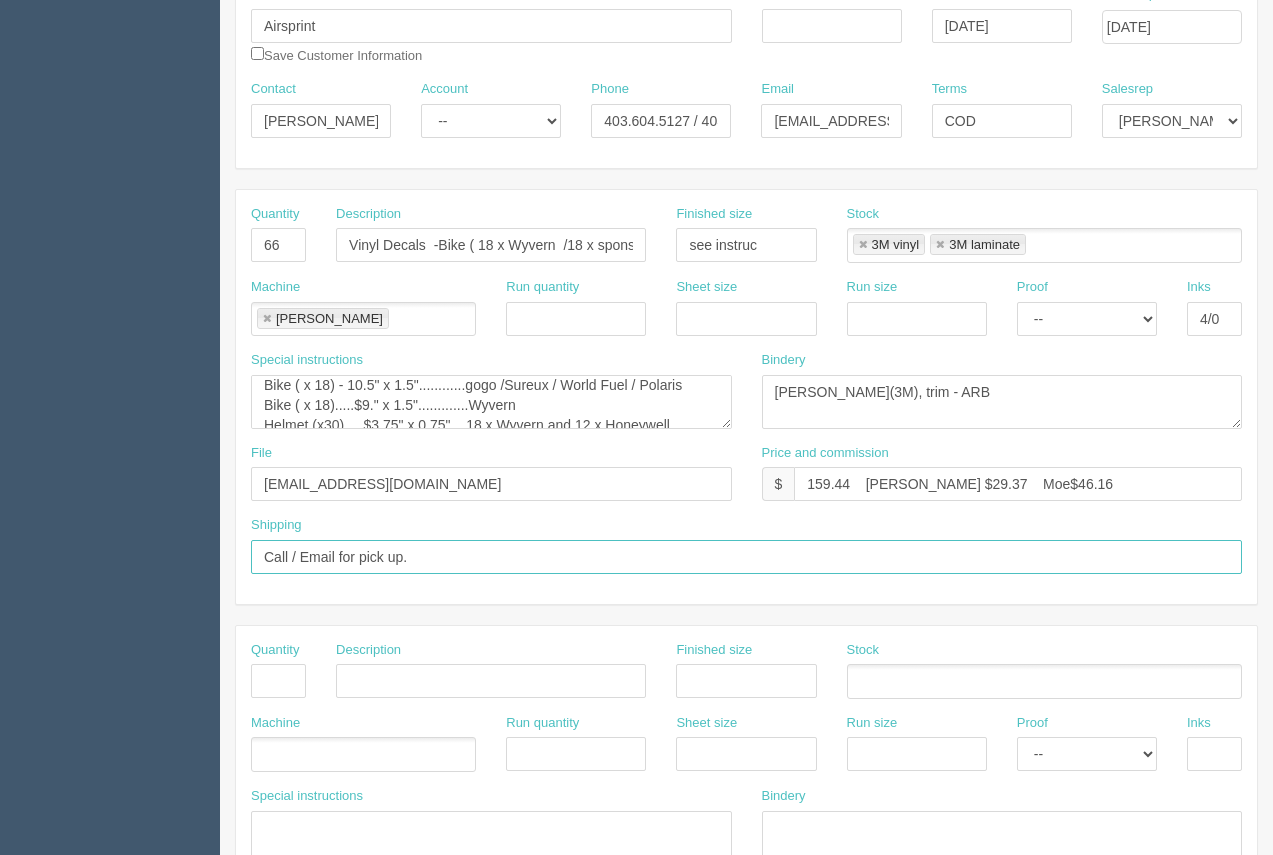 paste on "Do not send invoice to Chris. Send only to - see instruc" 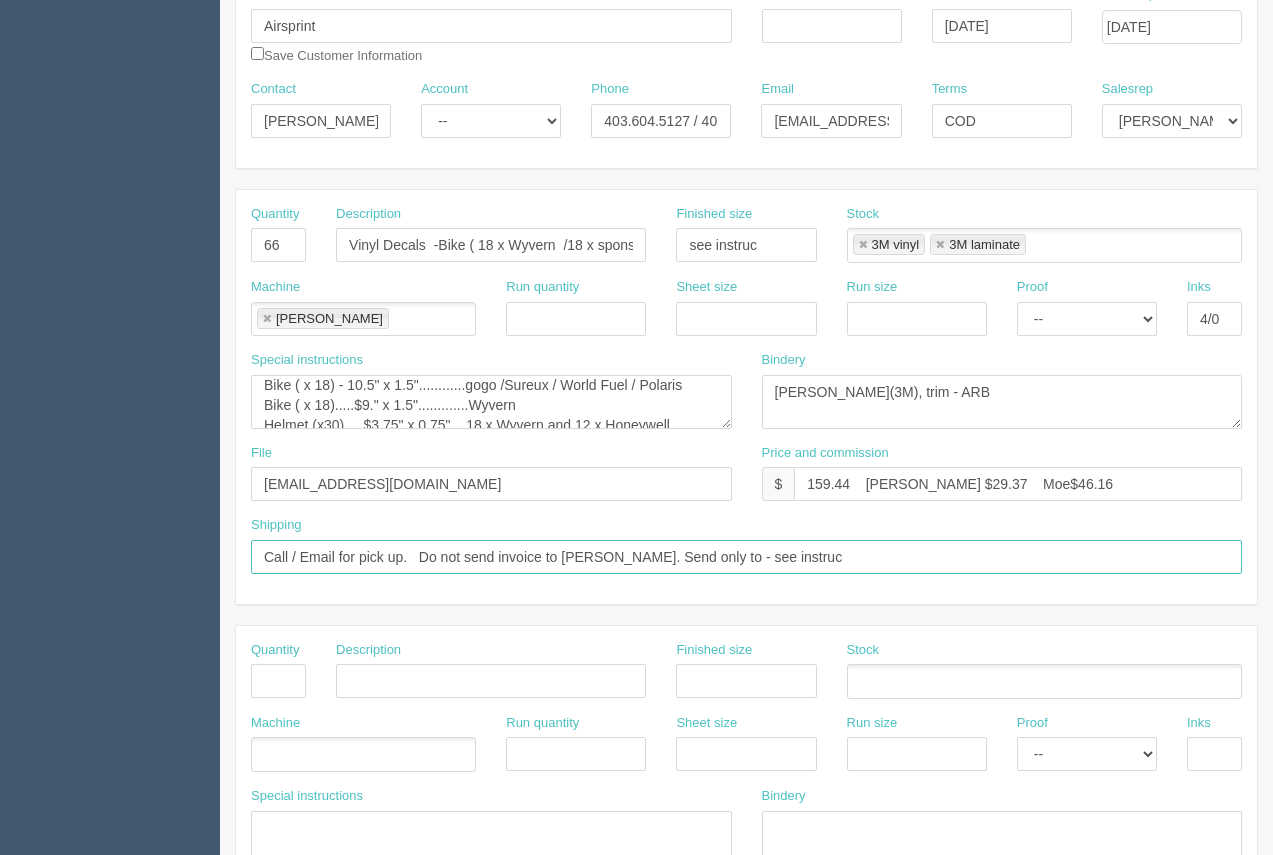 type on "Call / Email for pick up.   Do not send invoice to Chris. Send only to - see instruc" 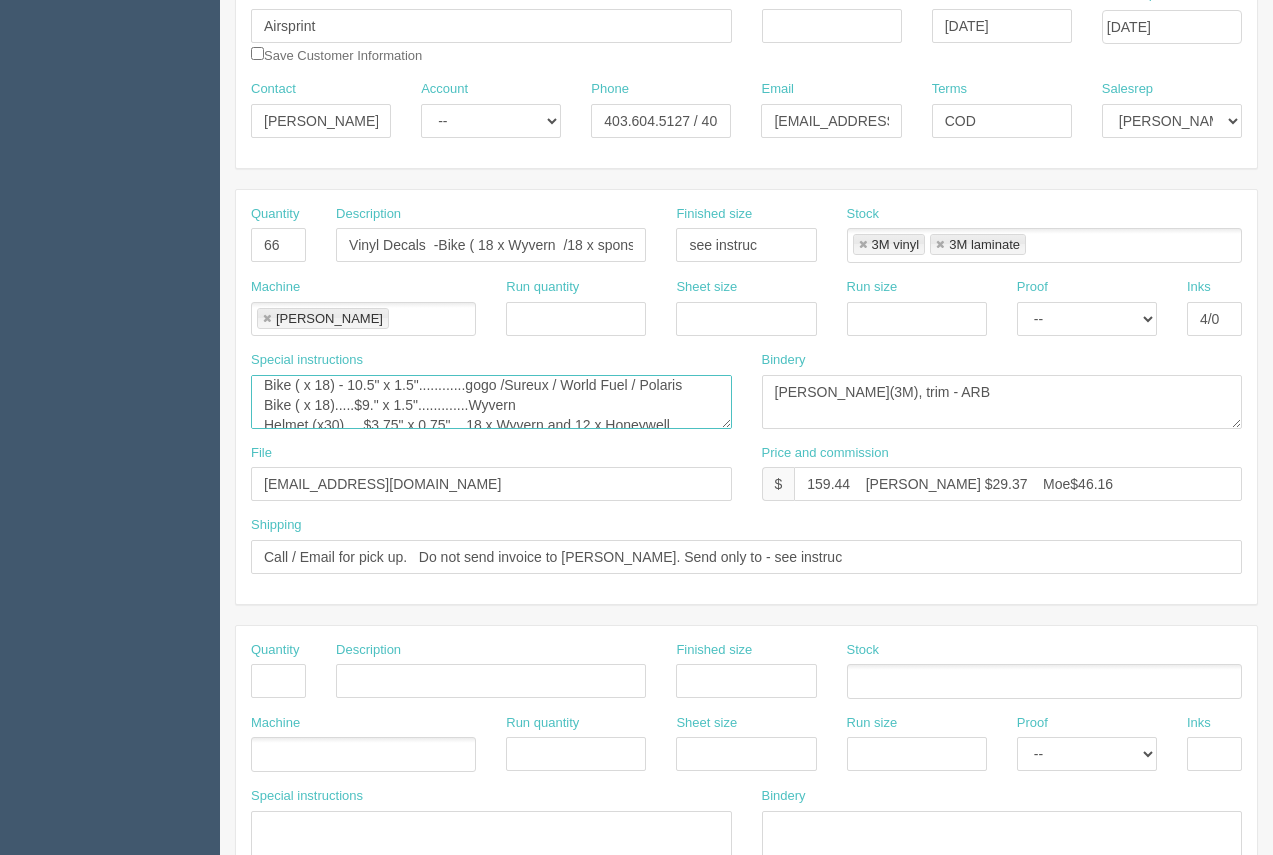 click on "GoGo _Bike ( x 14) - 7" x 1.5"
Water bottle ( x 15).....$9.5" x 1.5"
Helmet (x28).....$3.75" x 0.75"" at bounding box center [491, 402] 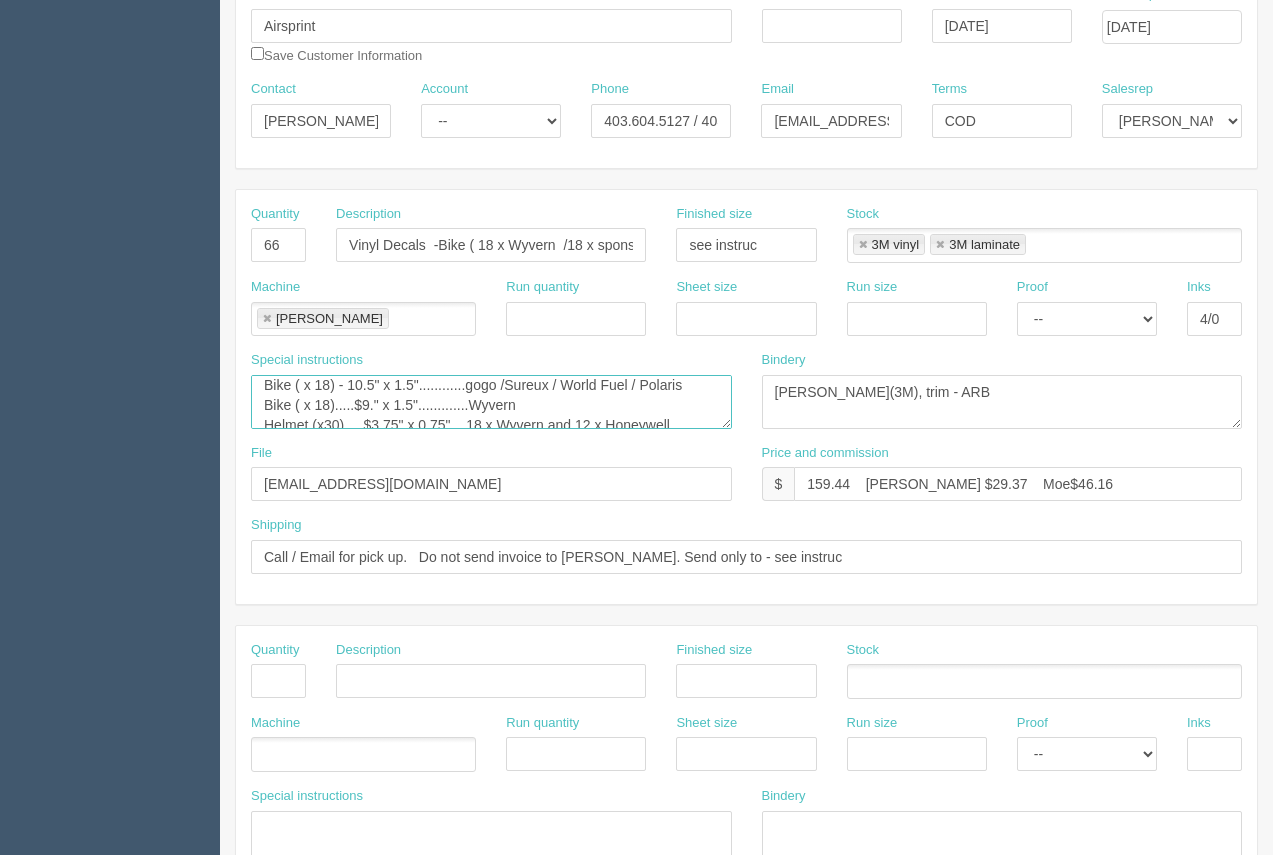 scroll, scrollTop: 32, scrollLeft: 0, axis: vertical 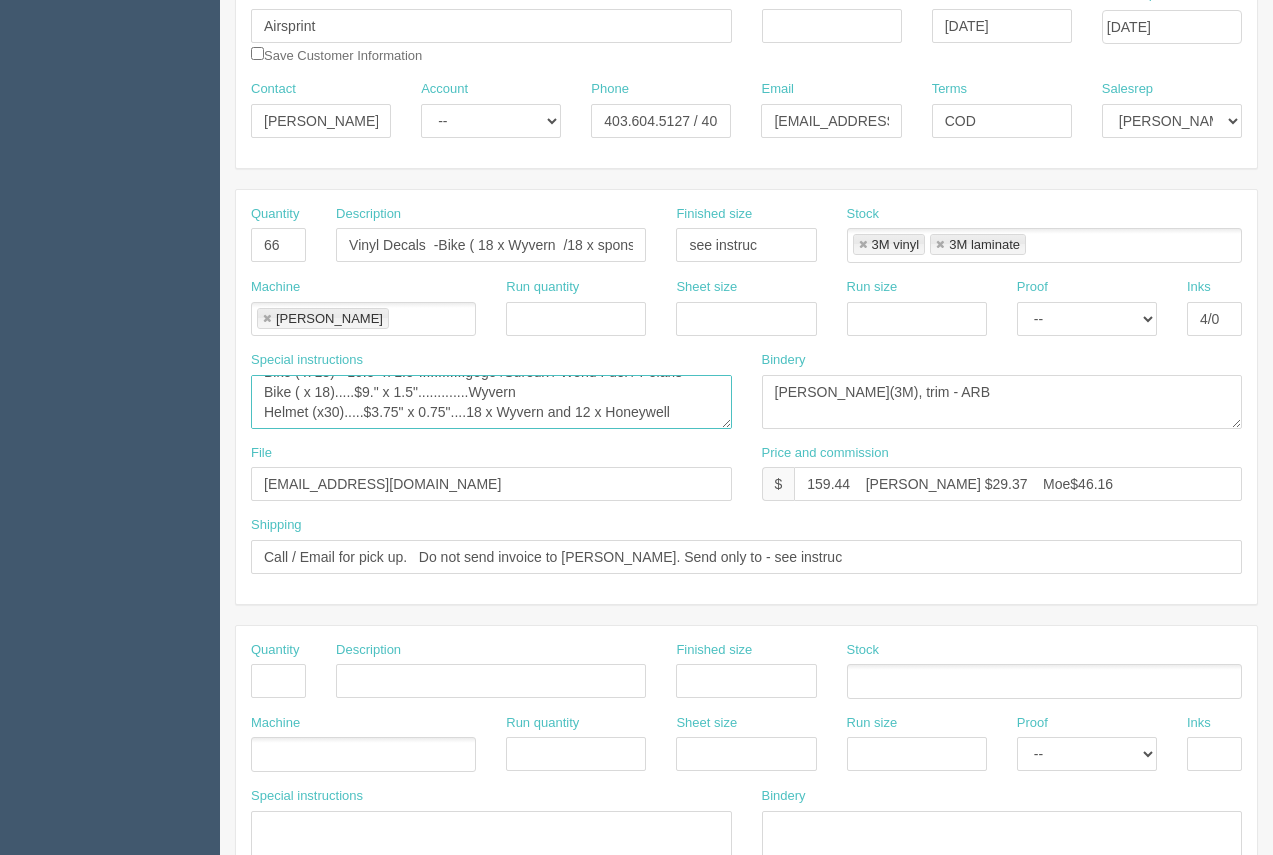 paste on "Do not send invoice to Chris. Send only to - see instruc" 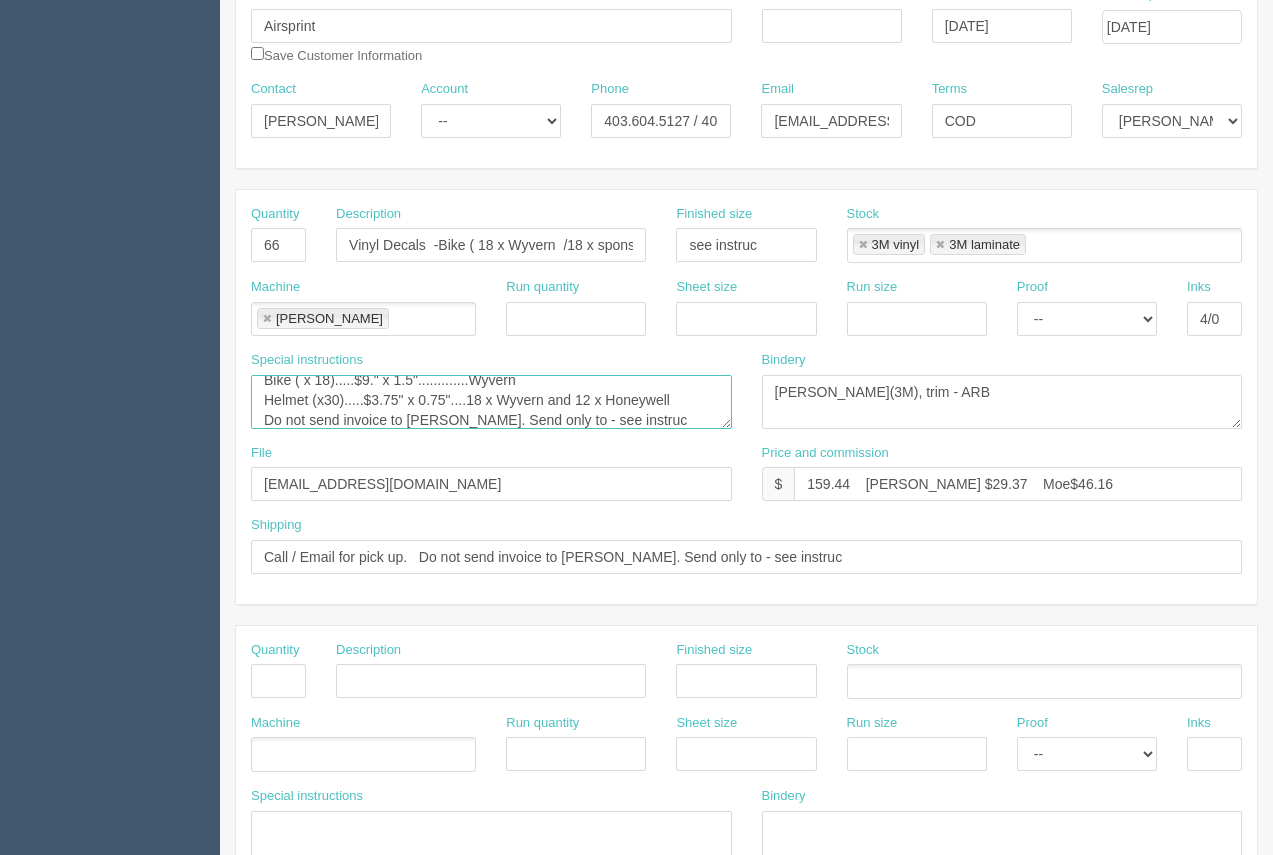 scroll, scrollTop: 40, scrollLeft: 0, axis: vertical 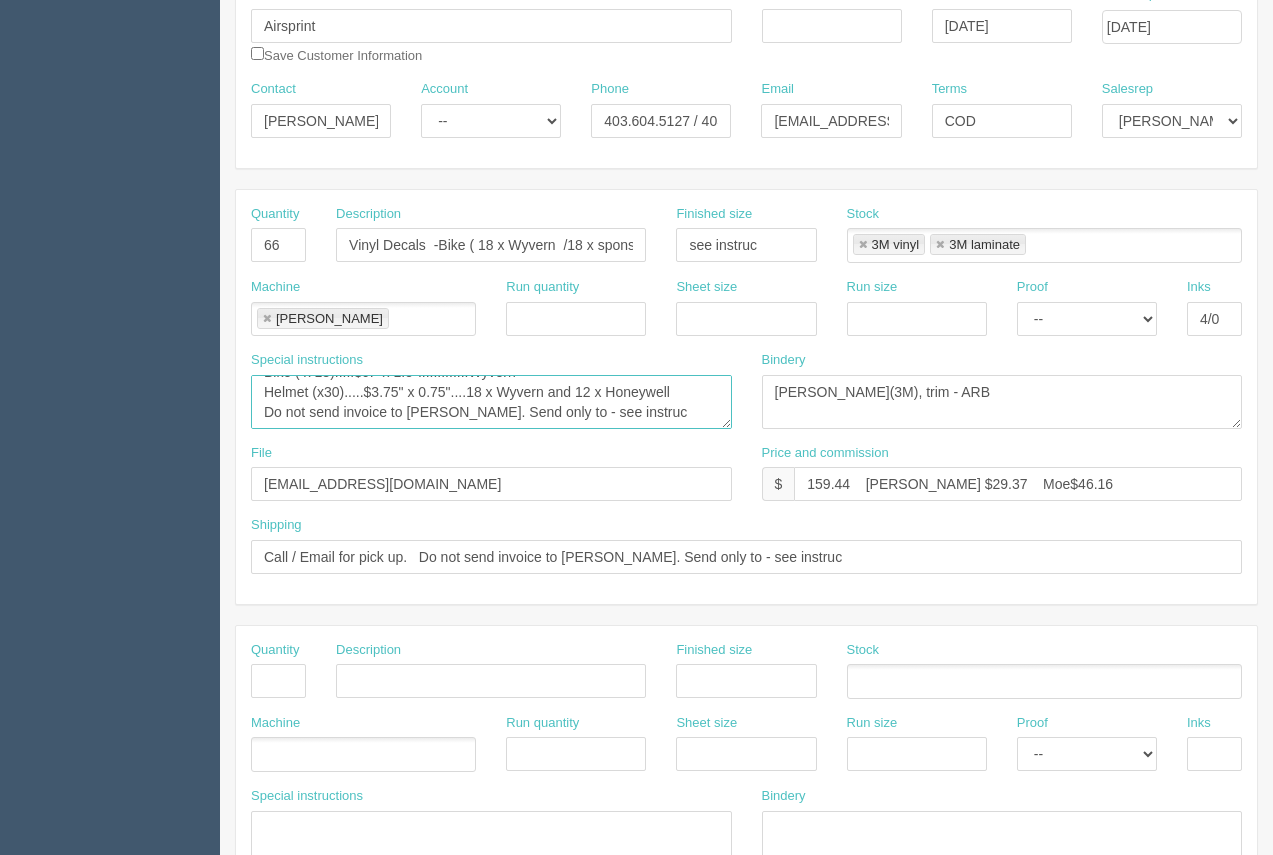 drag, startPoint x: 622, startPoint y: 416, endPoint x: 208, endPoint y: 432, distance: 414.30905 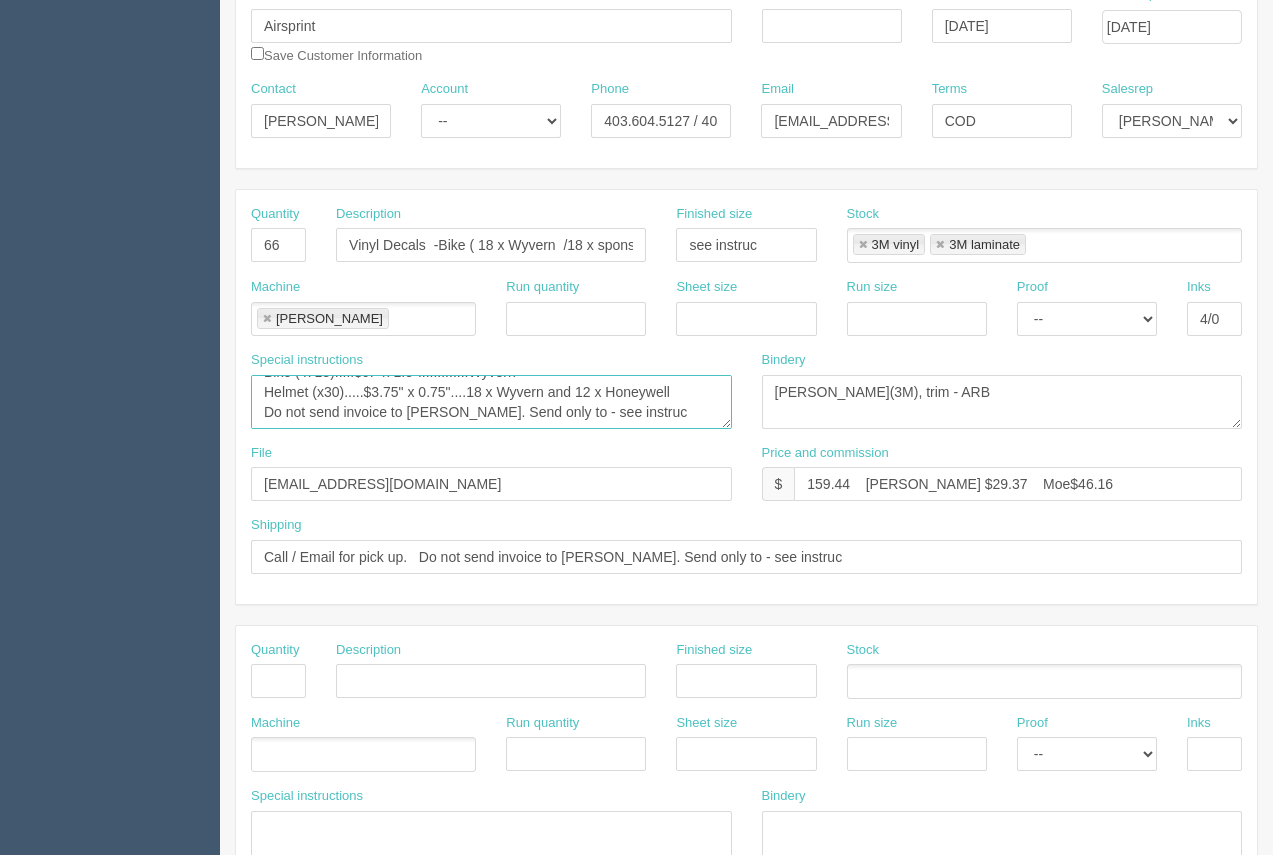 paste on "Adriana - abernal@airsprint.com and  Marcia - msimon@airsprint.com" 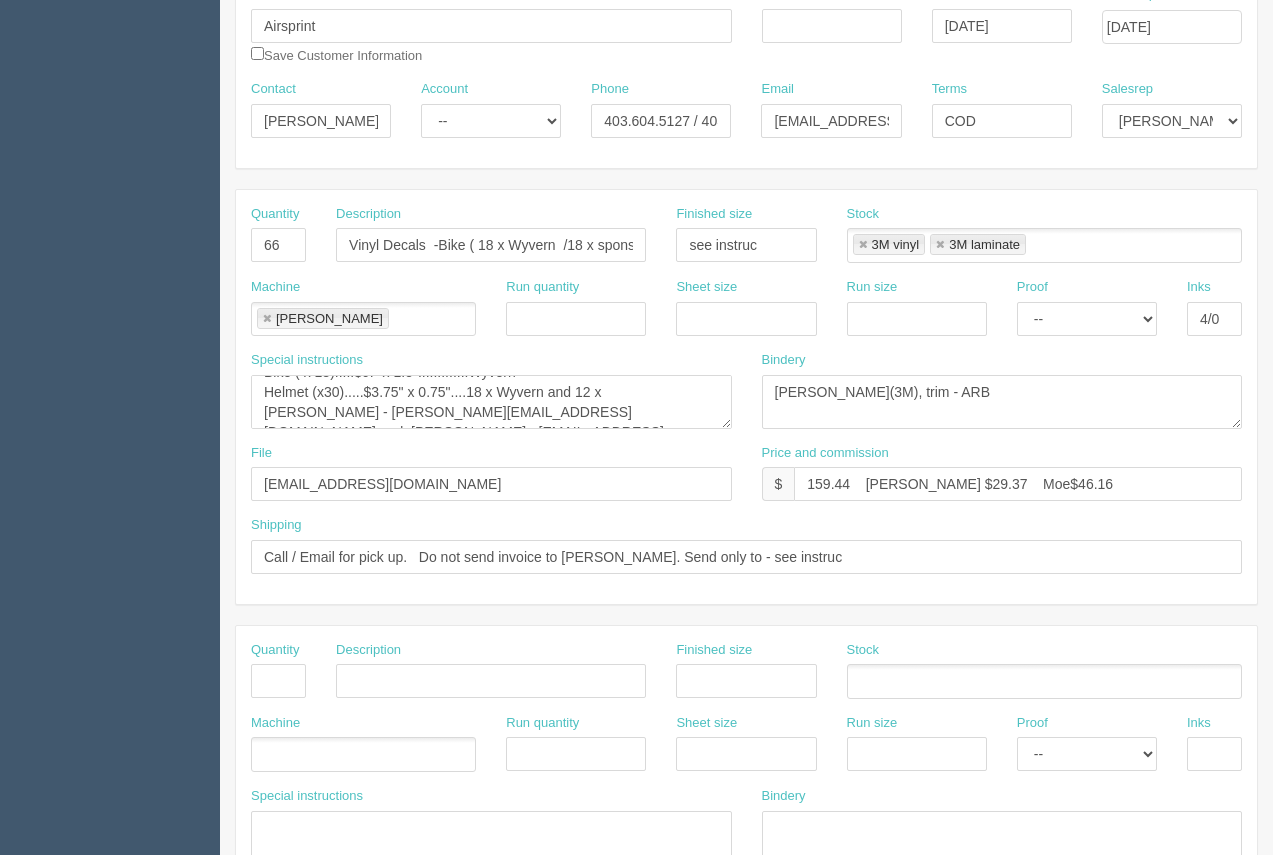 click on "Customer
Airsprint
Save Customer Information" at bounding box center (491, 25) 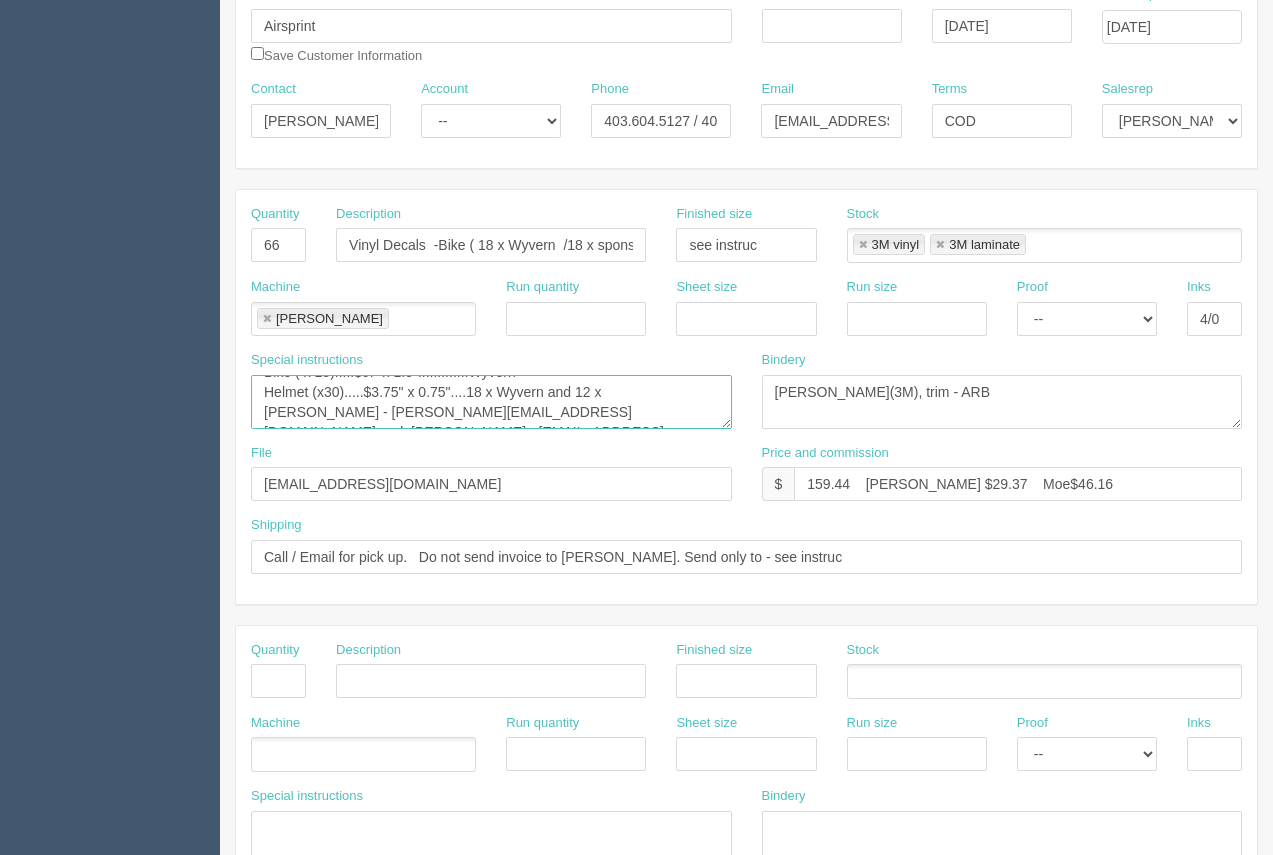 click on "GoGo _Bike ( x 14) - 7" x 1.5"
Water bottle ( x 15).....$9.5" x 1.5"
Helmet (x28).....$3.75" x 0.75"" at bounding box center [491, 402] 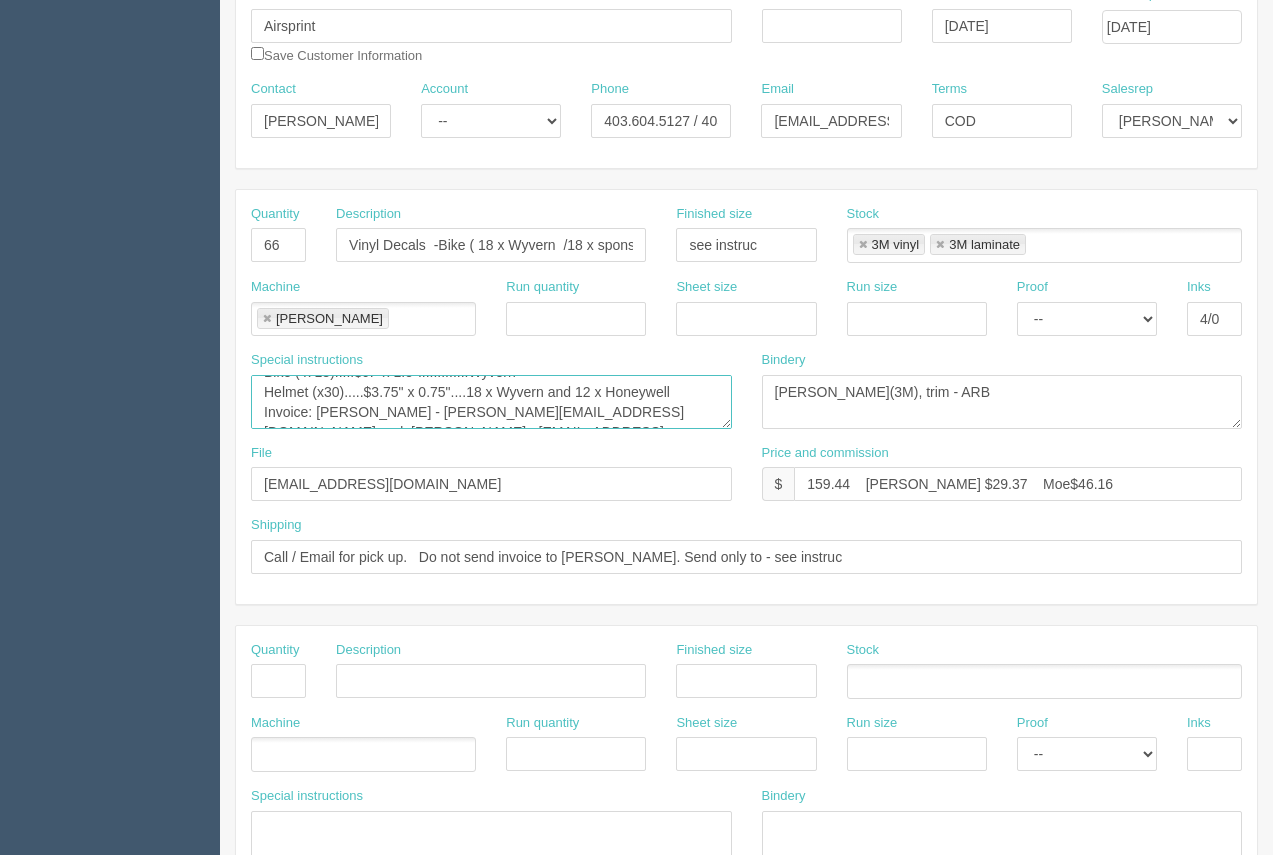 type on "Bike ( x 18) - 10.5" x 1.5"............gogo /Sureux / World Fuel / Polaris
Bike ( x 18).....$9." x 1.5".............Wyvern
Helmet (x30).....$3.75" x 0.75"....18 x Wyvern and 12 x Honeywell
Invoice: Adriana - abernal@airsprint.com and  Marcia - msimon@airsprint.com" 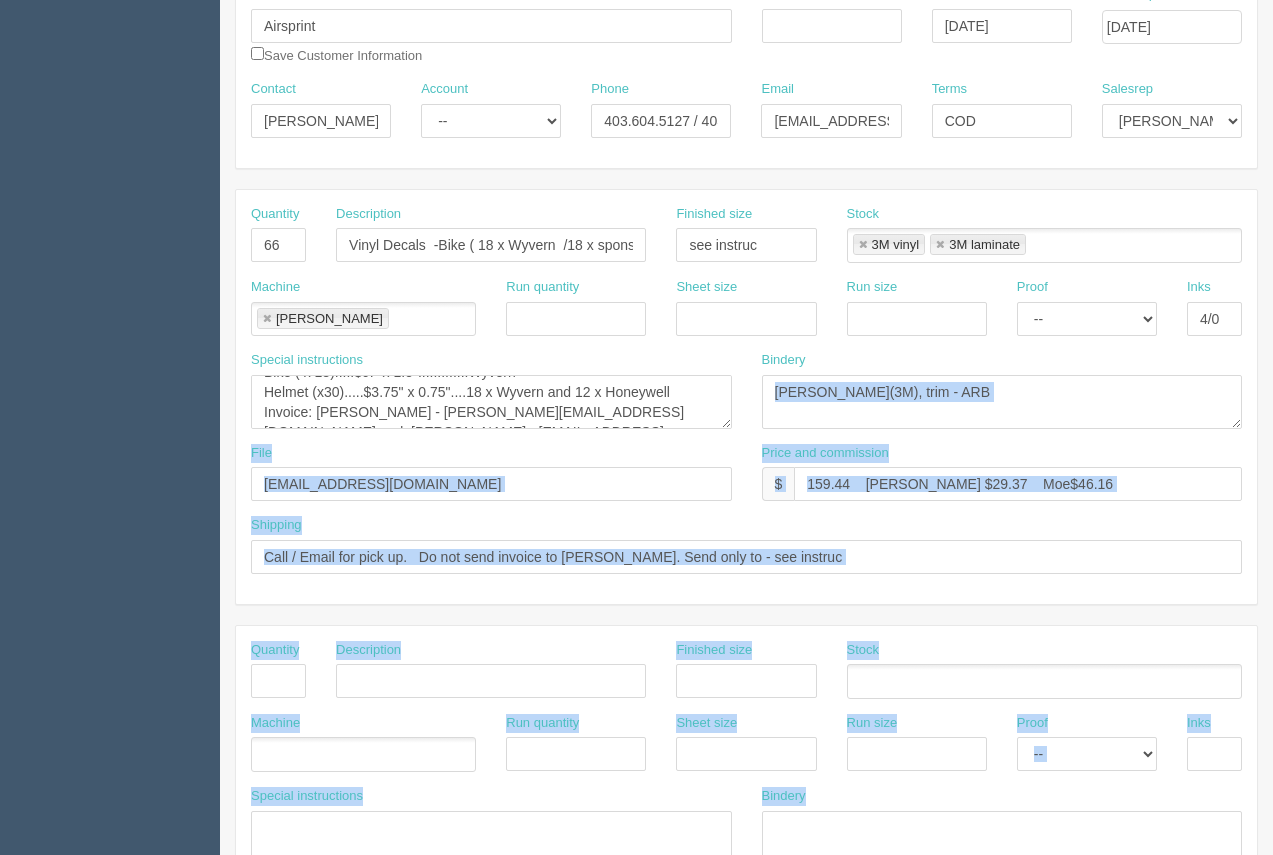 drag, startPoint x: 1272, startPoint y: 392, endPoint x: 1315, endPoint y: 700, distance: 310.98715 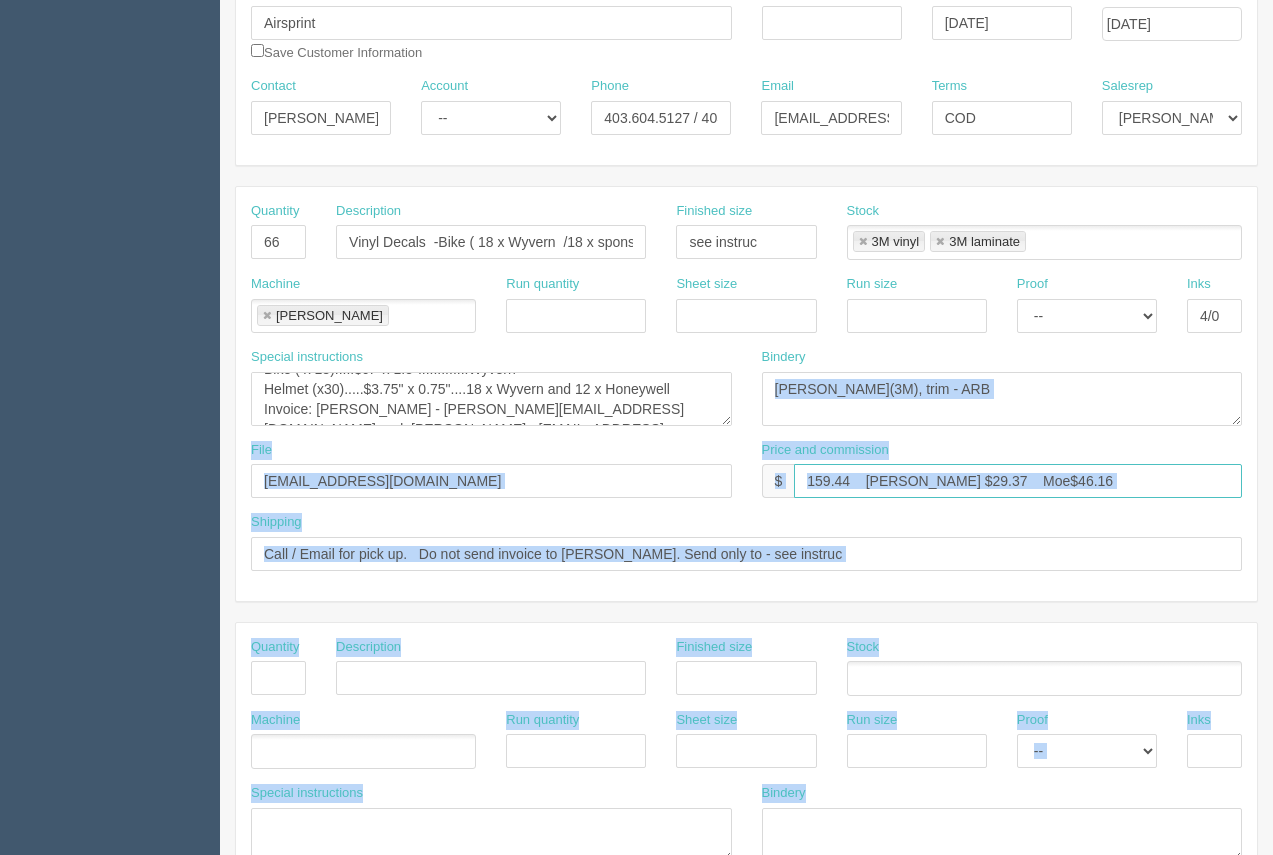 click on "159.44    Arif $29.37    Moe$46.16" at bounding box center [1018, 481] 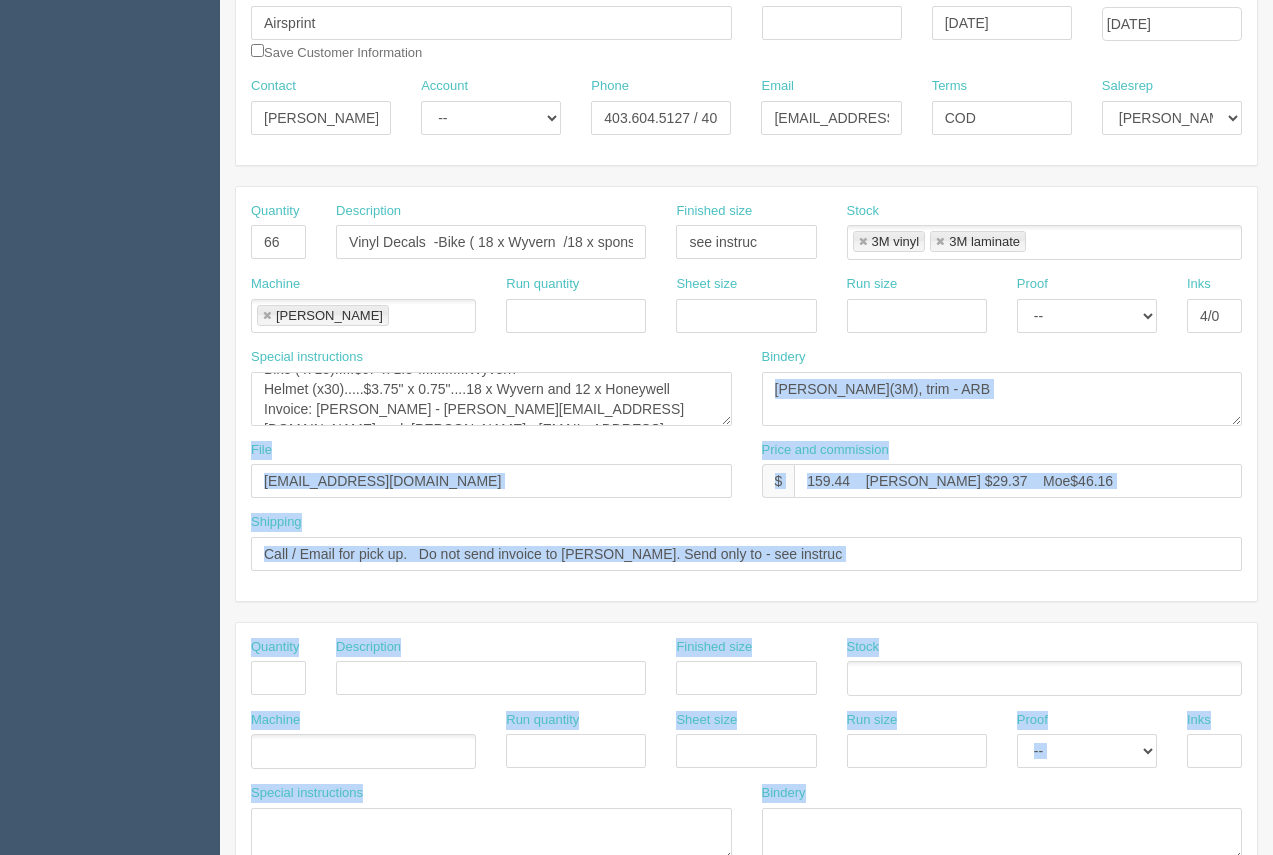 drag, startPoint x: 1254, startPoint y: 474, endPoint x: 1232, endPoint y: 449, distance: 33.30165 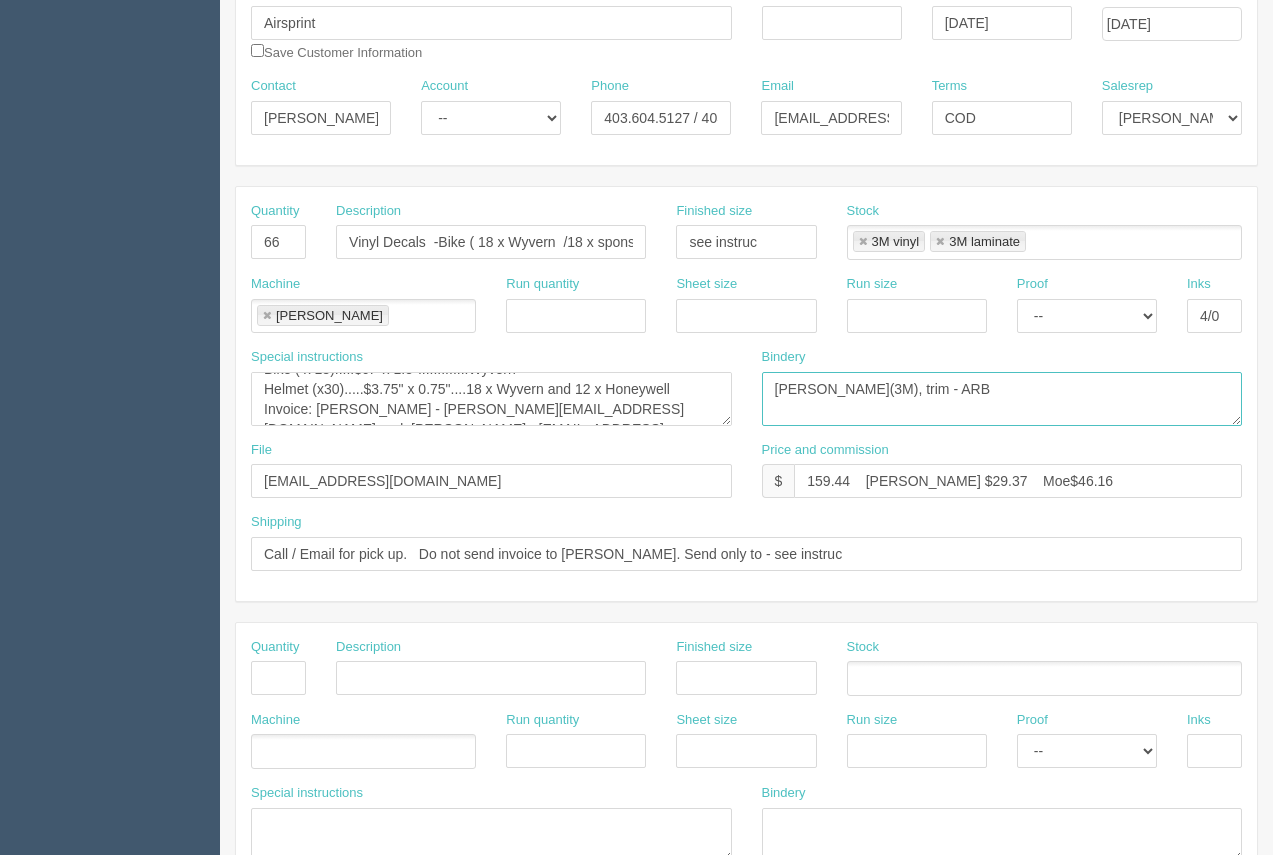 click on "lam(3M), trim - ARB" at bounding box center (1002, 399) 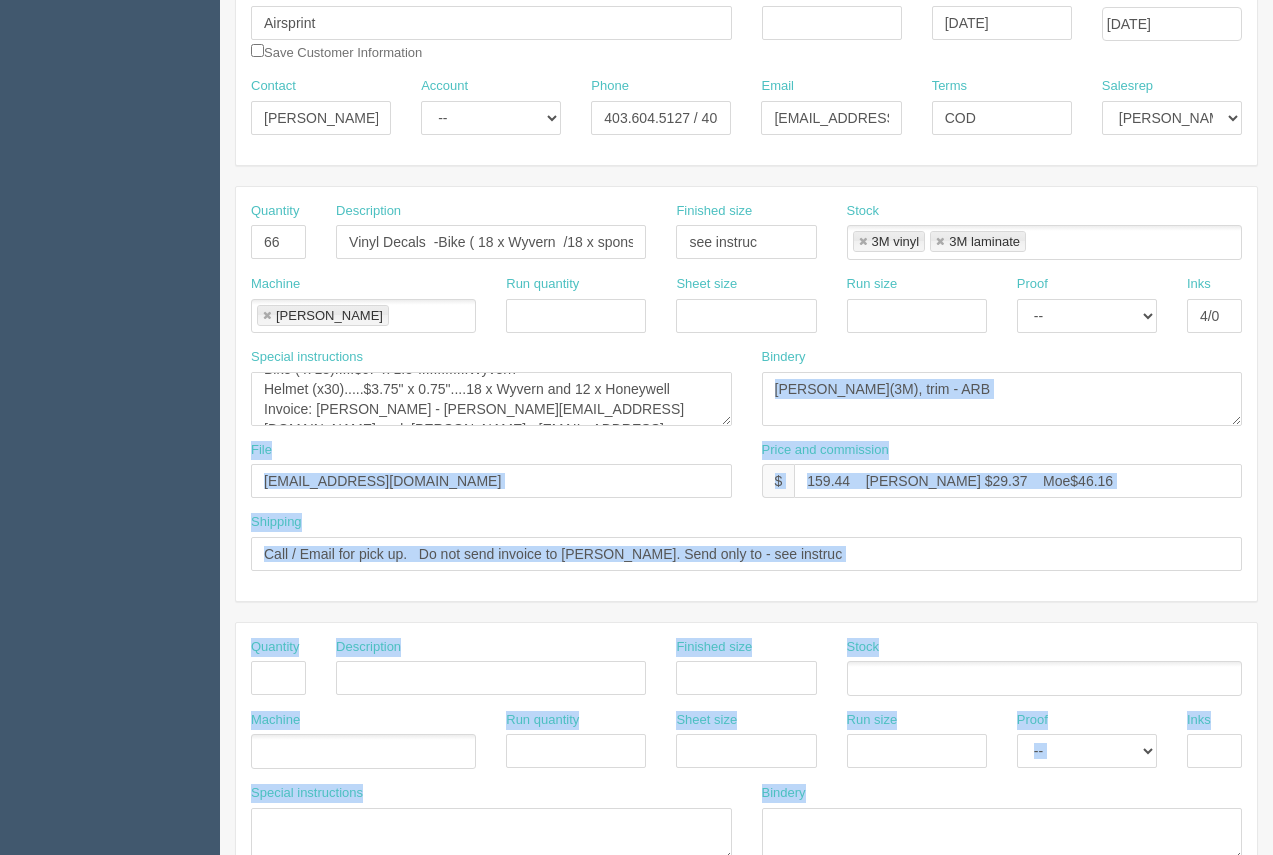 drag, startPoint x: 1272, startPoint y: 370, endPoint x: 1218, endPoint y: 623, distance: 258.69867 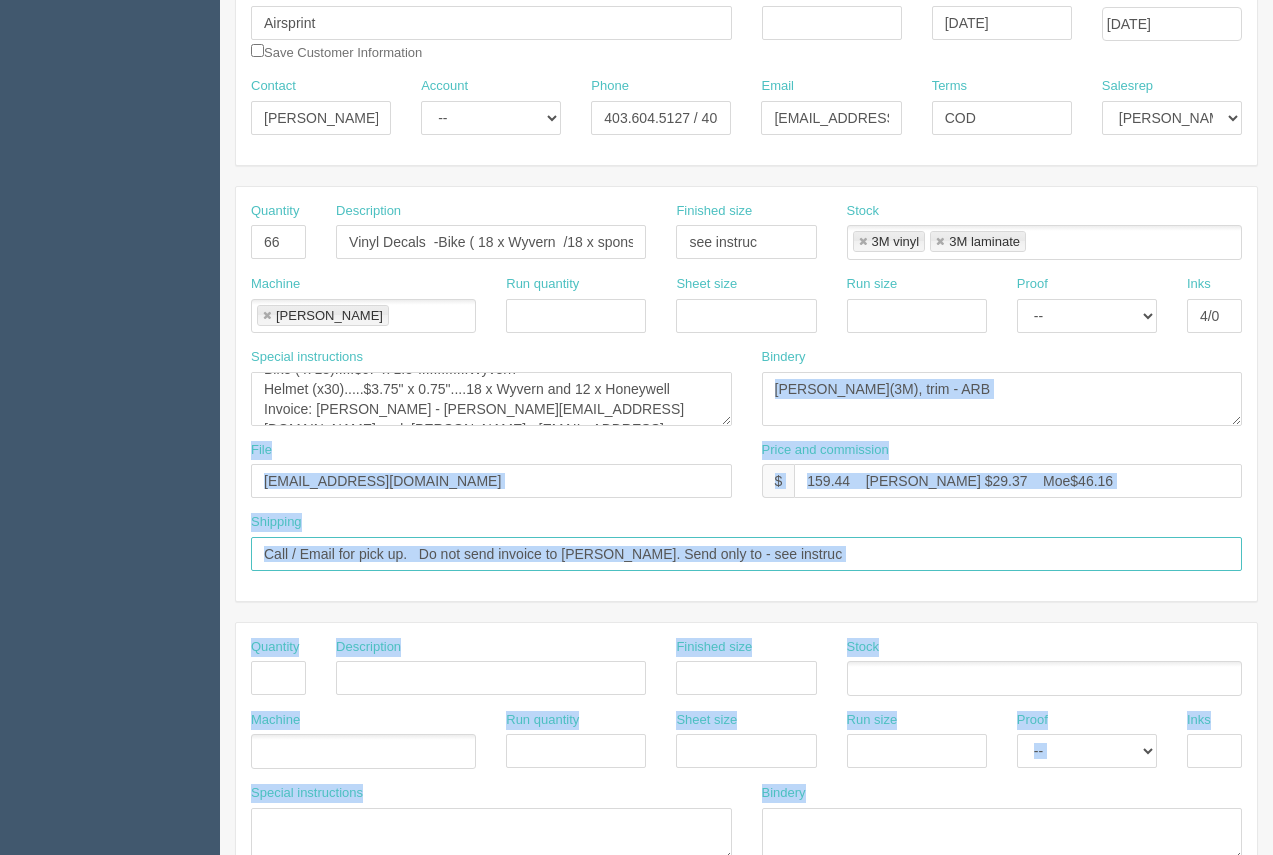 click on "Call / Email for pick up.   Do not send invoice to Chris. Send only to - see instruc" at bounding box center [746, 554] 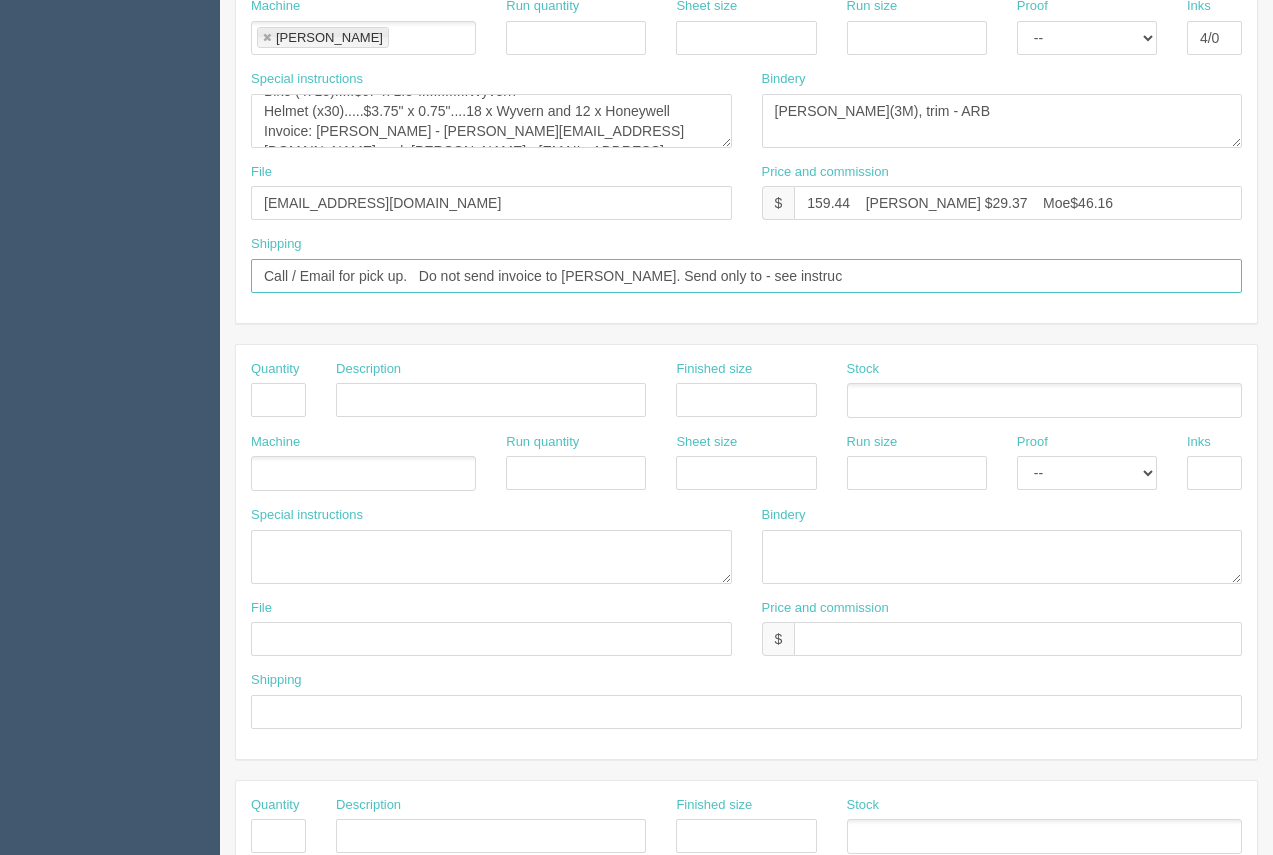 scroll, scrollTop: 0, scrollLeft: 0, axis: both 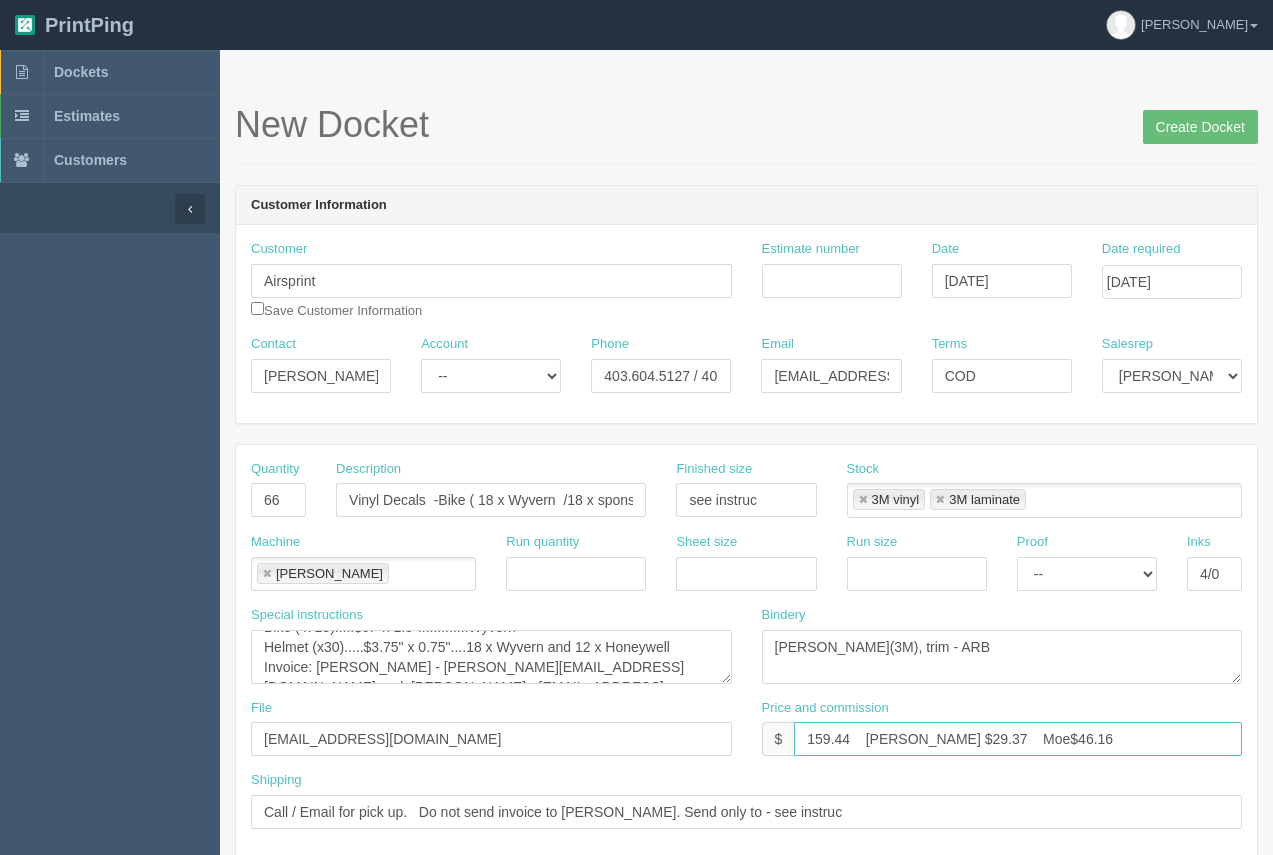 drag, startPoint x: 853, startPoint y: 733, endPoint x: 812, endPoint y: 736, distance: 41.109608 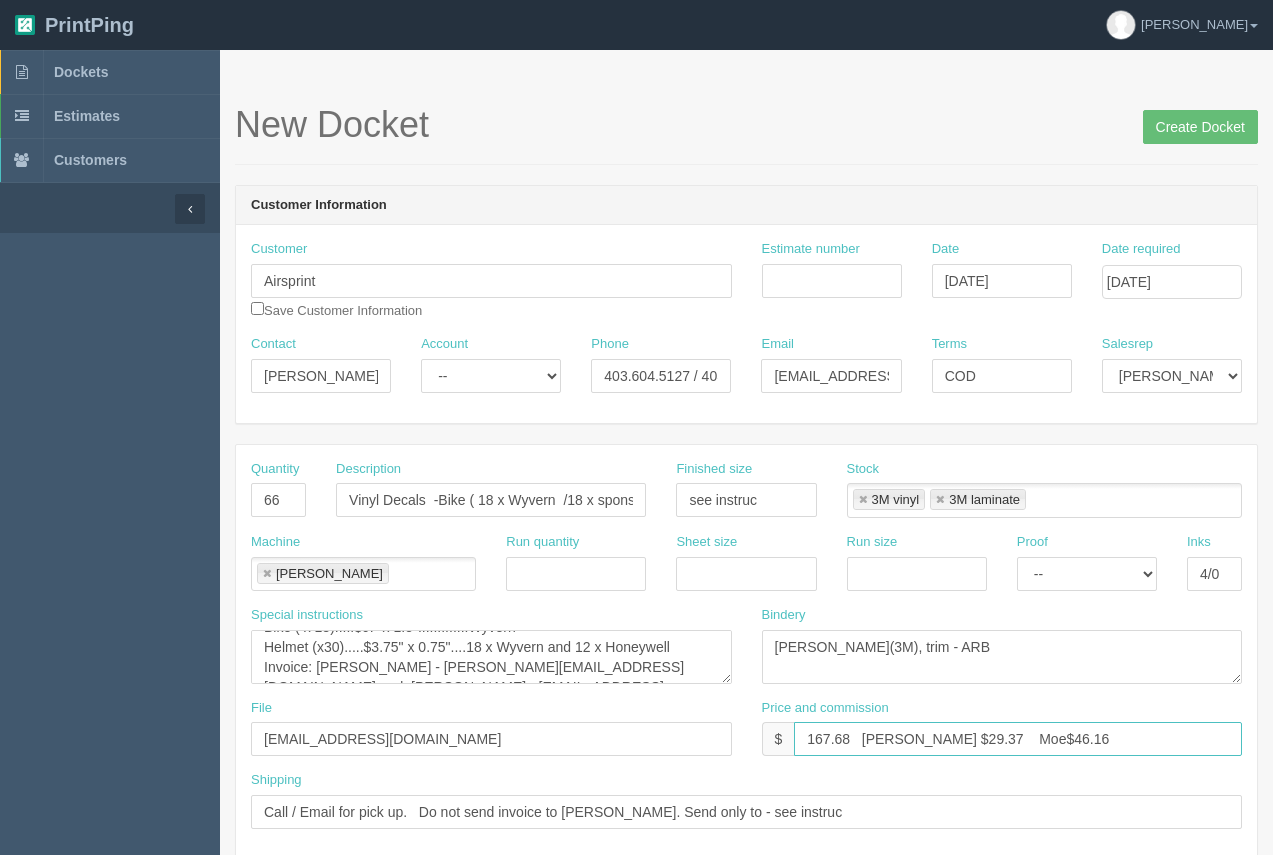 drag, startPoint x: 926, startPoint y: 737, endPoint x: 892, endPoint y: 733, distance: 34.234486 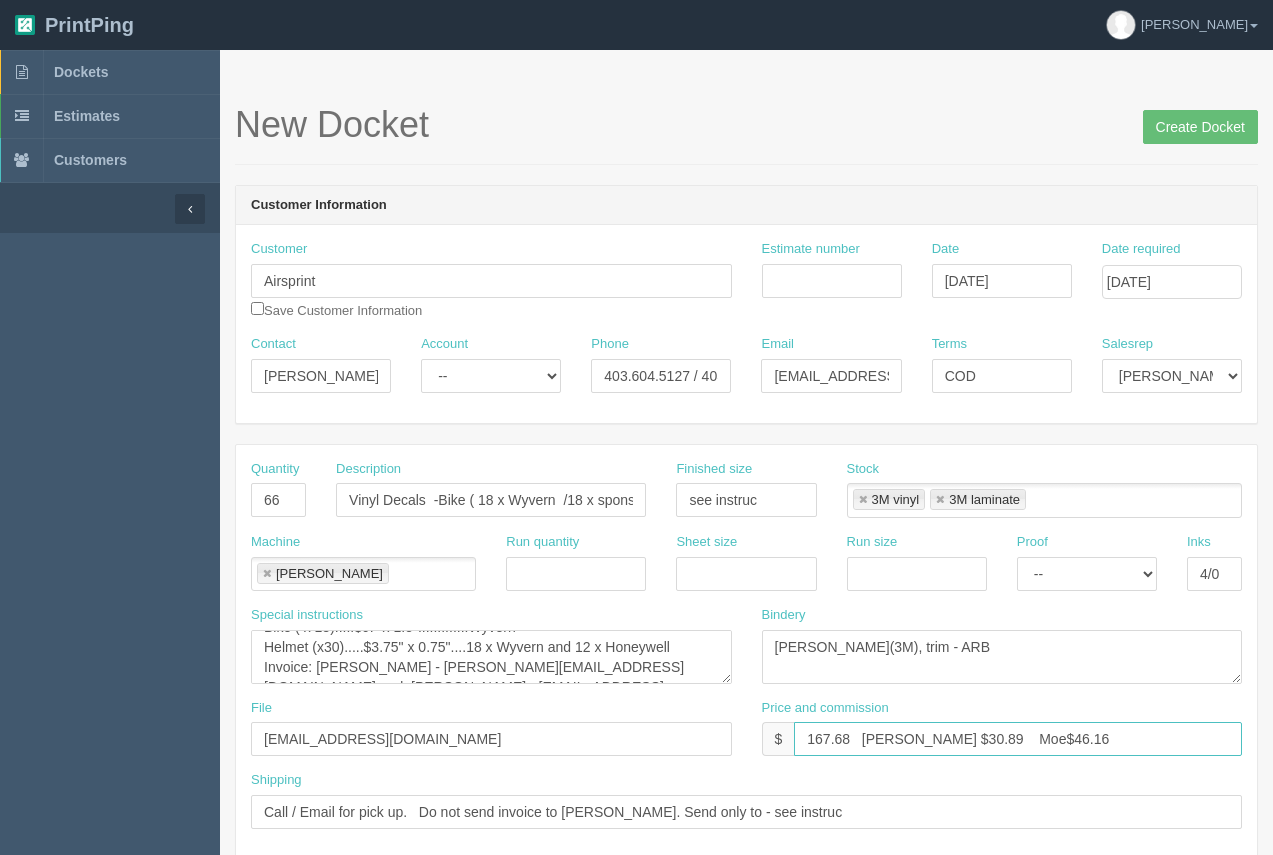 drag, startPoint x: 1031, startPoint y: 740, endPoint x: 988, endPoint y: 735, distance: 43.289722 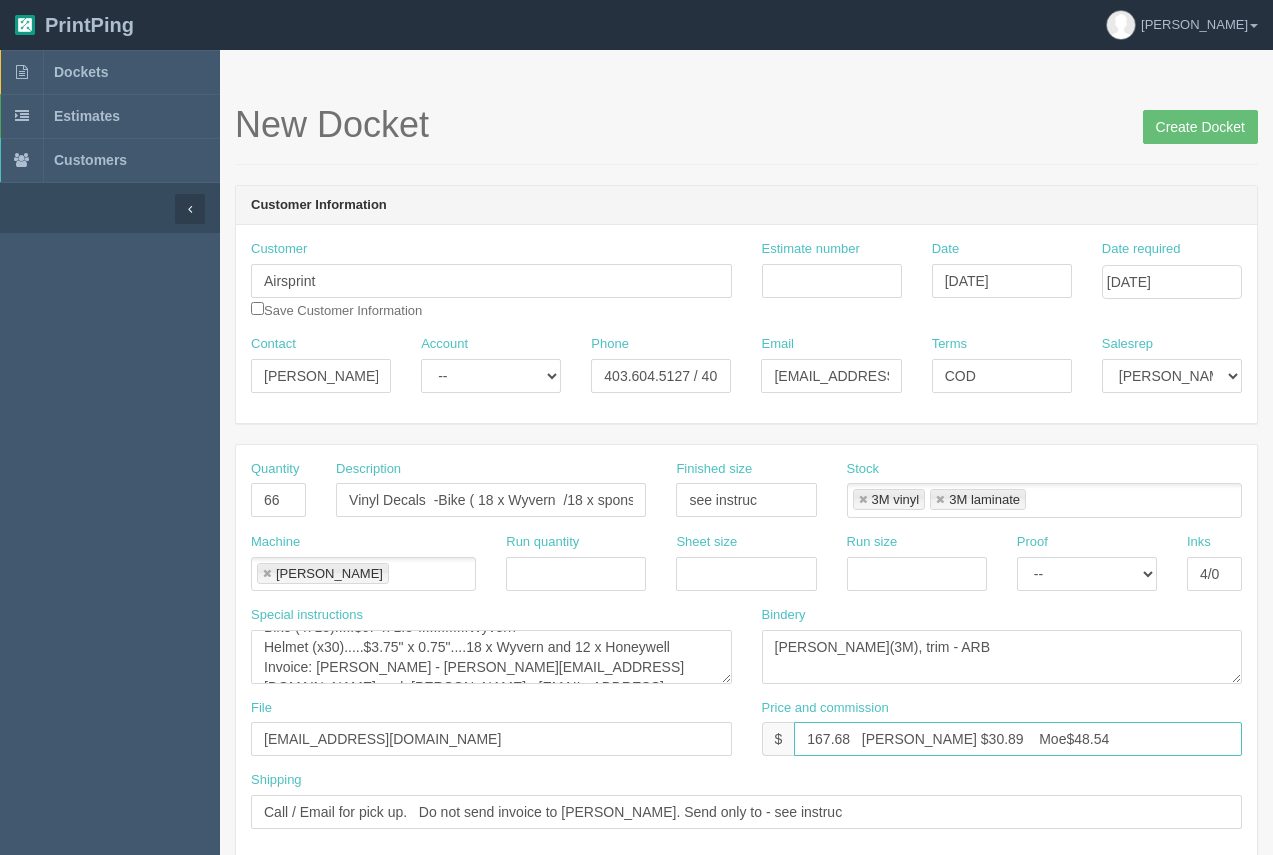 type on "167.68   Arif $30.89    Moe$48.54" 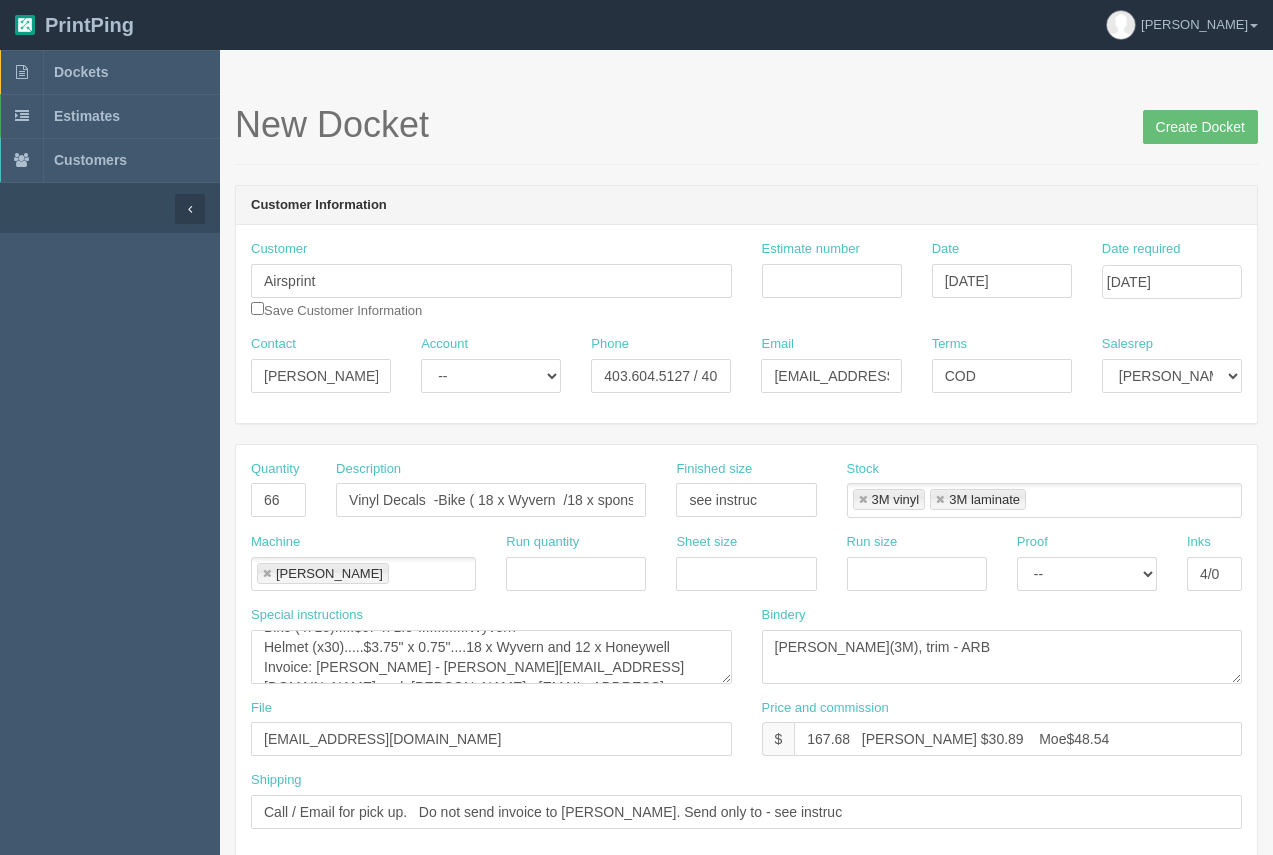 click on "Estimate number" at bounding box center (832, 276) 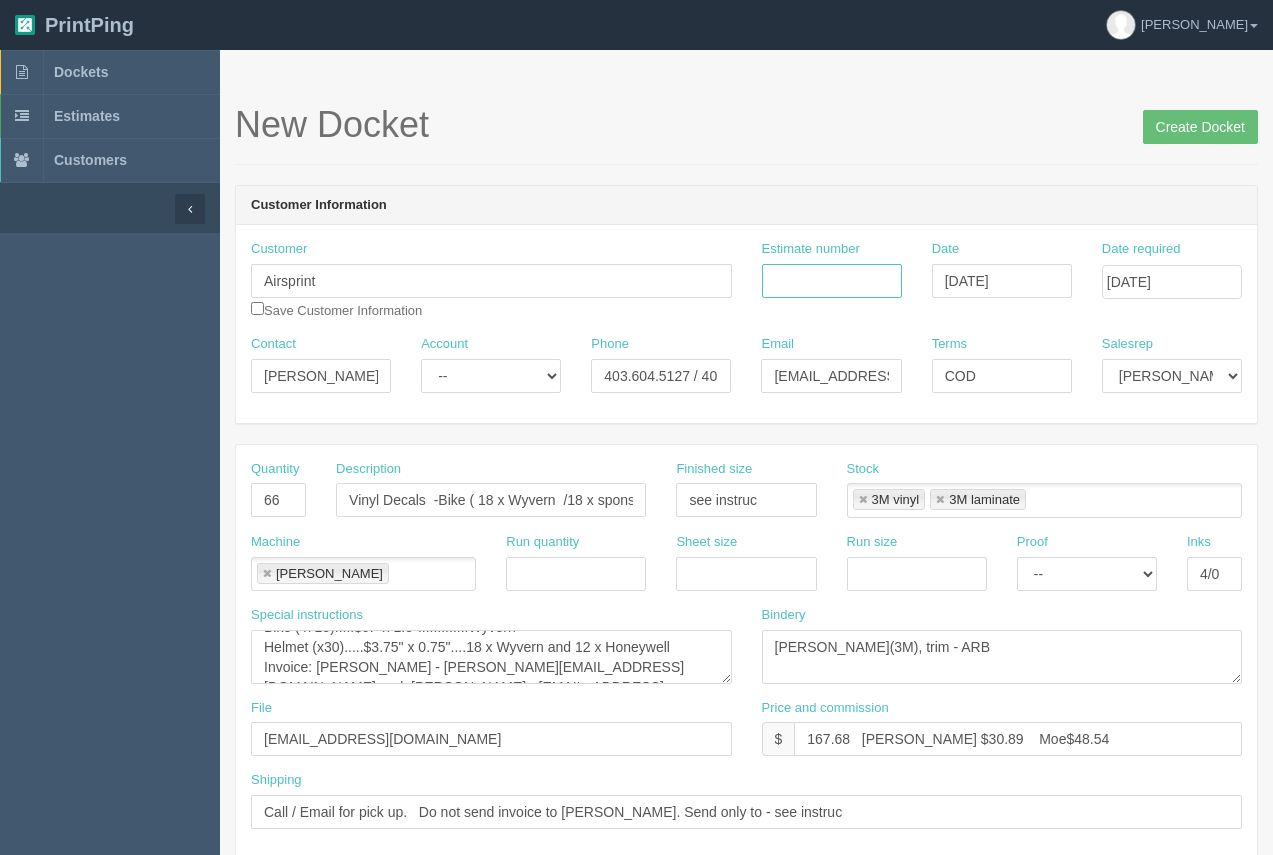 click on "Estimate number" at bounding box center (832, 281) 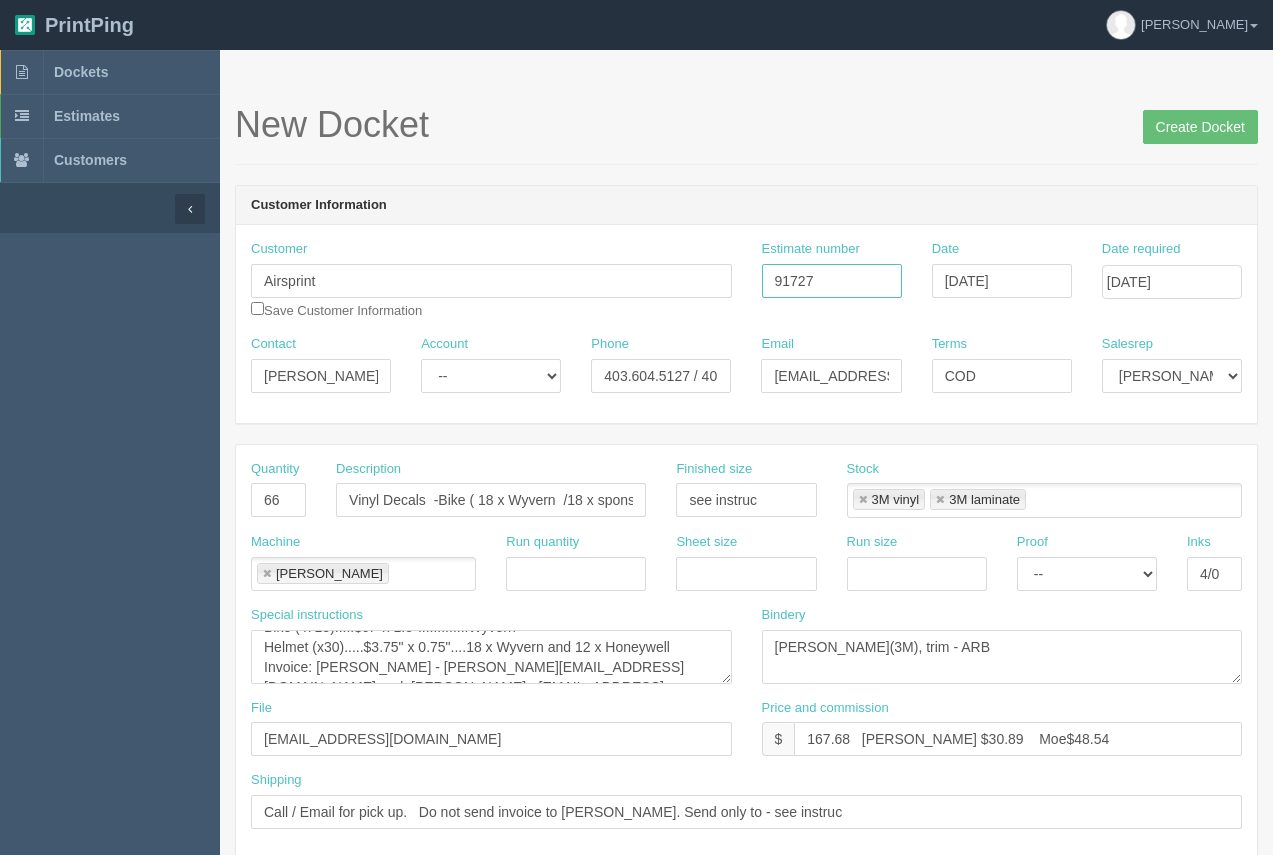 type on "91727" 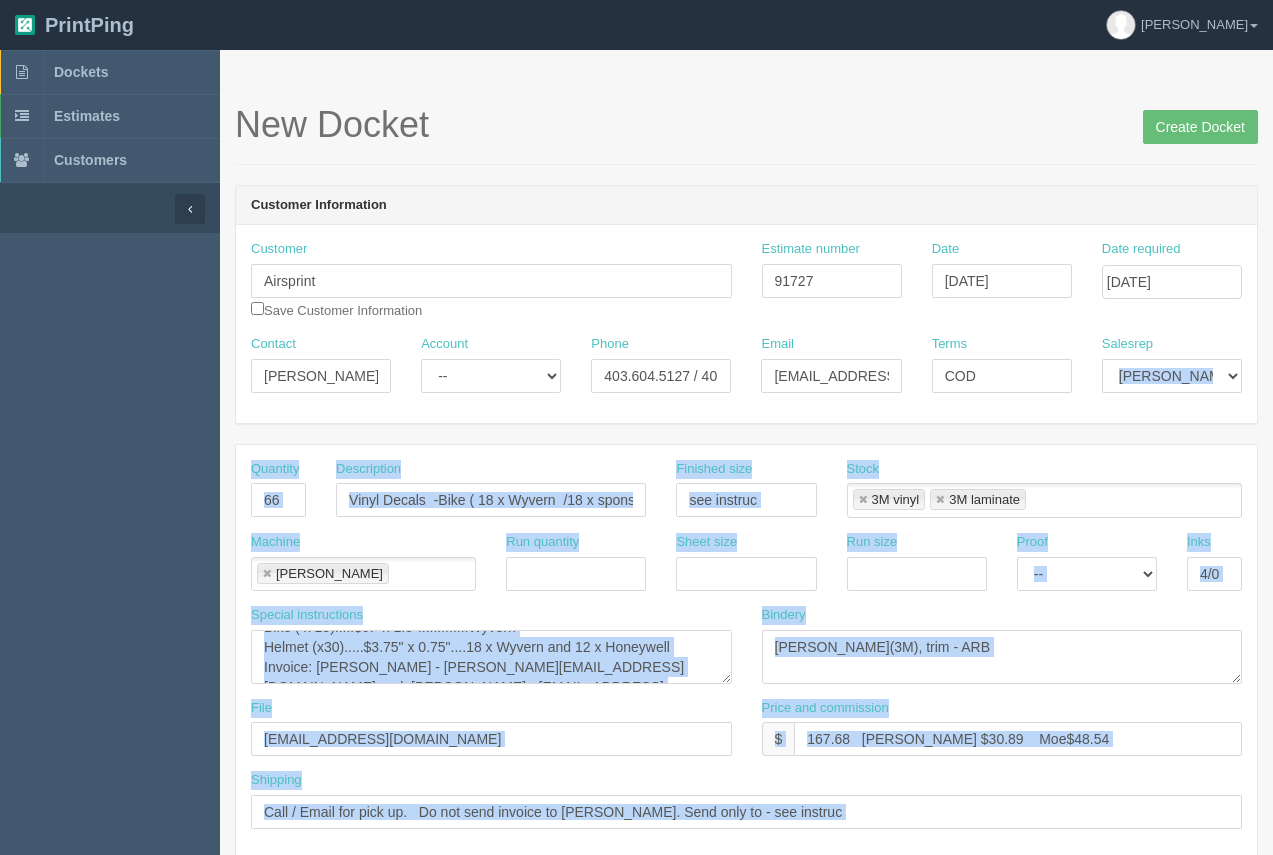drag, startPoint x: 1270, startPoint y: 344, endPoint x: 1268, endPoint y: 400, distance: 56.0357 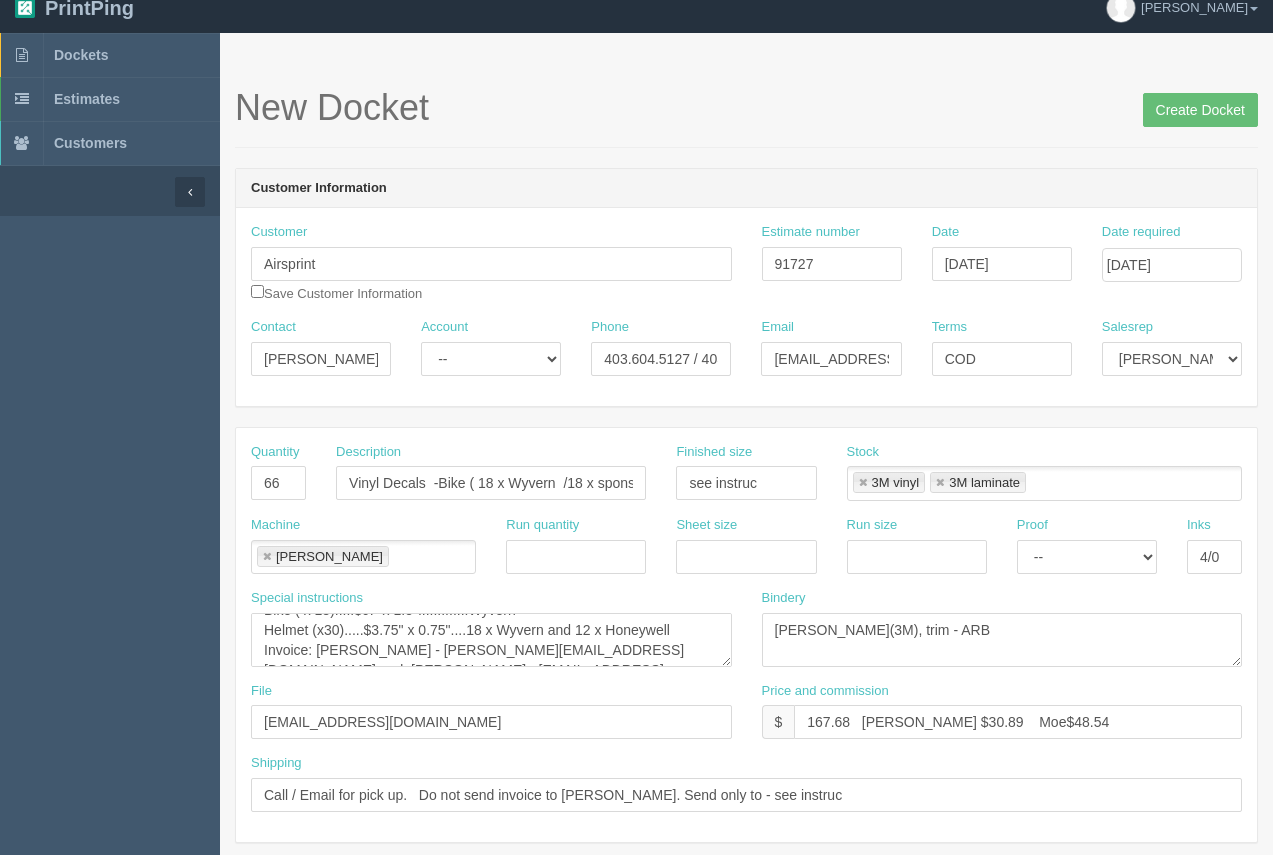 scroll, scrollTop: 0, scrollLeft: 0, axis: both 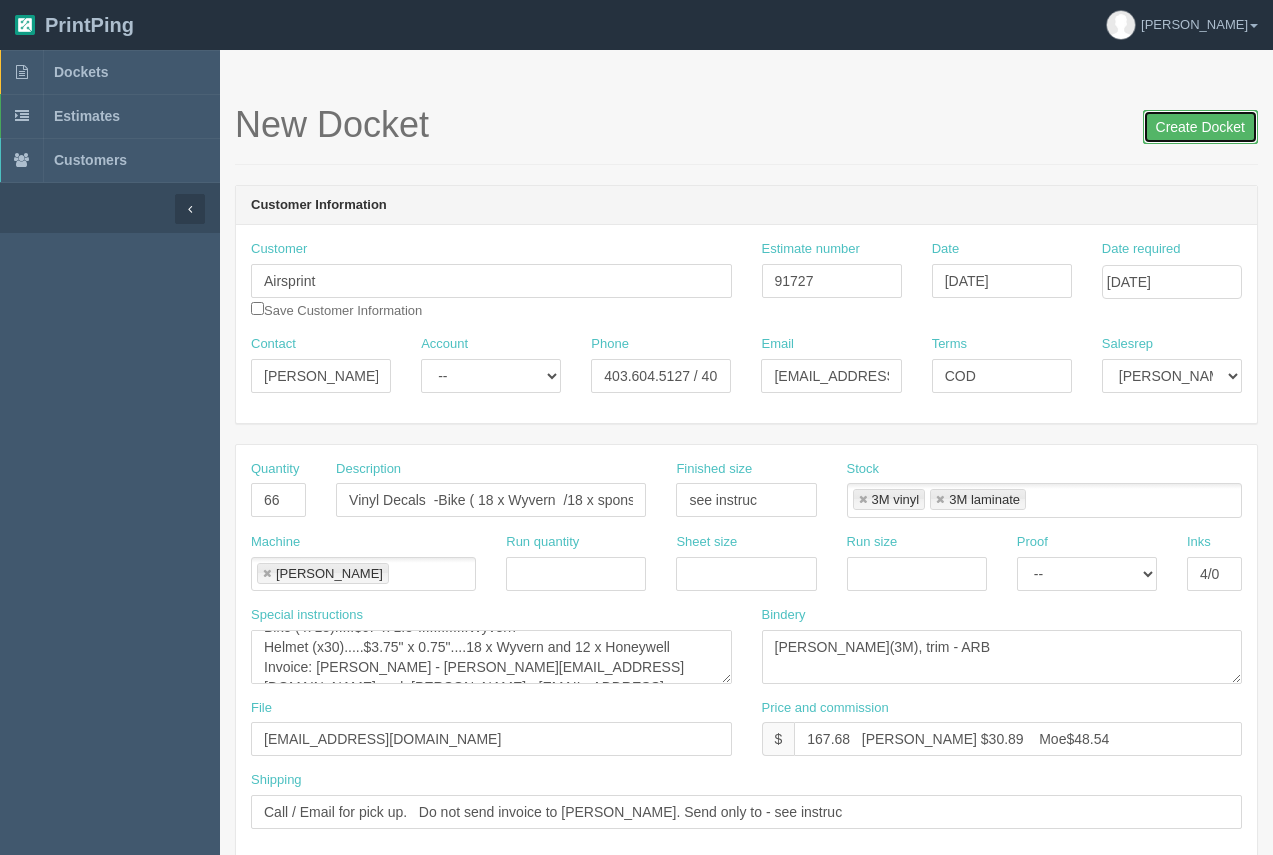 click on "Create Docket" at bounding box center [1200, 127] 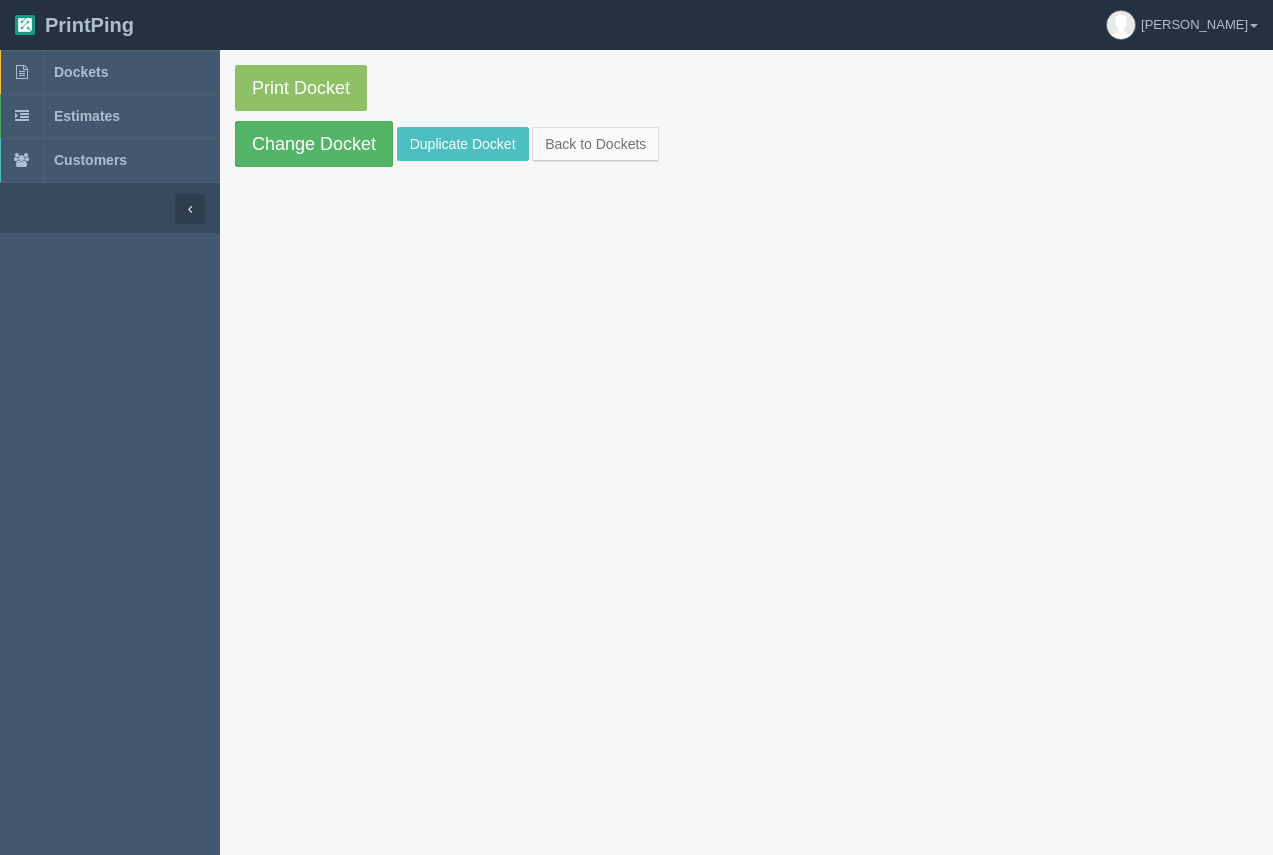 scroll, scrollTop: 0, scrollLeft: 0, axis: both 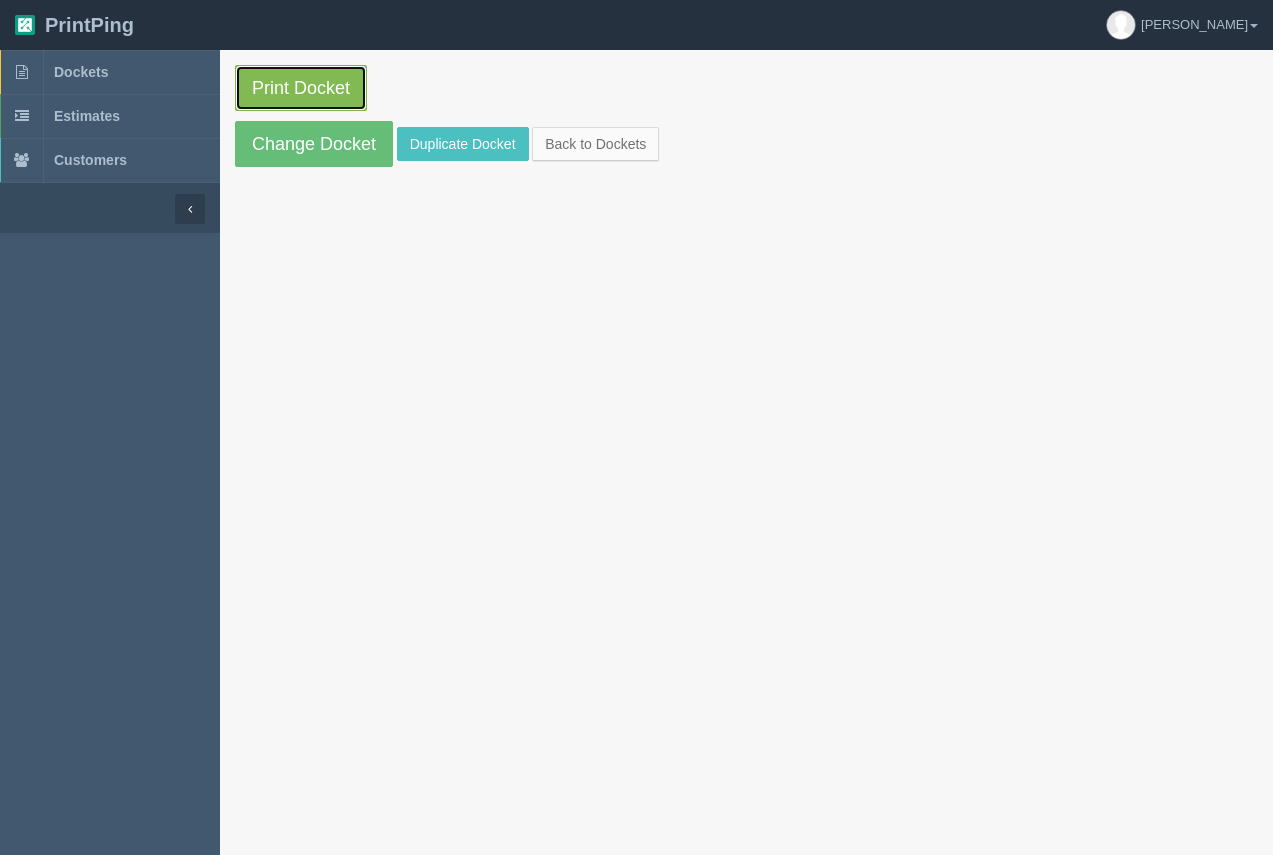 click on "Print Docket" at bounding box center [301, 88] 